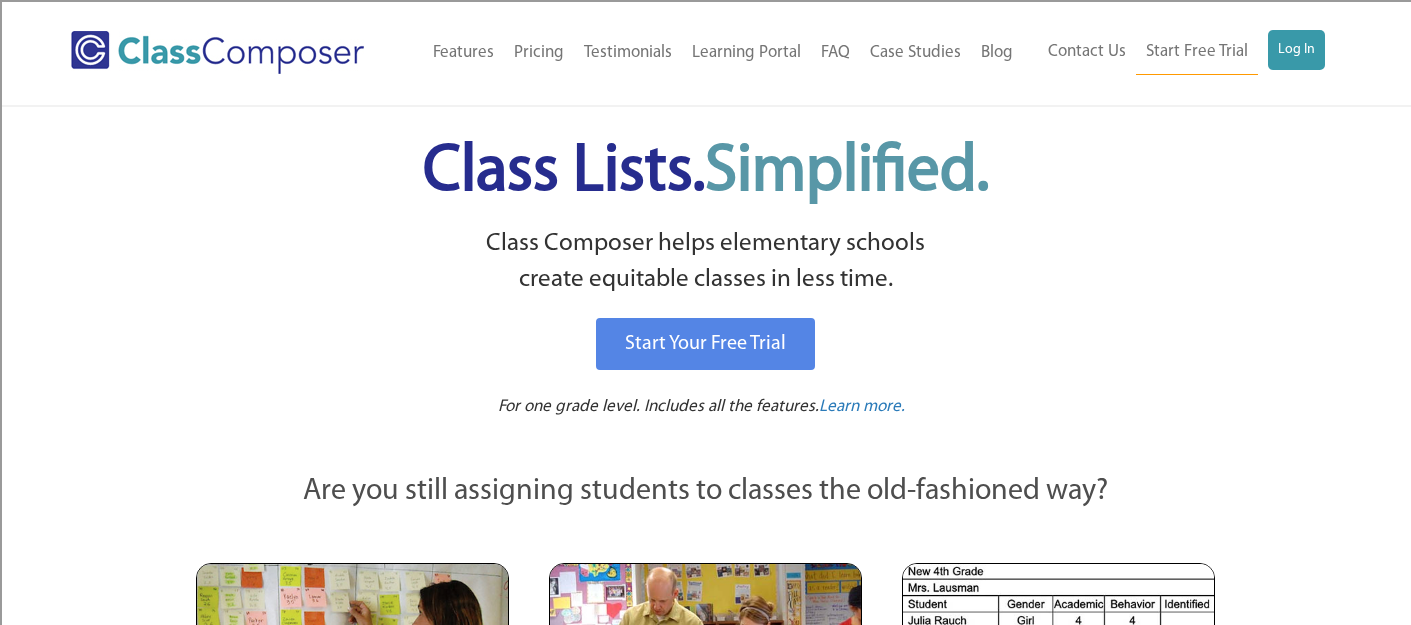 scroll, scrollTop: 0, scrollLeft: 0, axis: both 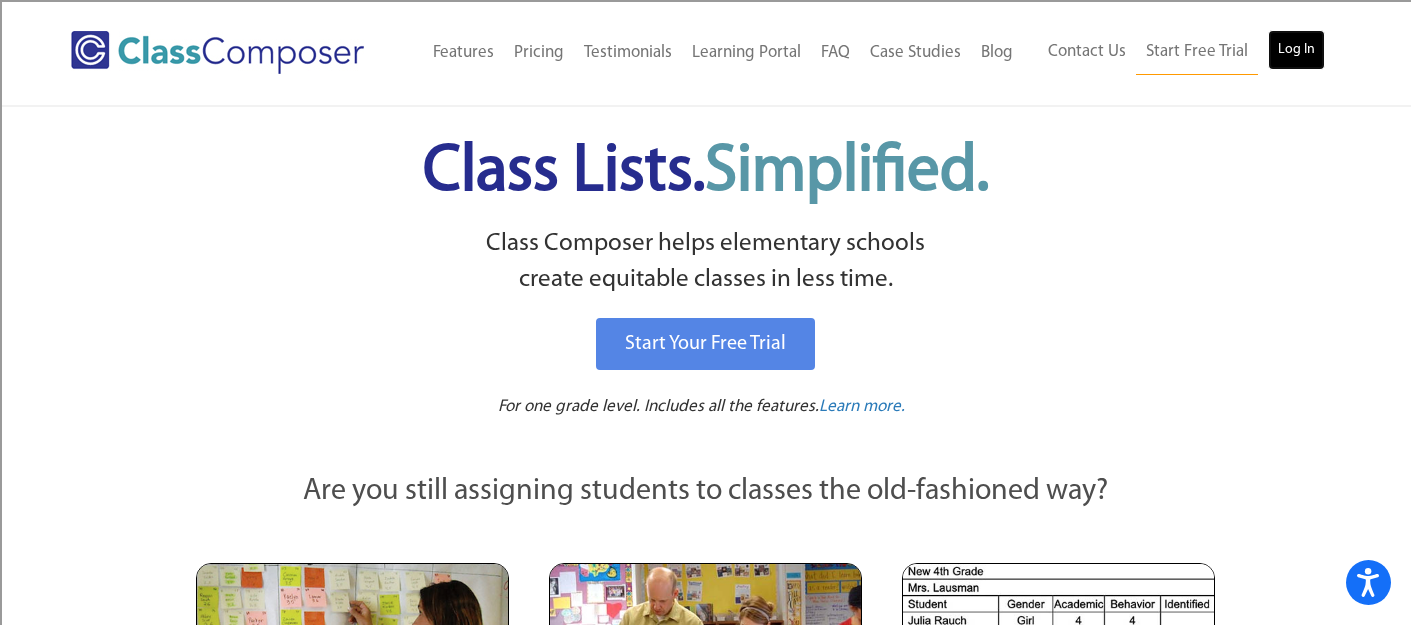click on "Log In" at bounding box center [1296, 50] 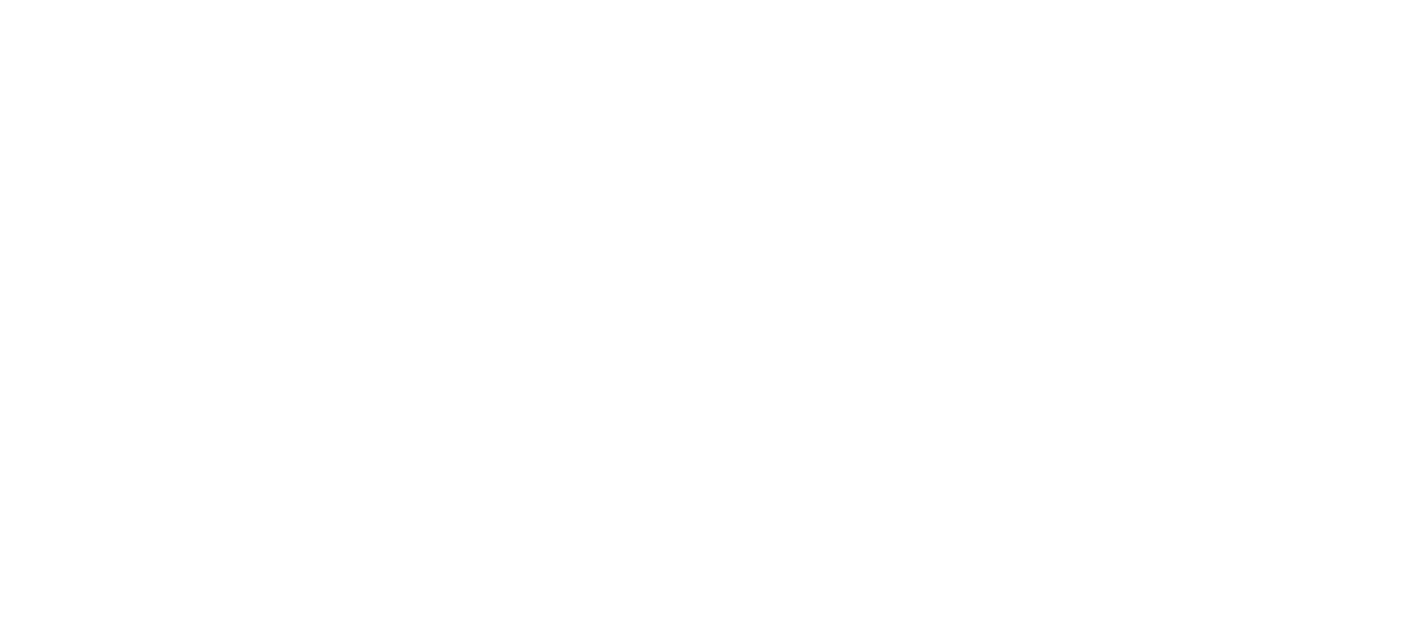 scroll, scrollTop: 0, scrollLeft: 0, axis: both 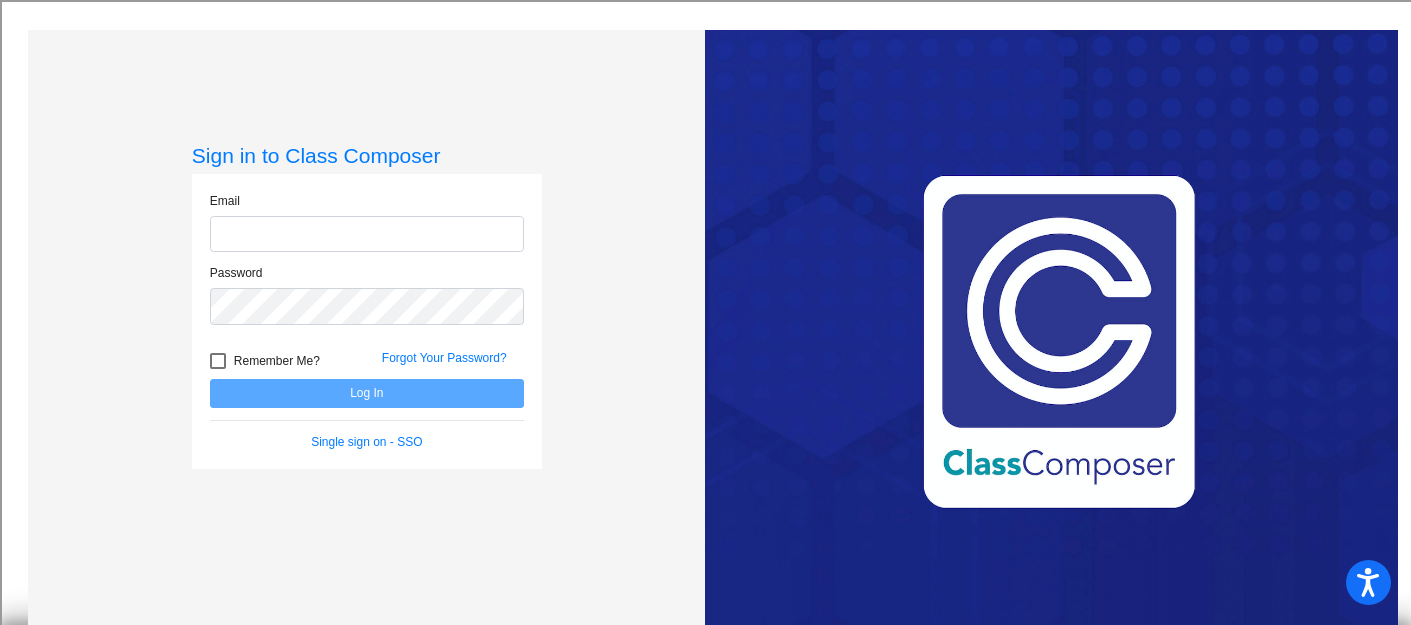type on "[EMAIL_ADDRESS][DOMAIN_NAME]" 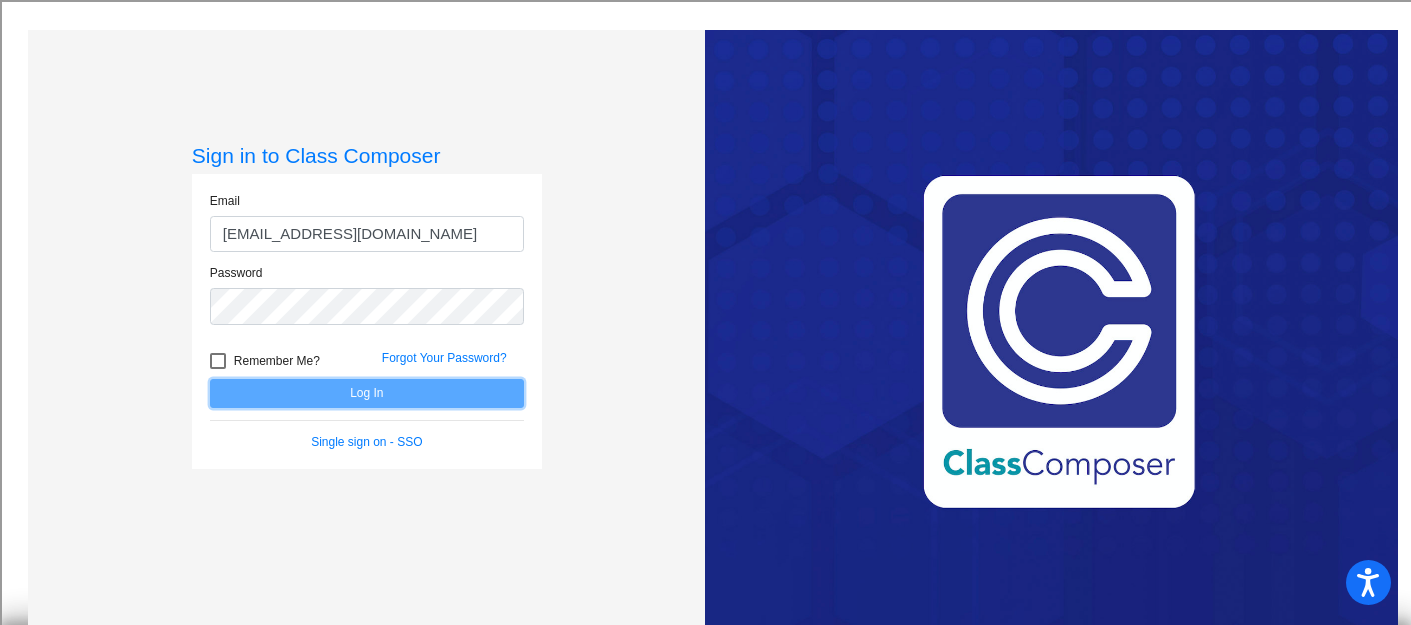 click on "Log In" 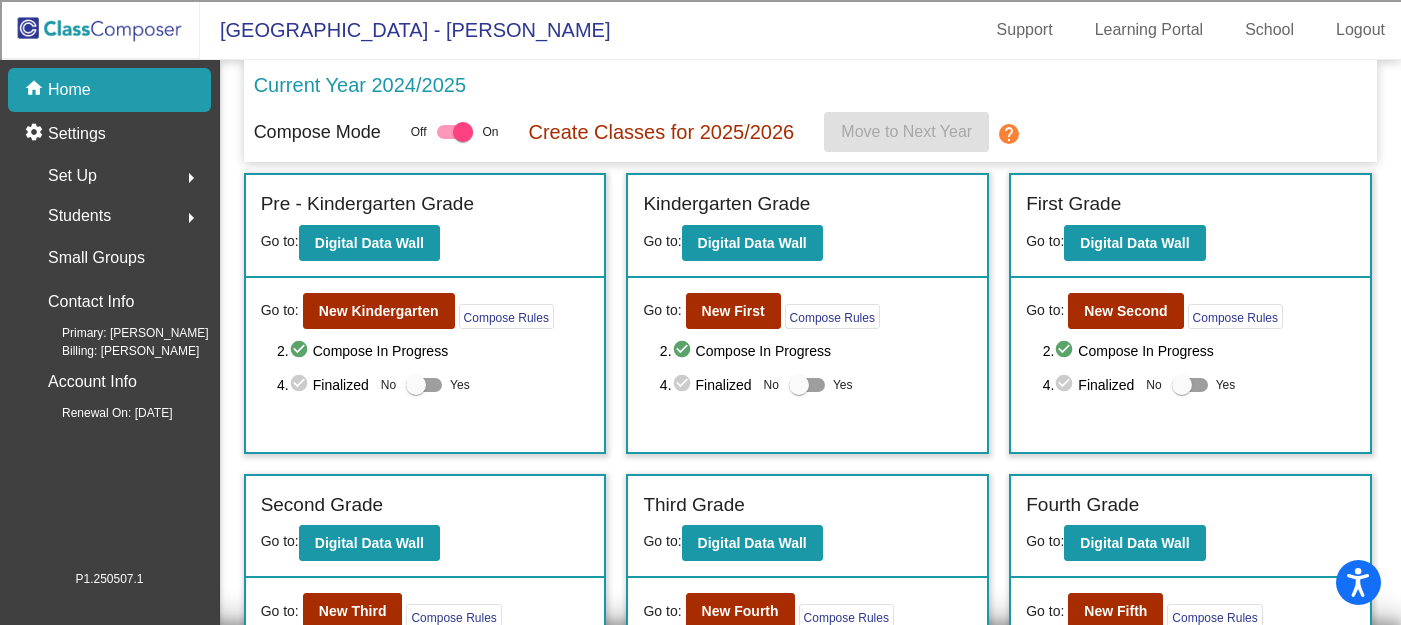 scroll, scrollTop: 0, scrollLeft: 0, axis: both 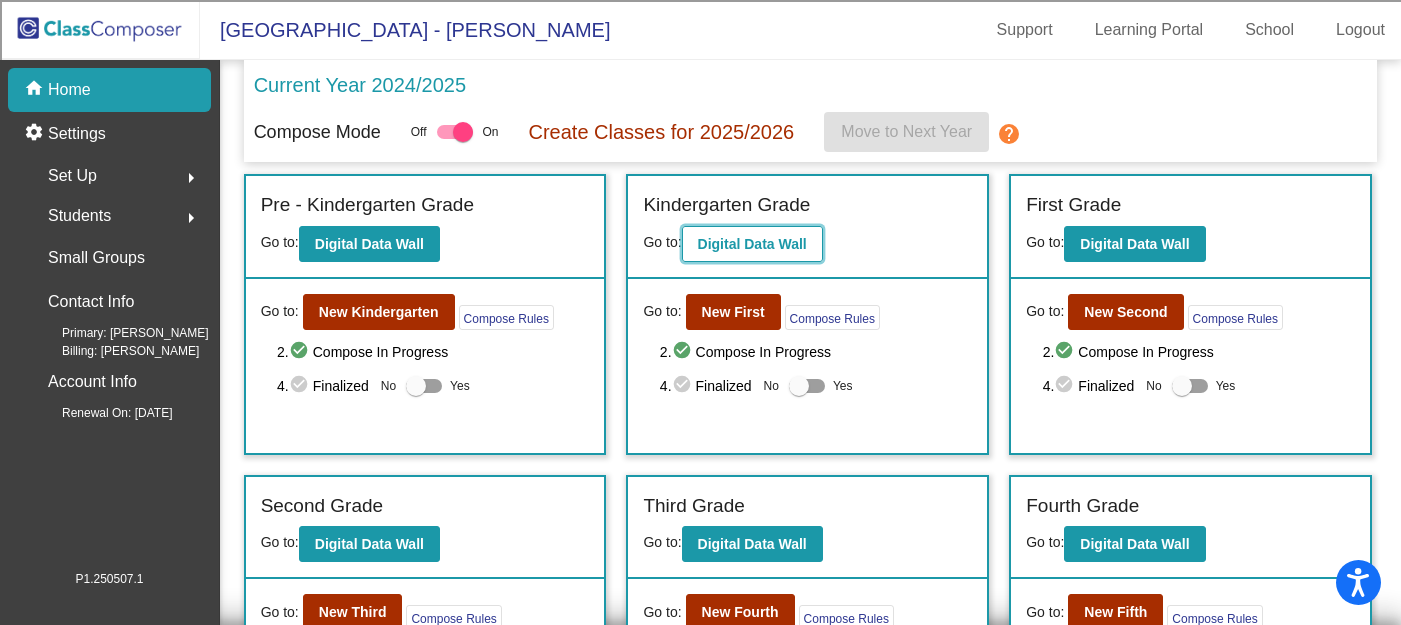 click on "Digital Data Wall" 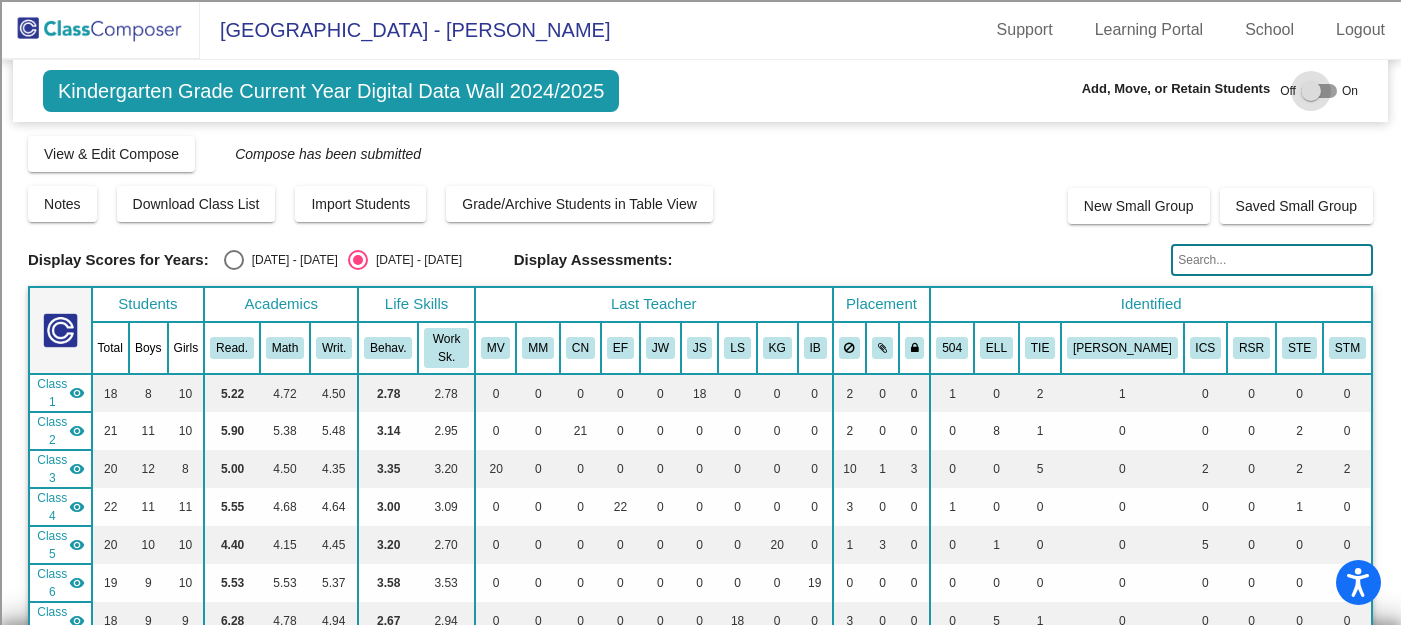 click at bounding box center [1311, 91] 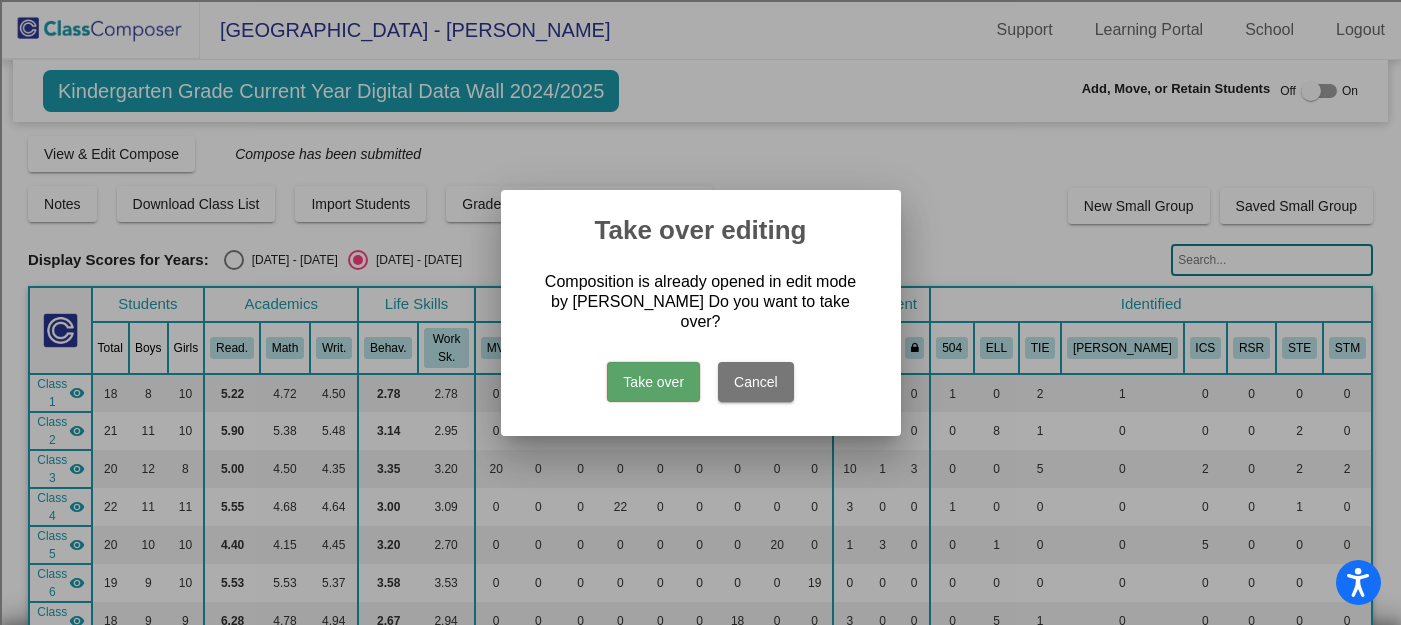 click on "Cancel" at bounding box center (756, 382) 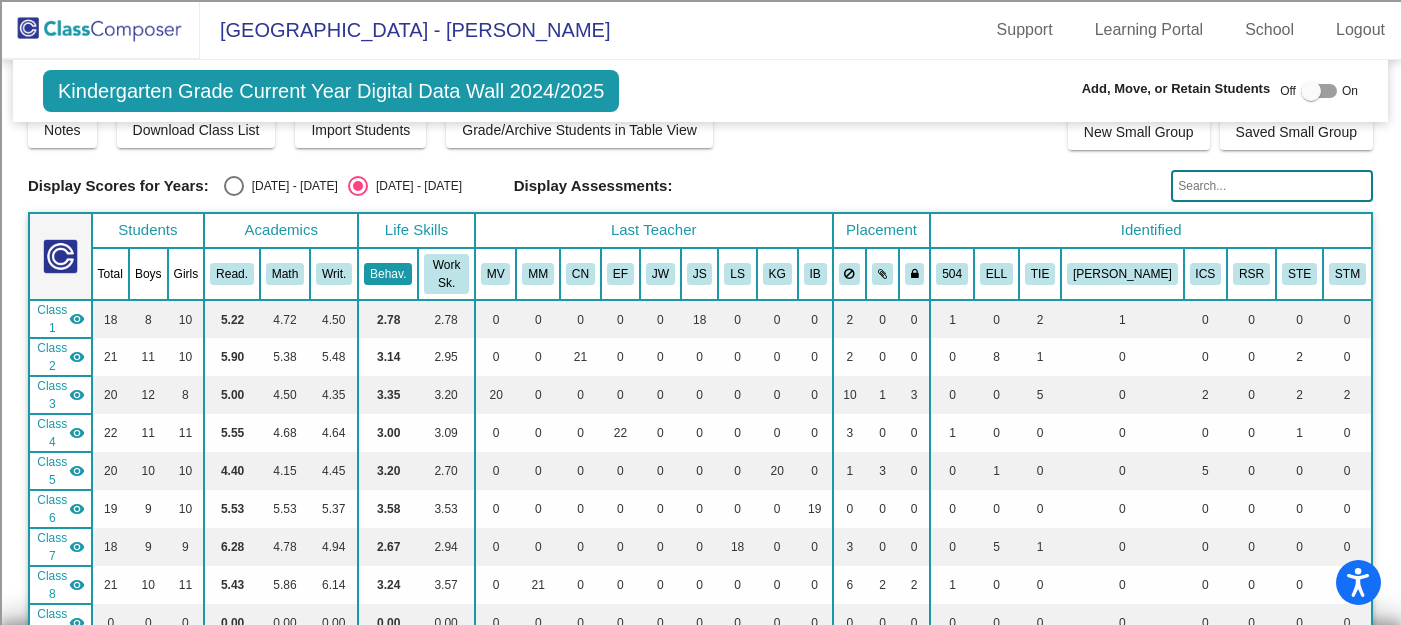 scroll, scrollTop: 0, scrollLeft: 0, axis: both 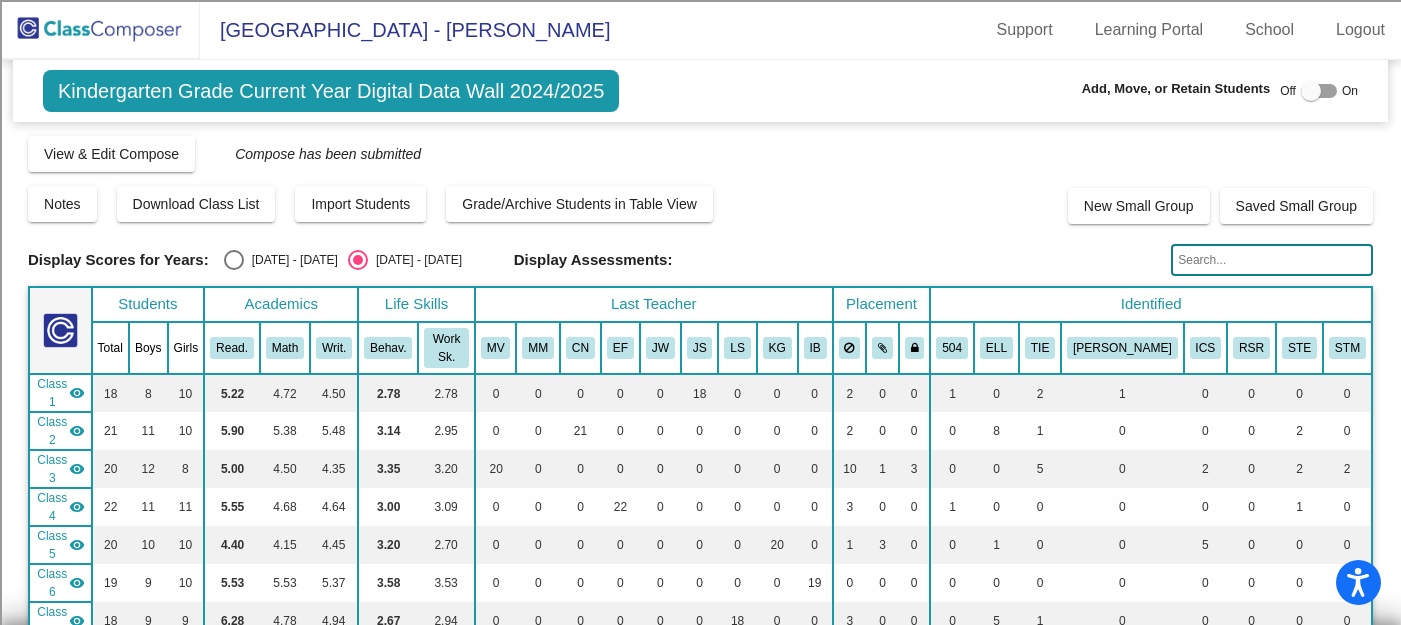 click 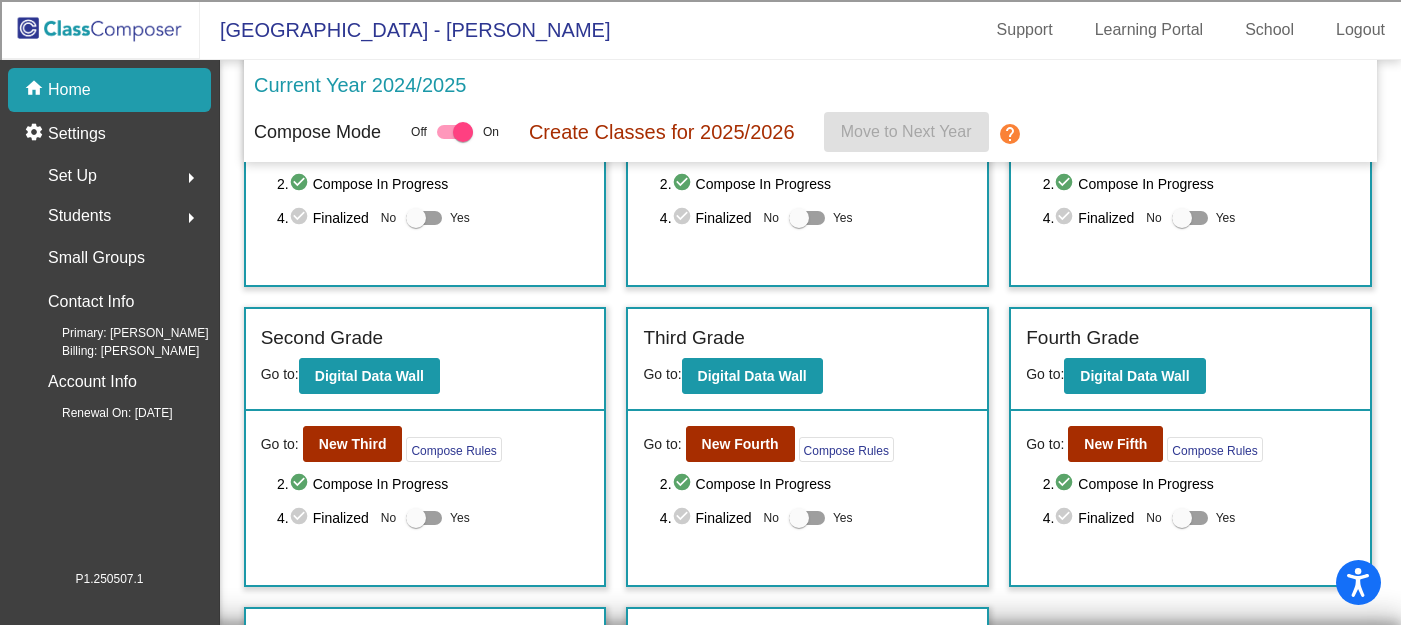 scroll, scrollTop: 171, scrollLeft: 0, axis: vertical 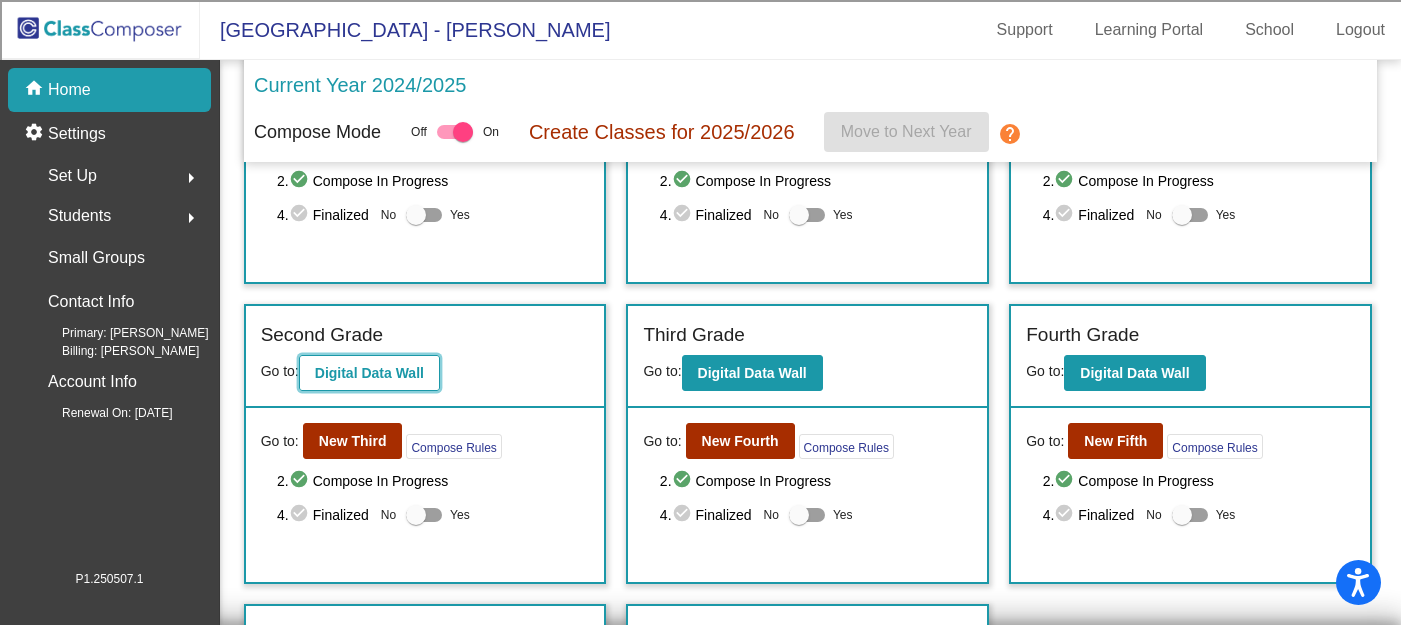 click on "Digital Data Wall" 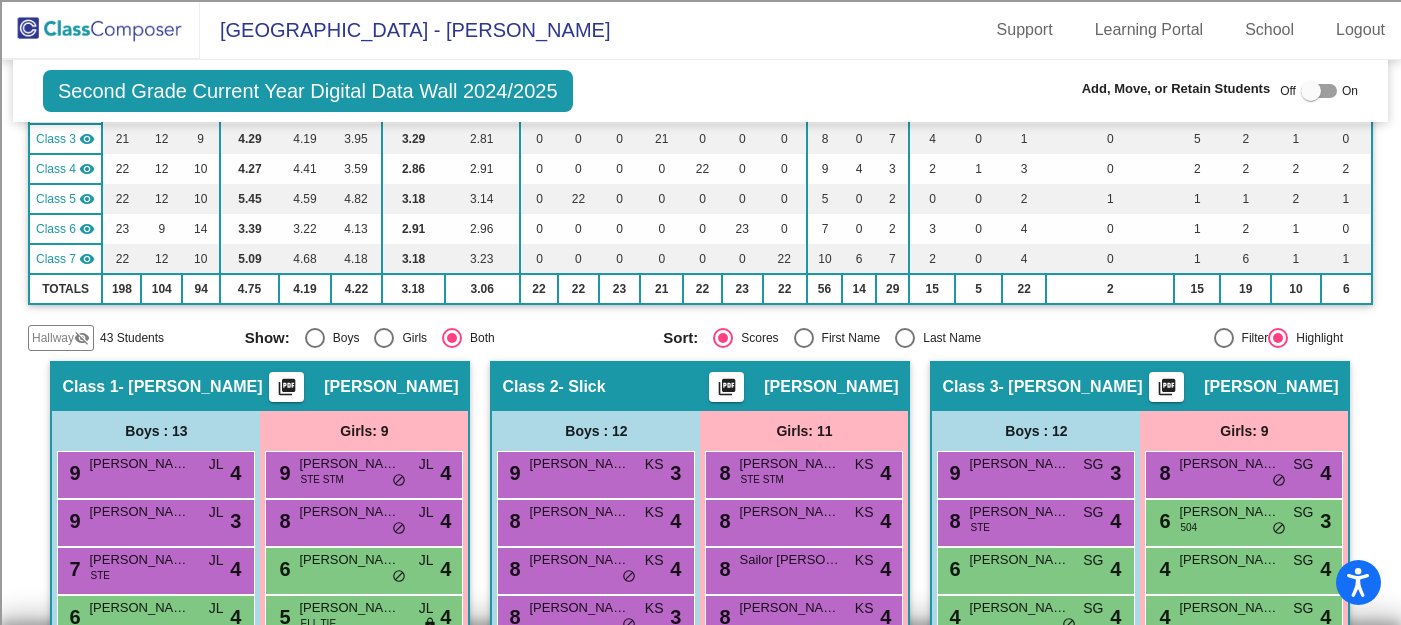 scroll, scrollTop: 300, scrollLeft: 0, axis: vertical 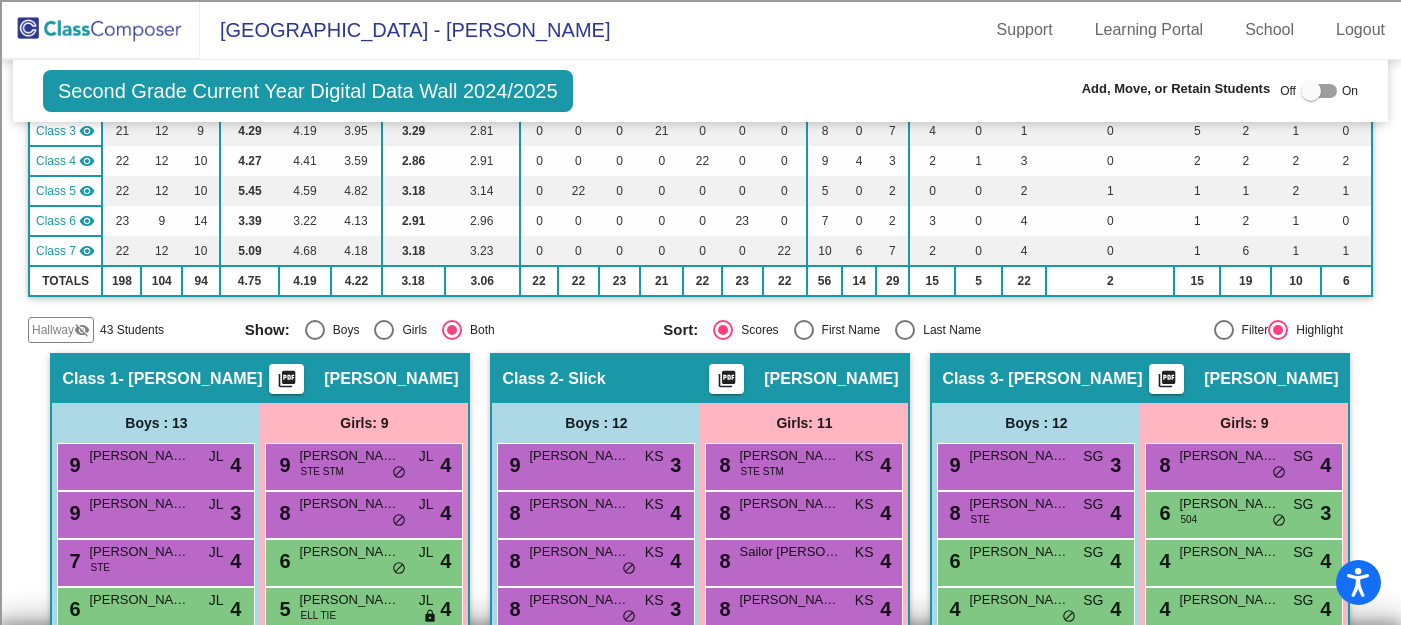 click on "Hallway" 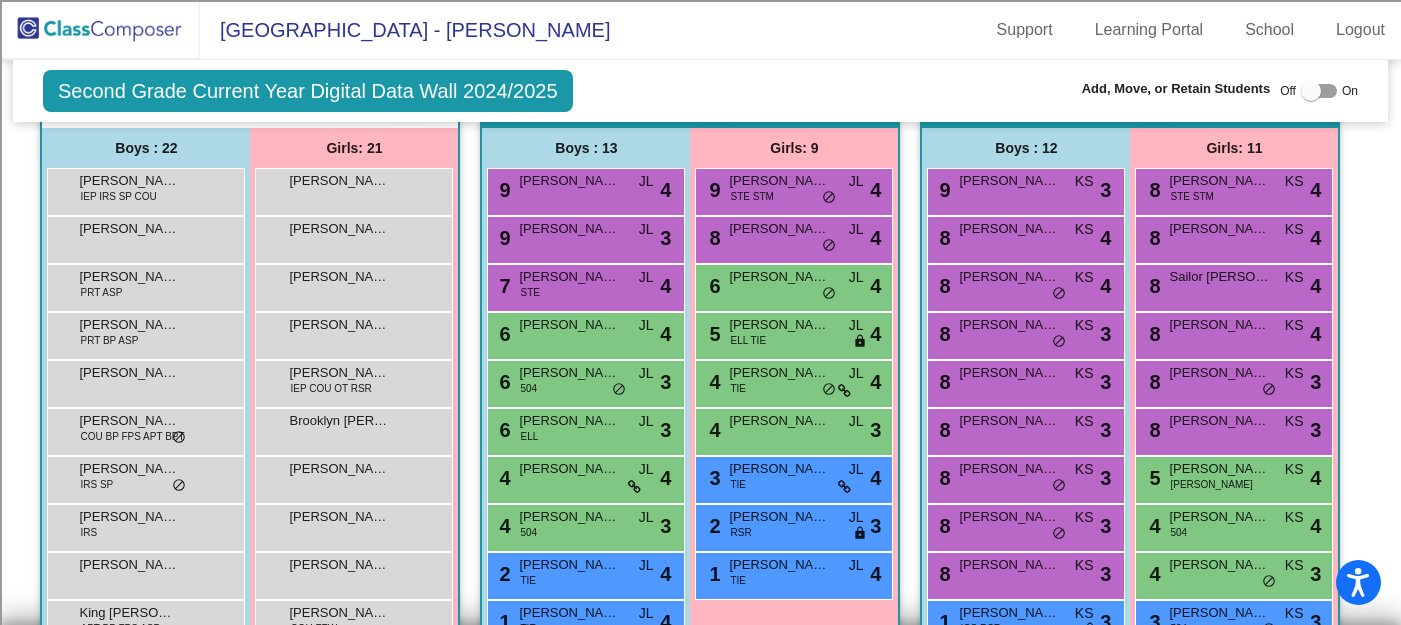 scroll, scrollTop: 591, scrollLeft: 0, axis: vertical 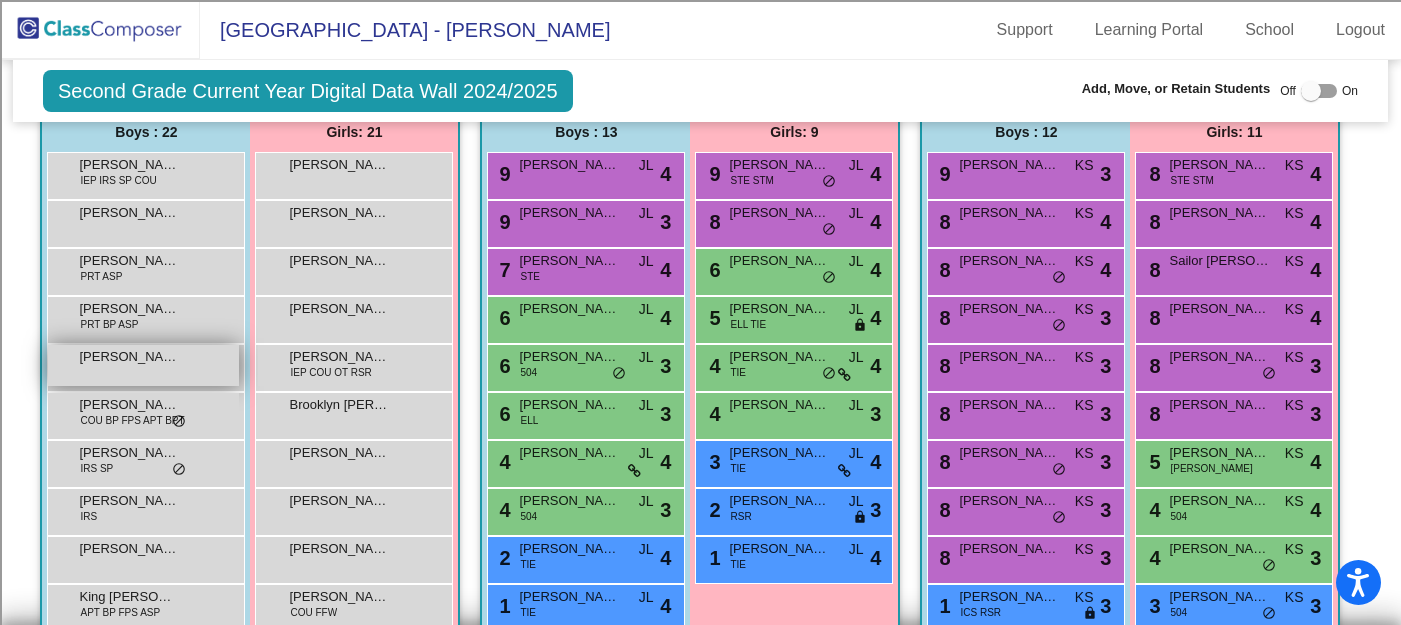 click on "Damian Birkmire" at bounding box center (129, 357) 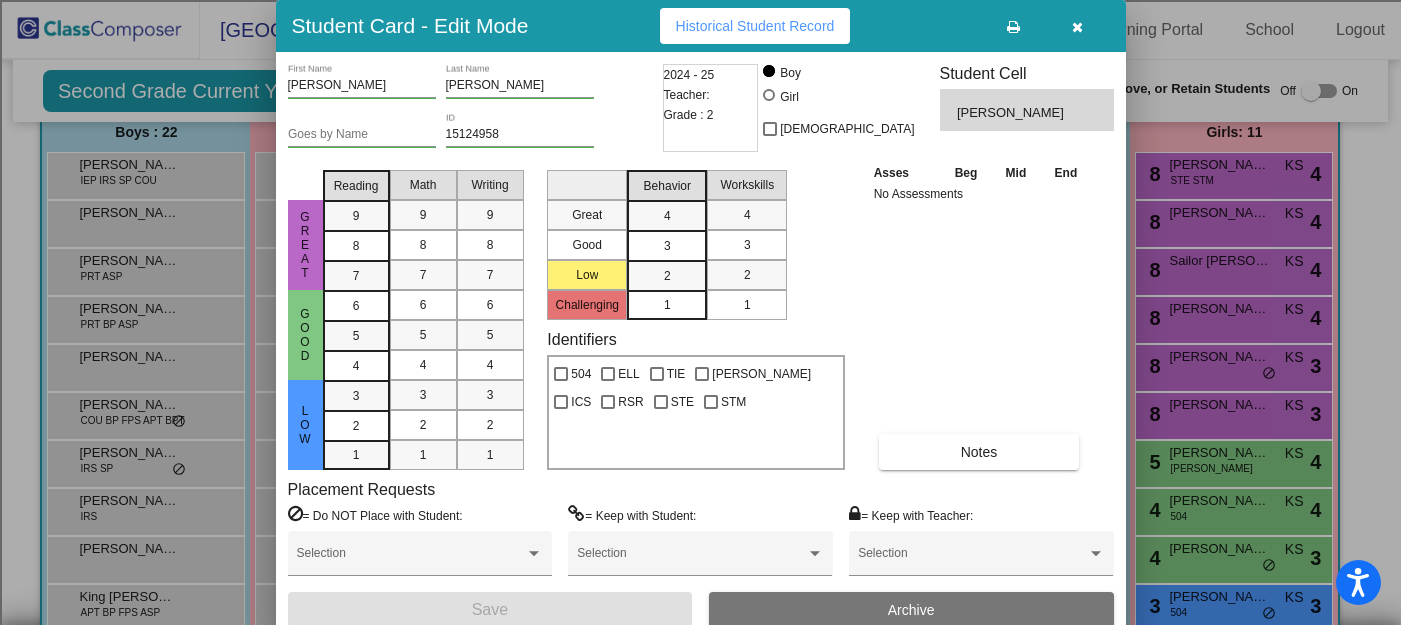 scroll, scrollTop: 0, scrollLeft: 0, axis: both 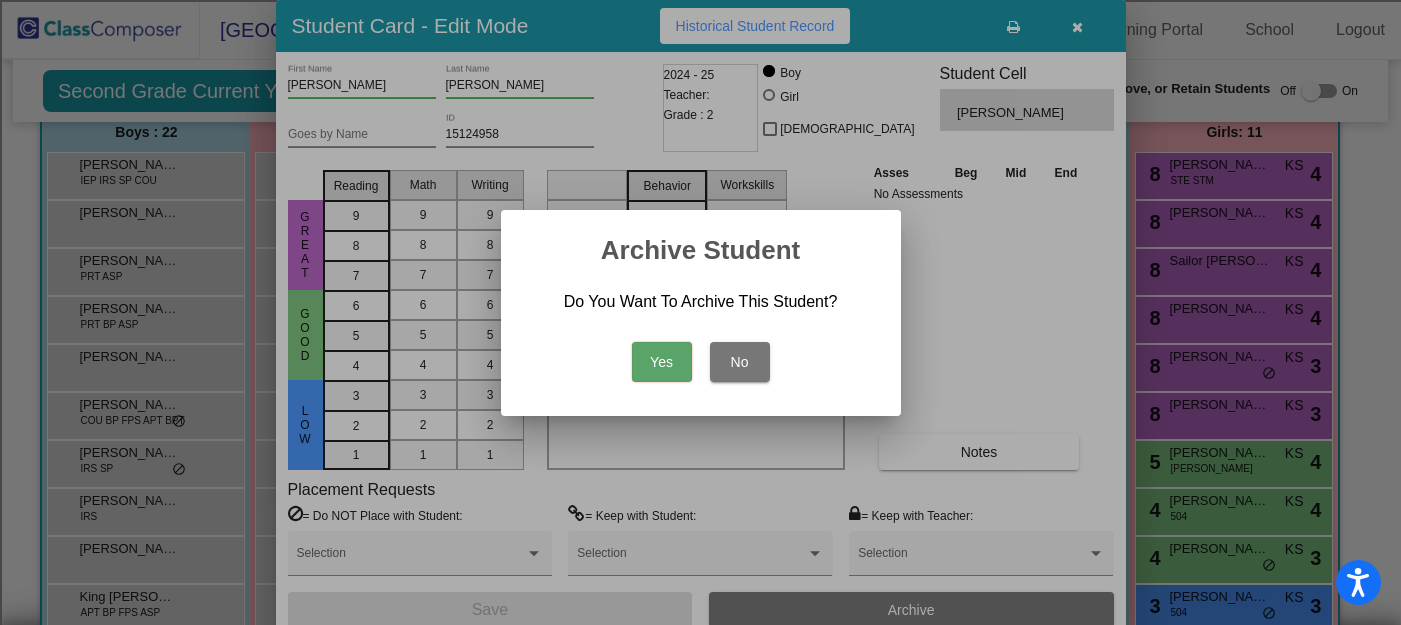 click on "Yes" at bounding box center [662, 362] 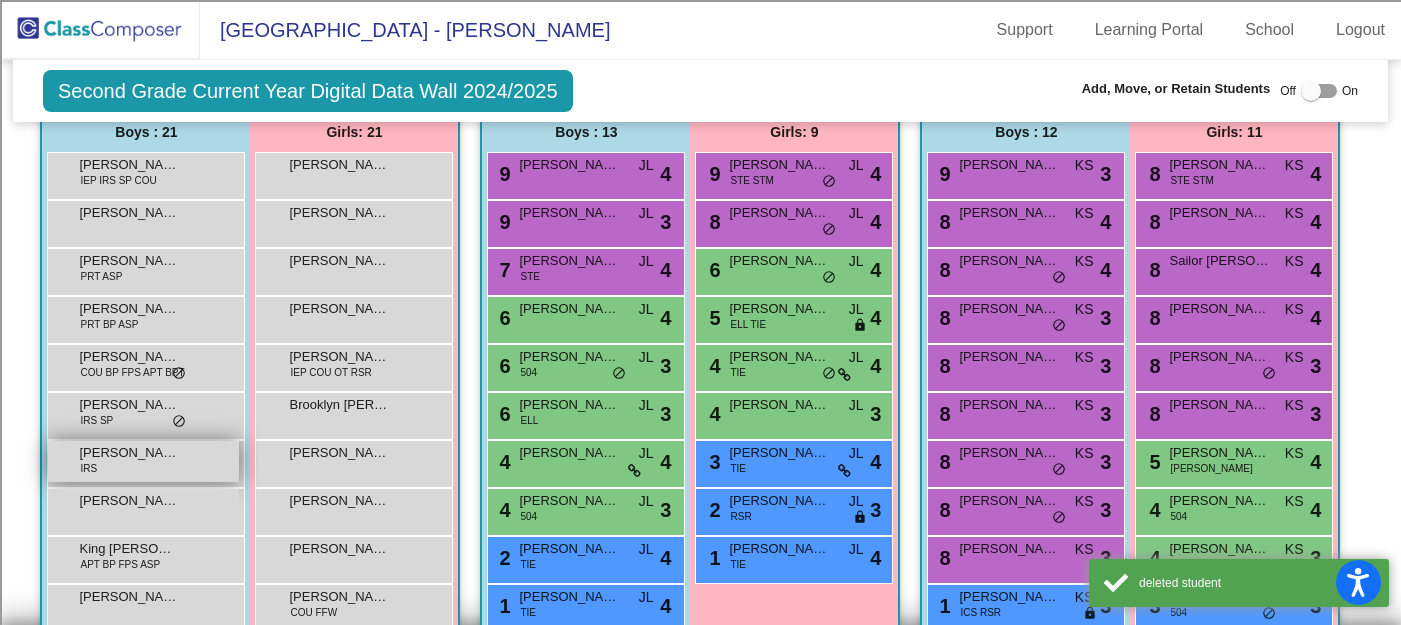 click on "Jerome Ottavi IRS lock do_not_disturb_alt" at bounding box center [143, 461] 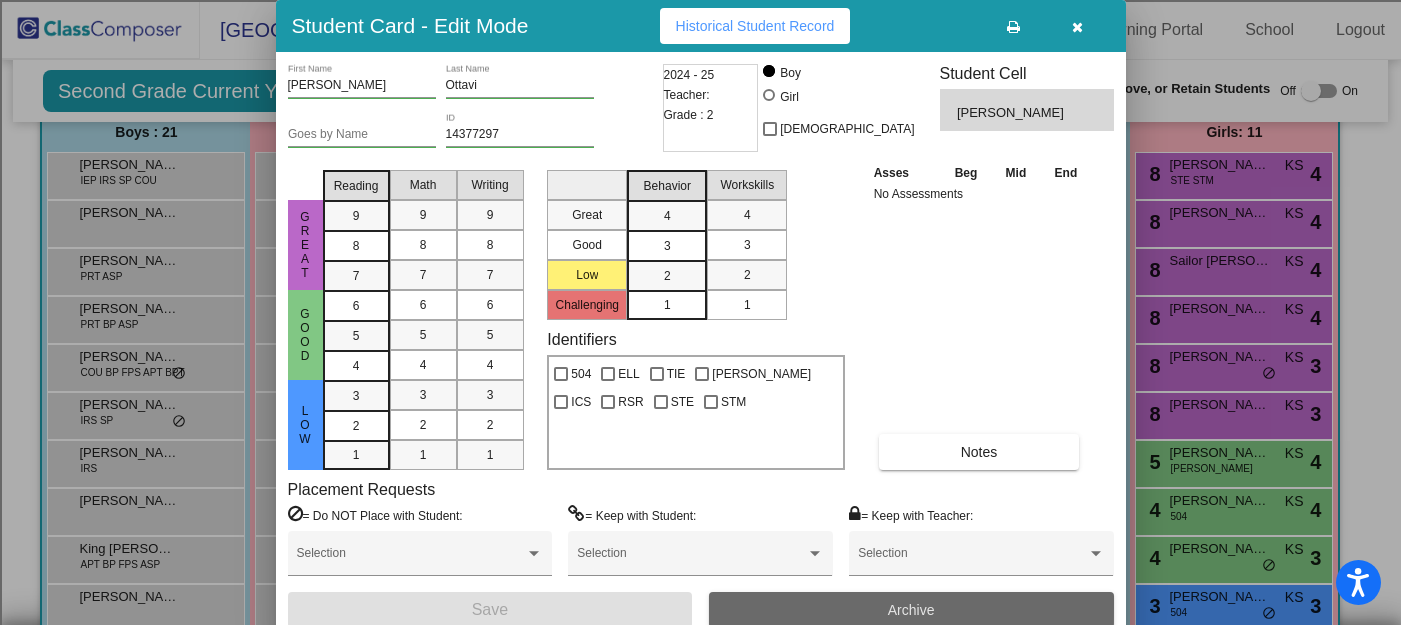 click on "Archive" at bounding box center (911, 610) 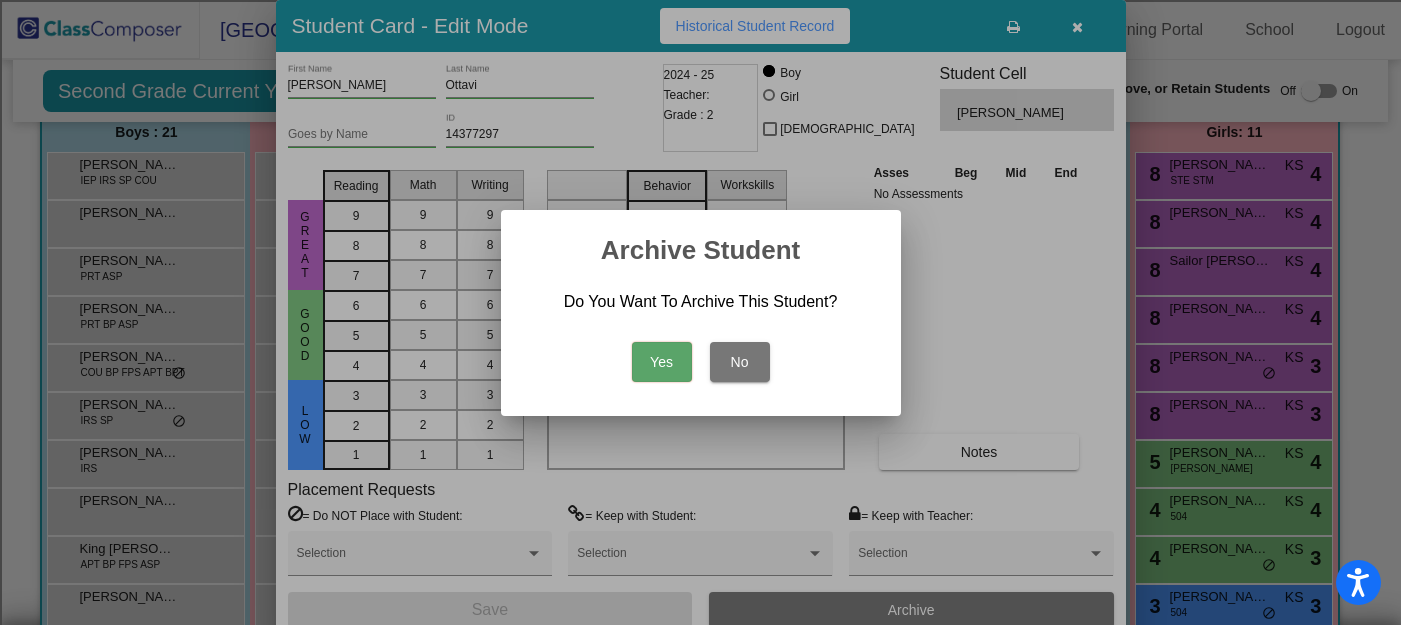 click on "Yes" at bounding box center [662, 362] 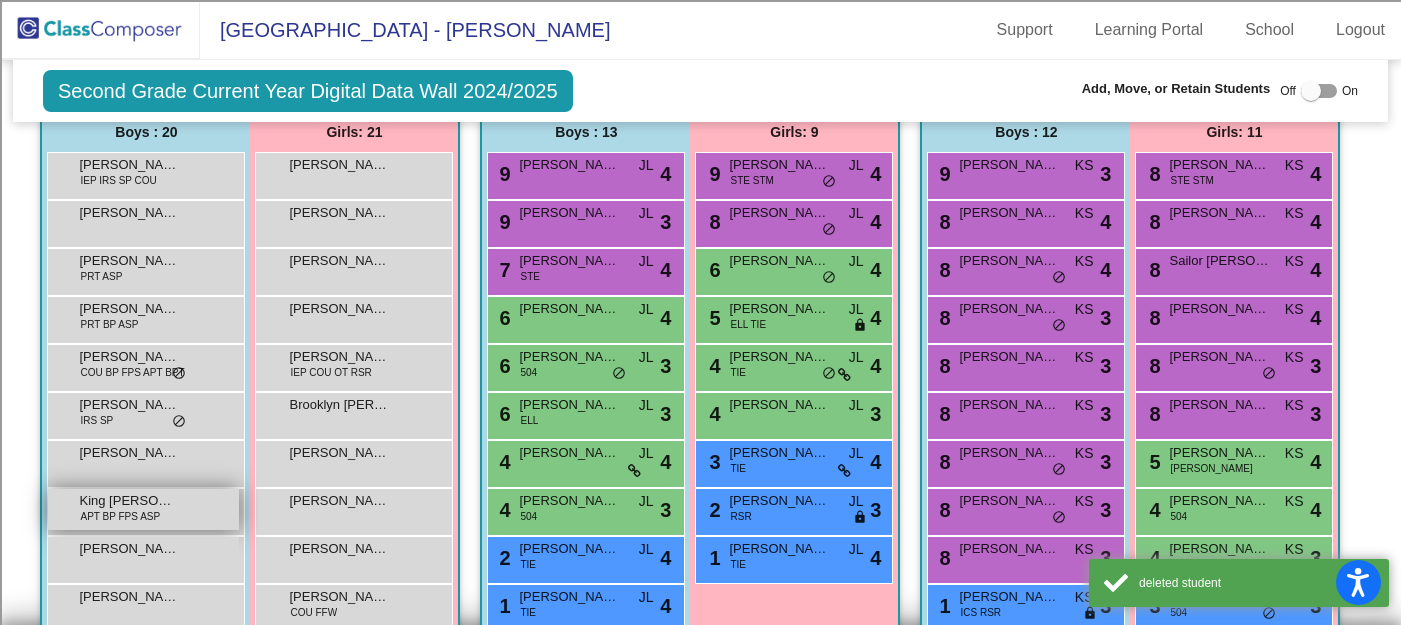 click on "King Brown APT BP FPS ASP lock do_not_disturb_alt" at bounding box center (143, 509) 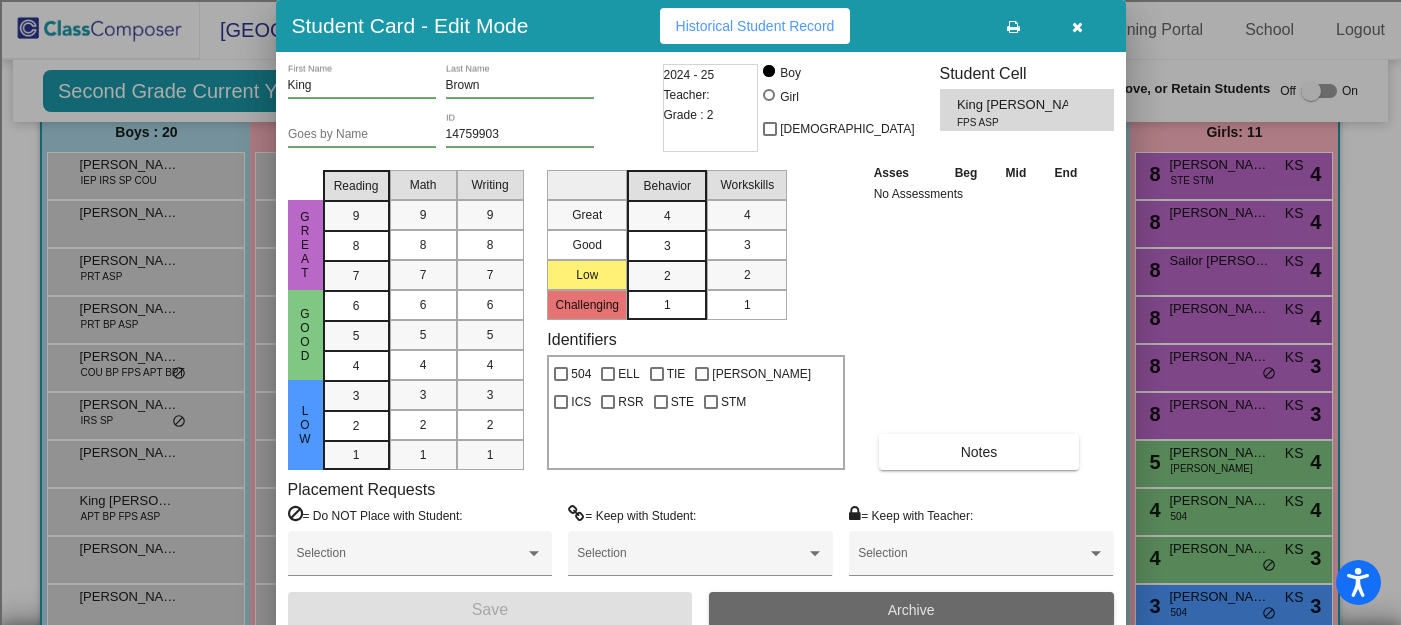 click on "Archive" at bounding box center (911, 610) 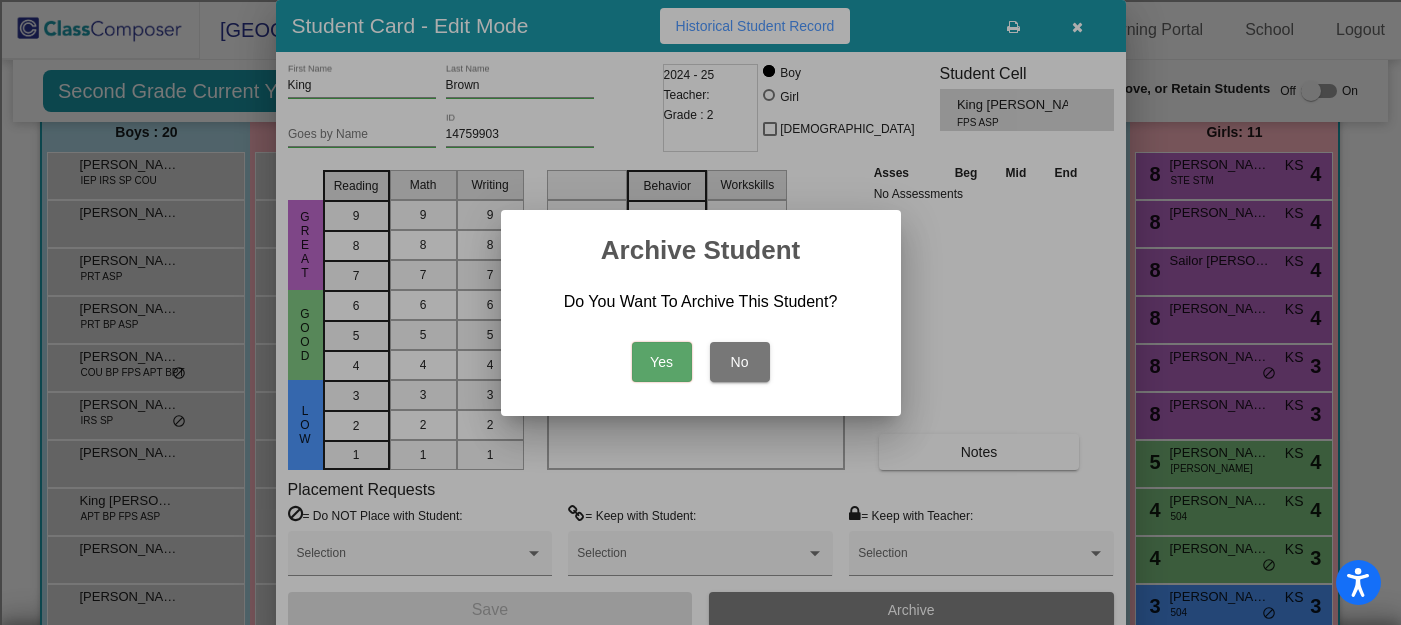 click on "Yes" at bounding box center [662, 362] 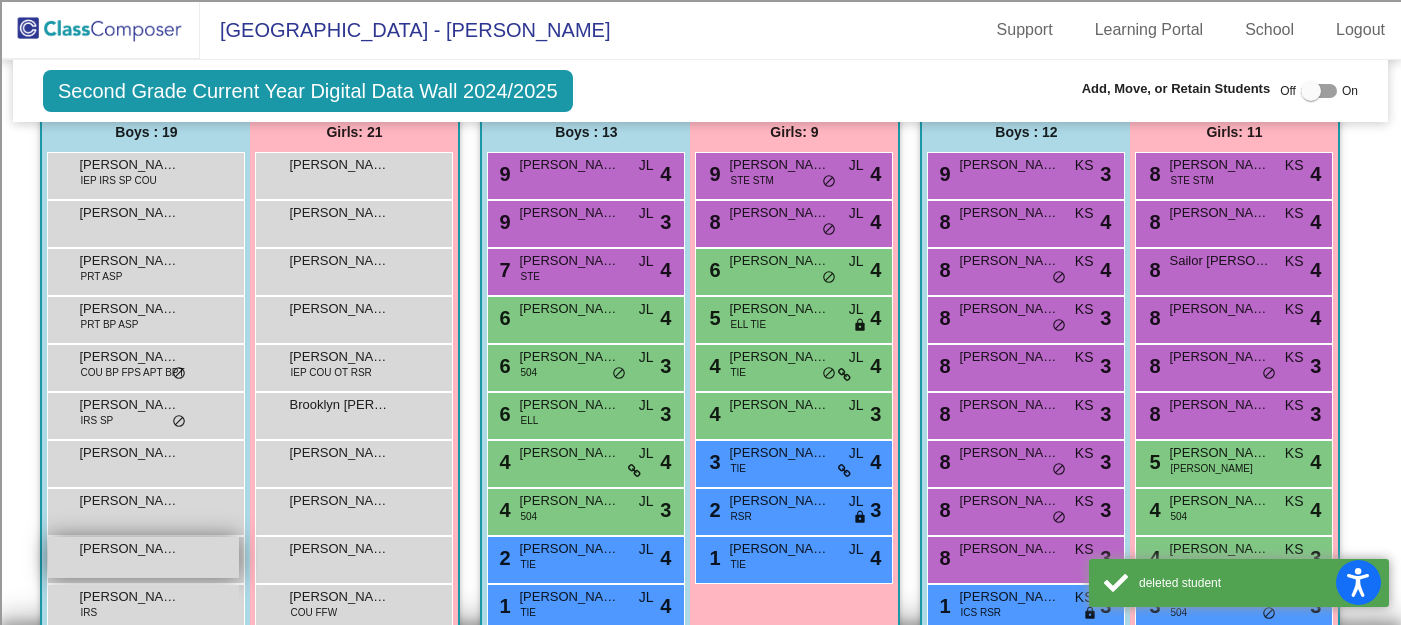 click on "Maximillian Johnson lock do_not_disturb_alt" at bounding box center [143, 557] 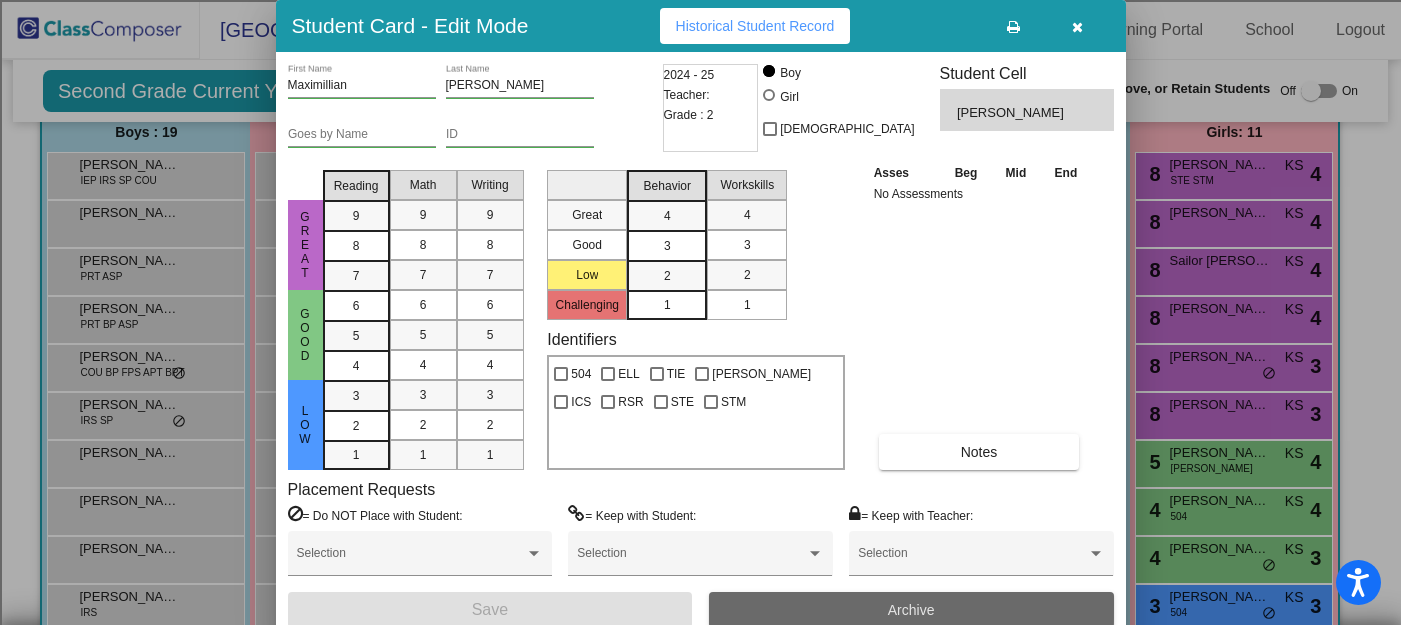 click on "Archive" at bounding box center [911, 610] 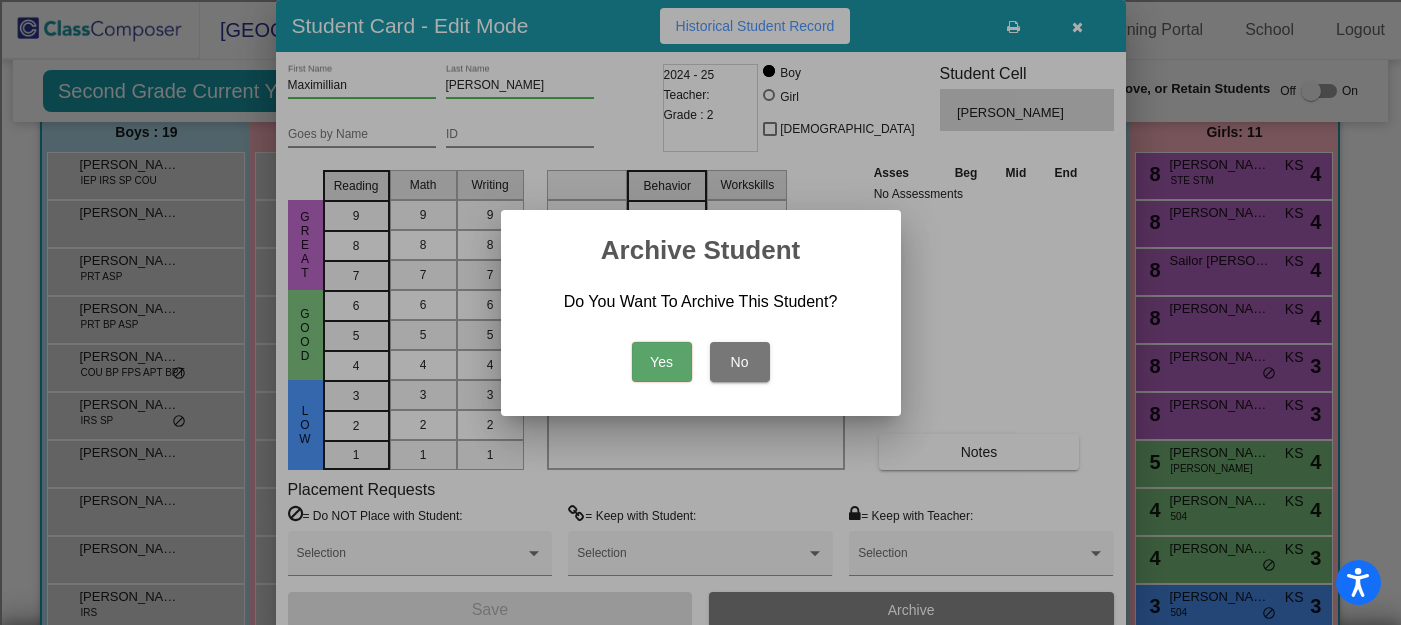 click on "Yes" at bounding box center [662, 362] 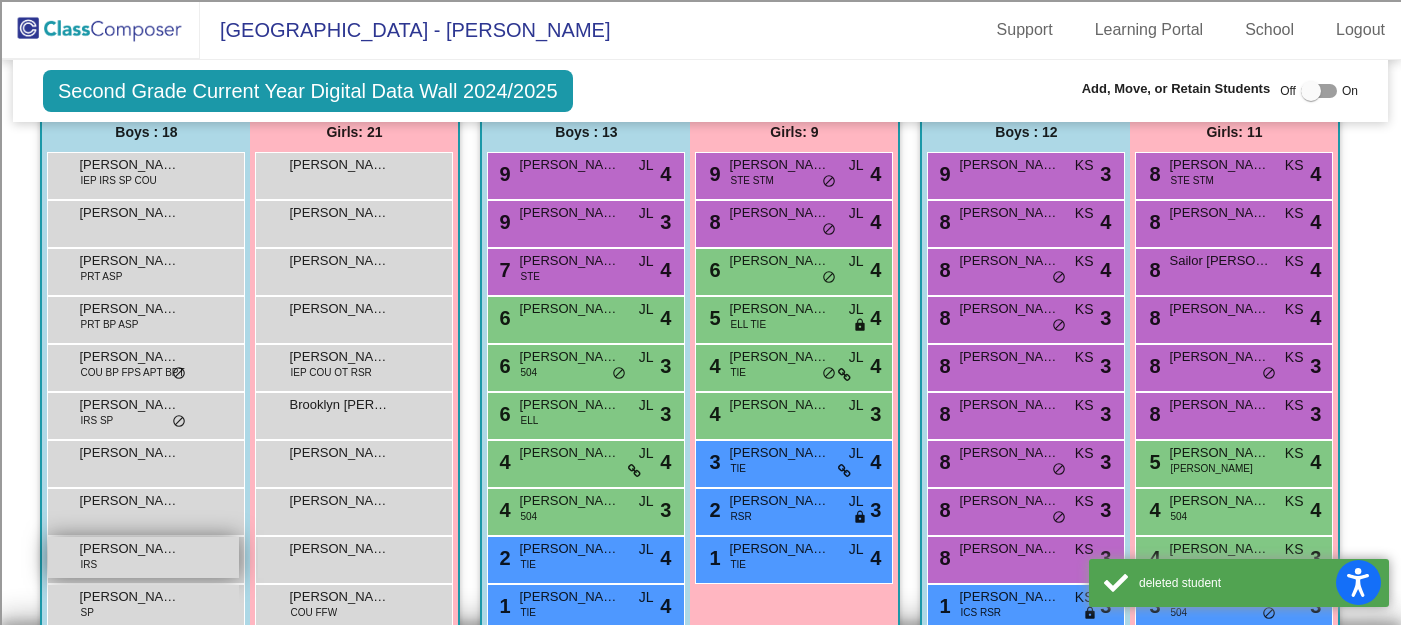 click on "Michael Smith IRS lock do_not_disturb_alt" at bounding box center (143, 557) 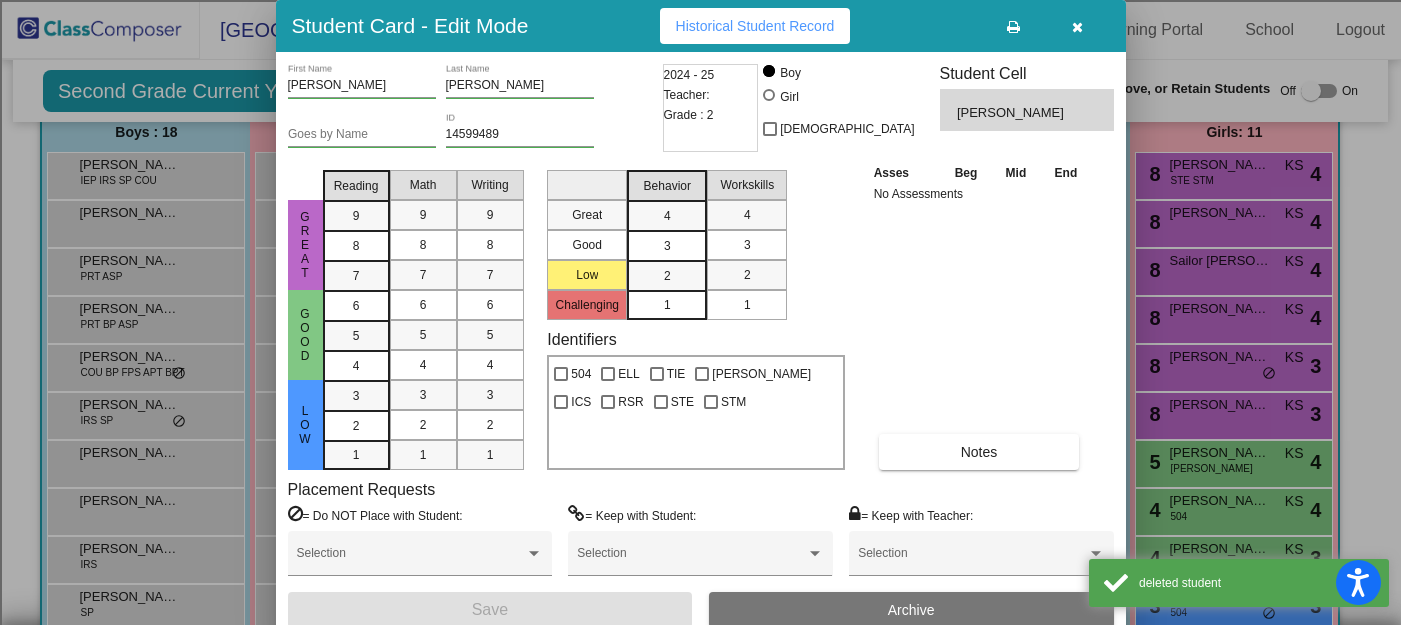 click on "Archive" at bounding box center [911, 610] 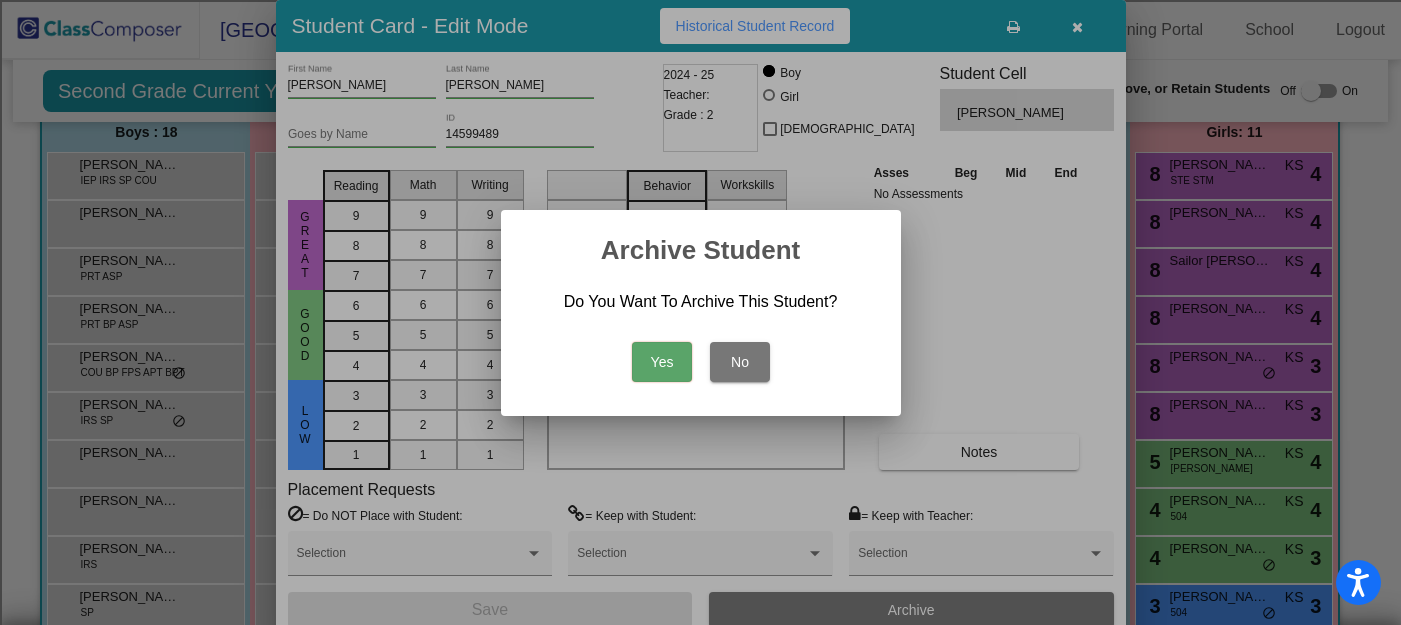 click on "Yes" at bounding box center [662, 362] 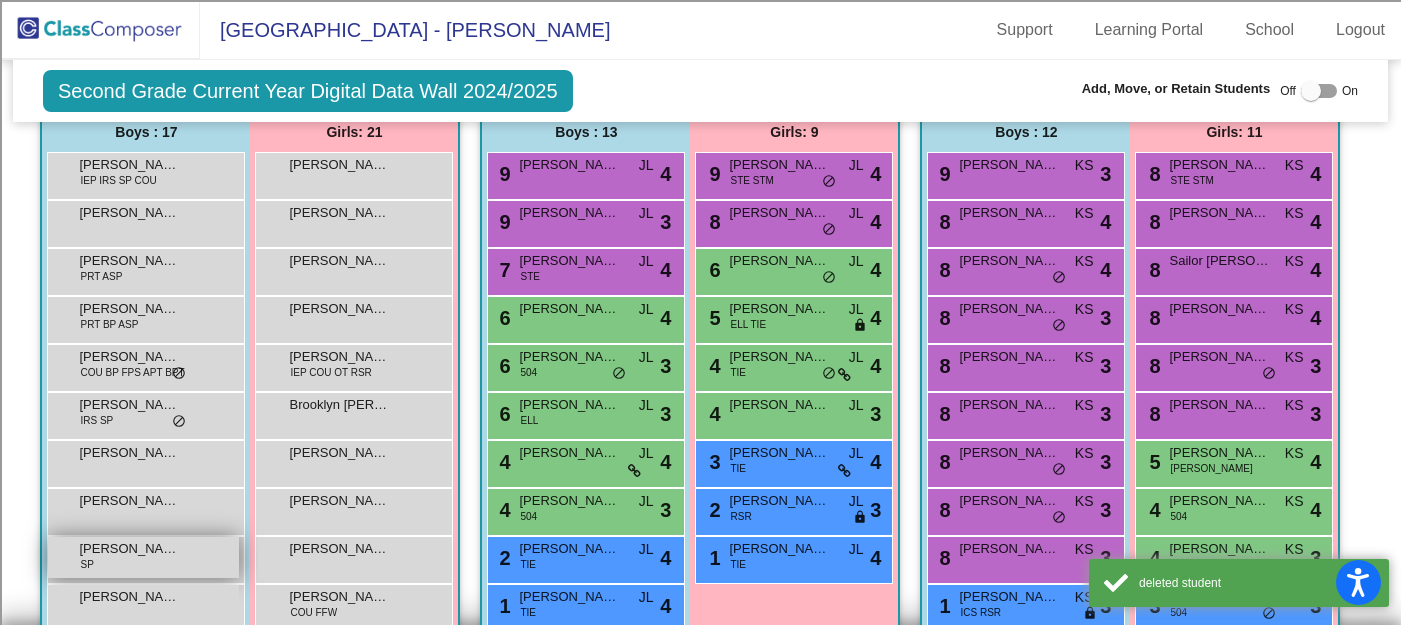 click on "Morgan Moch SP lock do_not_disturb_alt" at bounding box center [143, 557] 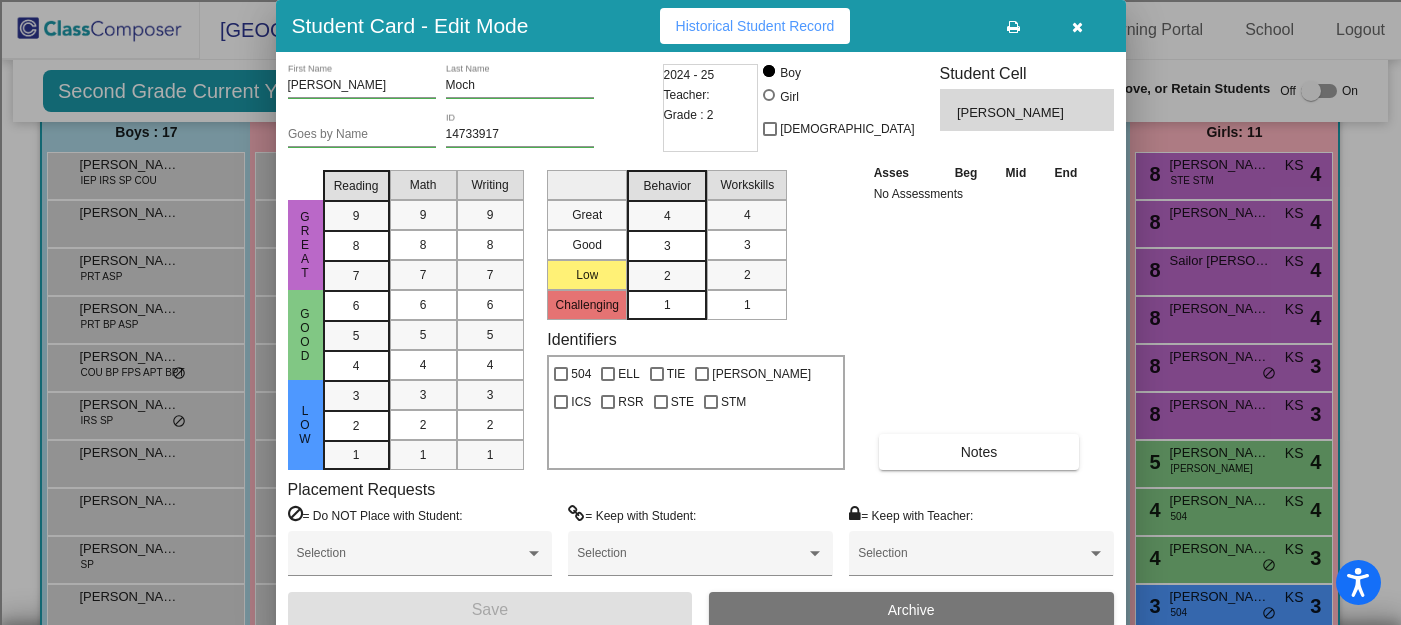 click at bounding box center [1077, 27] 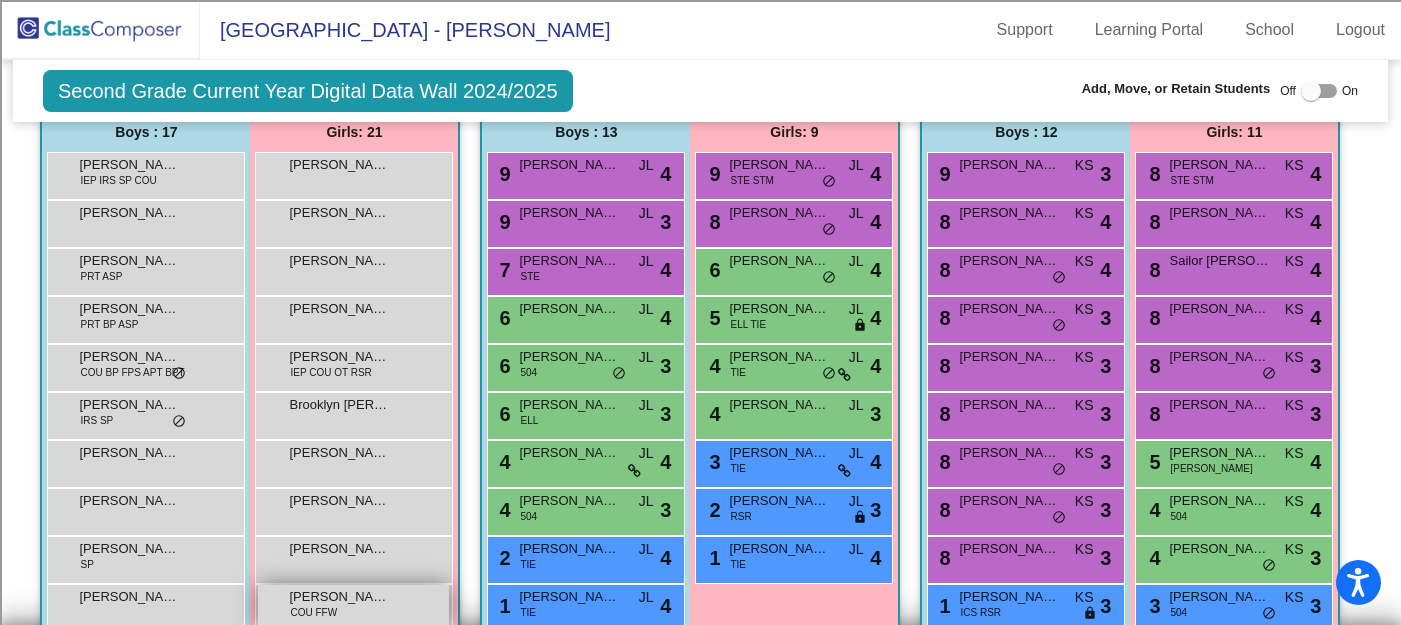click on "Isabella Troisi" at bounding box center [339, 597] 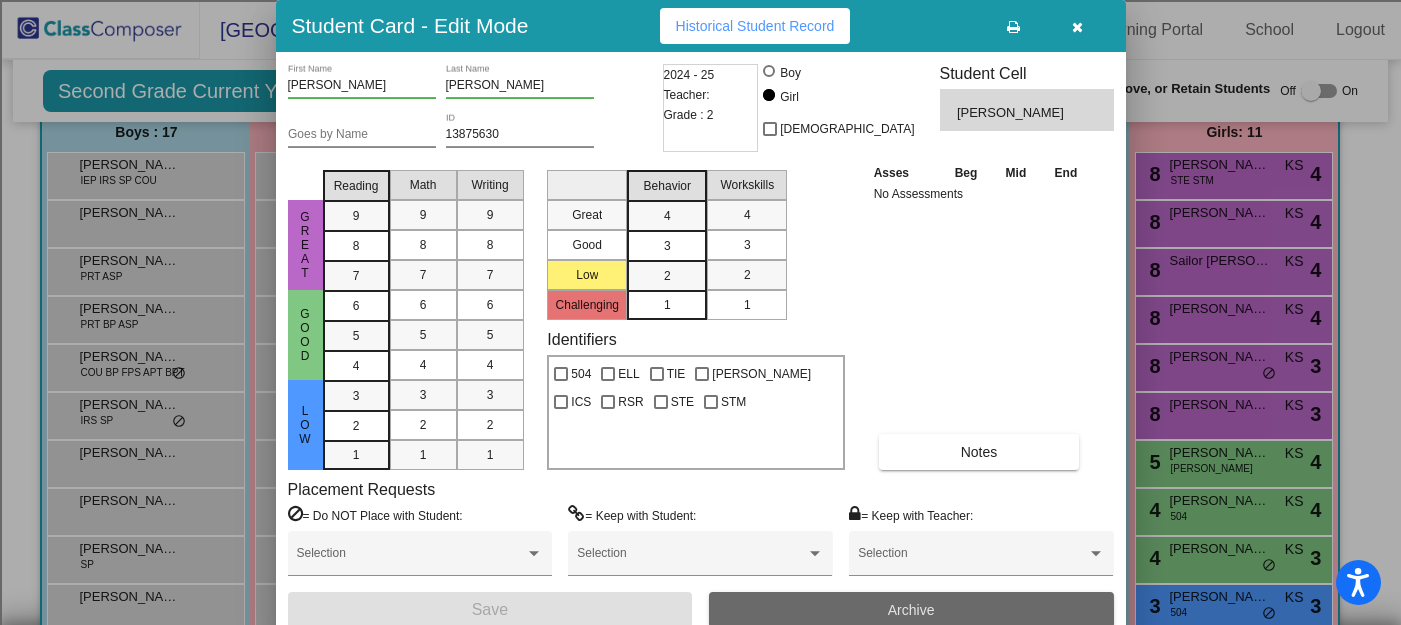 click on "Archive" at bounding box center (911, 610) 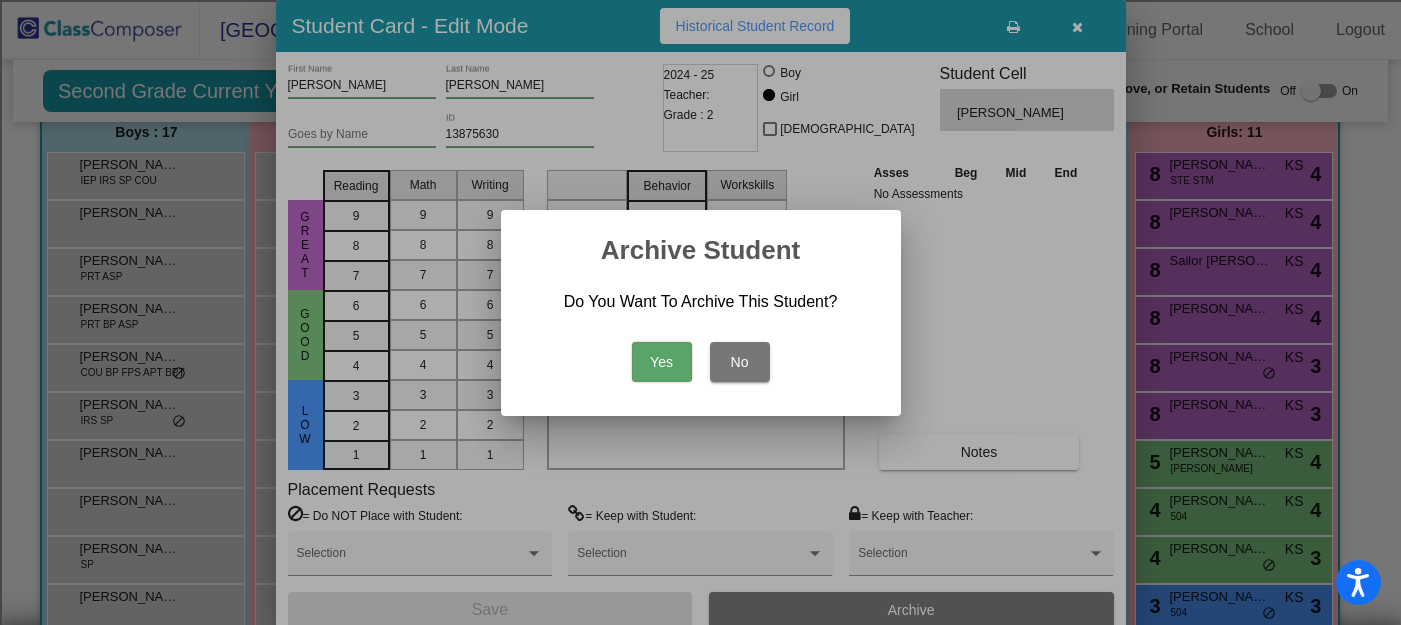 click on "Yes" at bounding box center (662, 362) 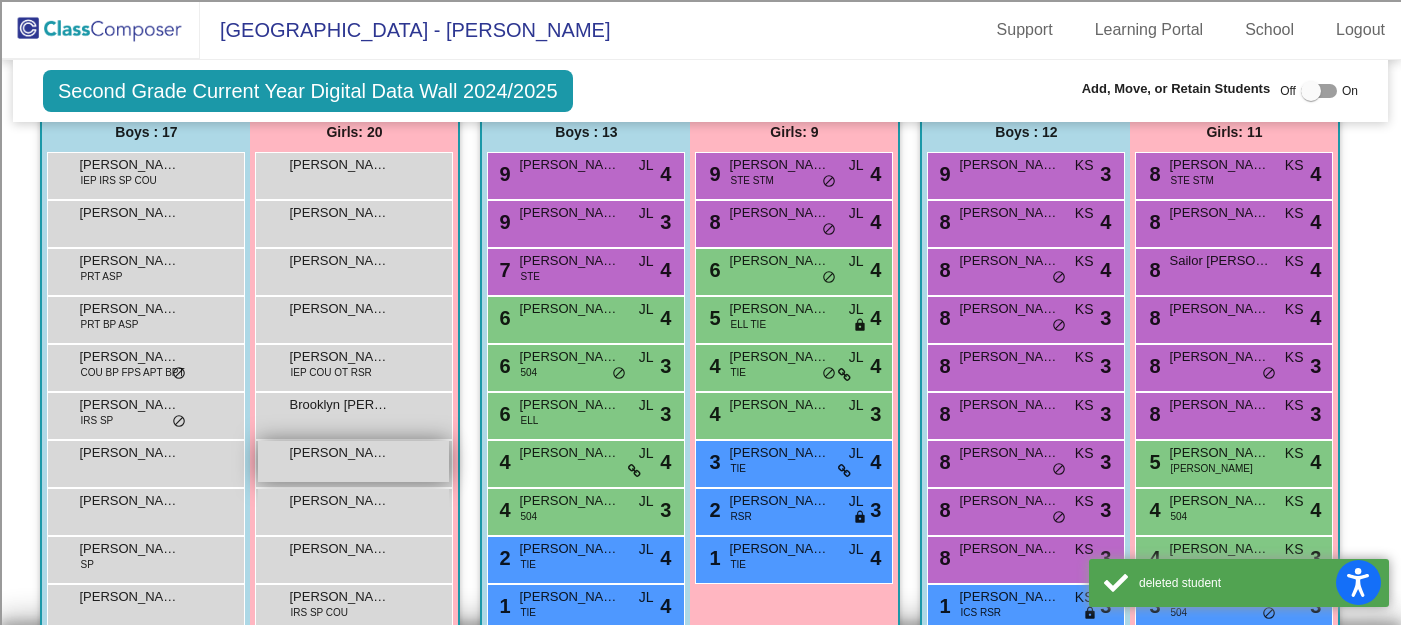 click on "Elizabeth Elich" at bounding box center (339, 453) 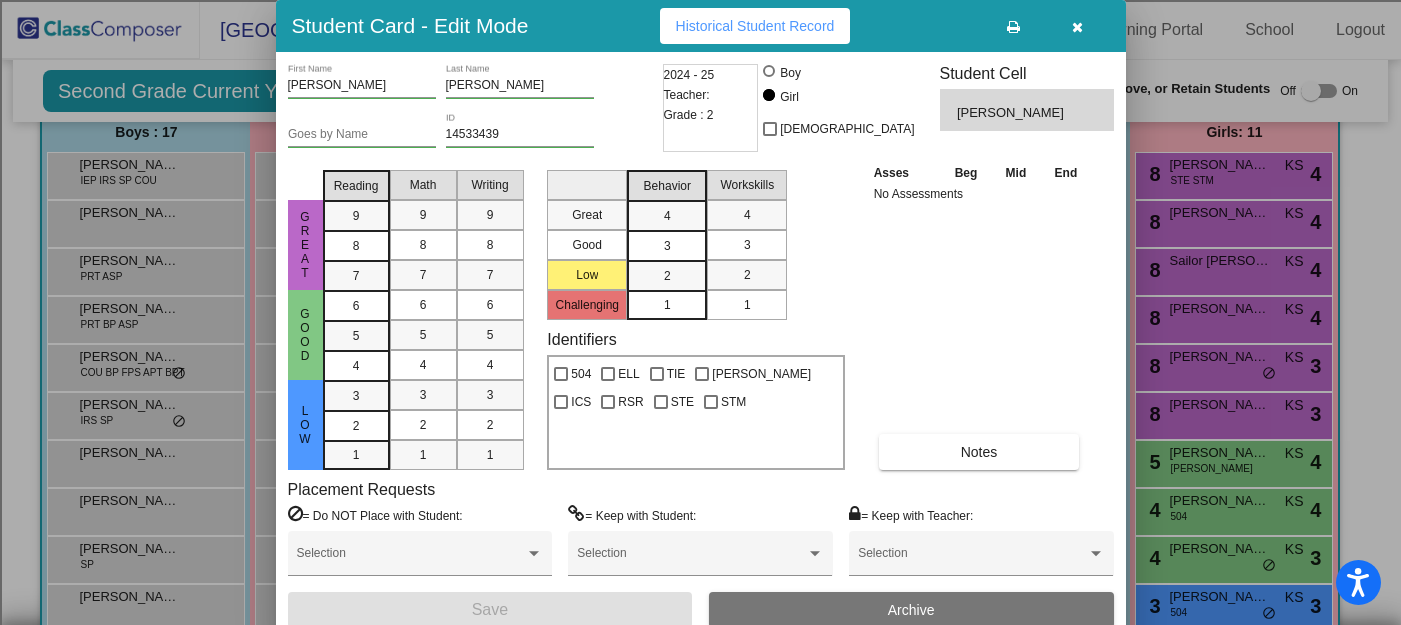 click on "Archive" at bounding box center [911, 610] 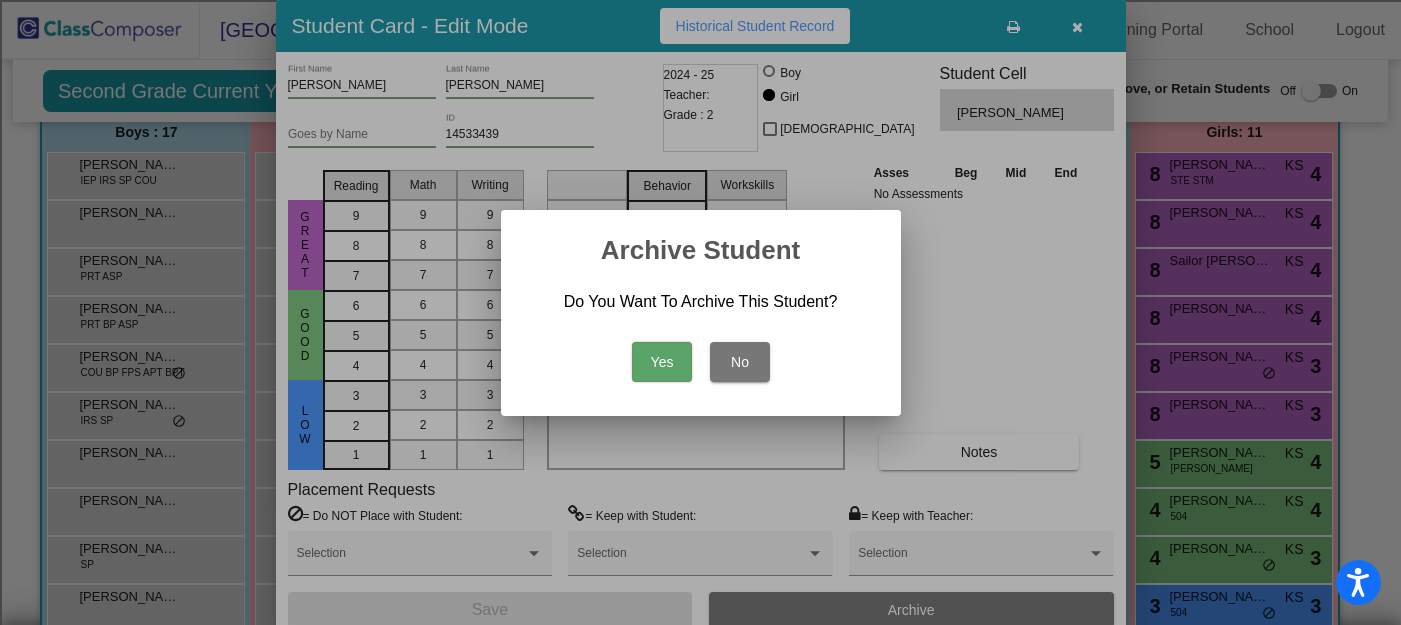 click on "Yes" at bounding box center [662, 362] 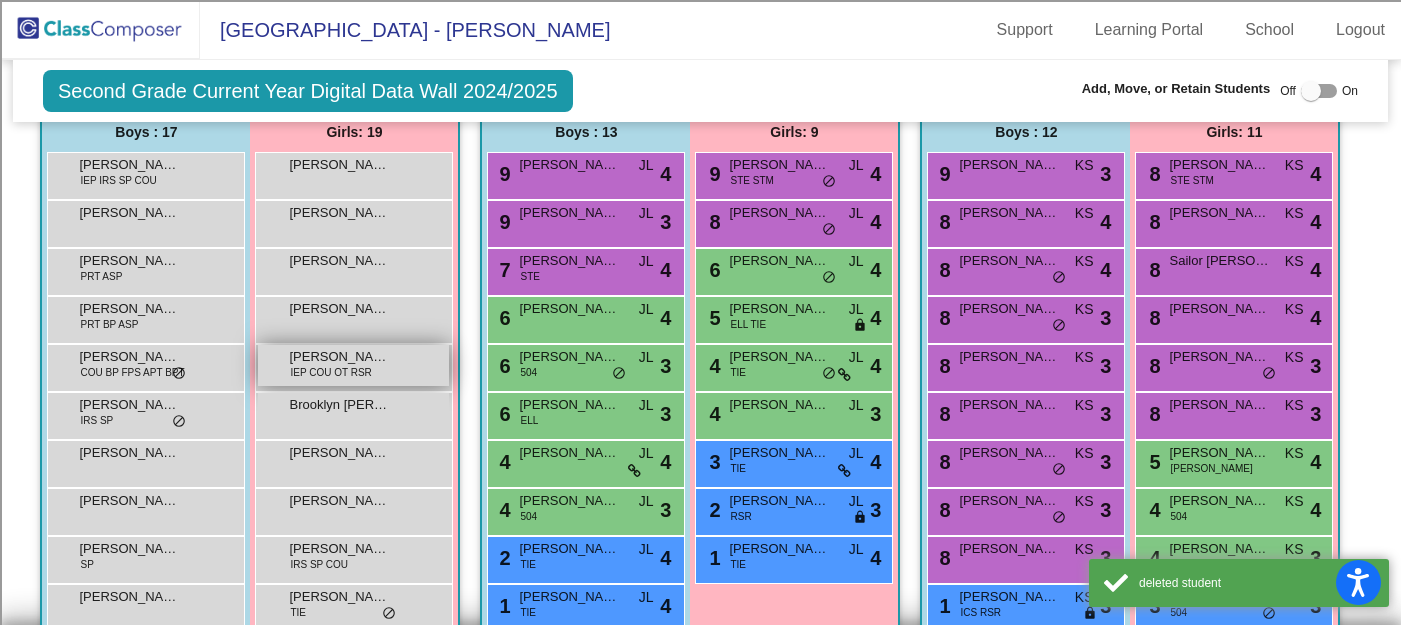 click on "Avia Marcelis" at bounding box center [339, 357] 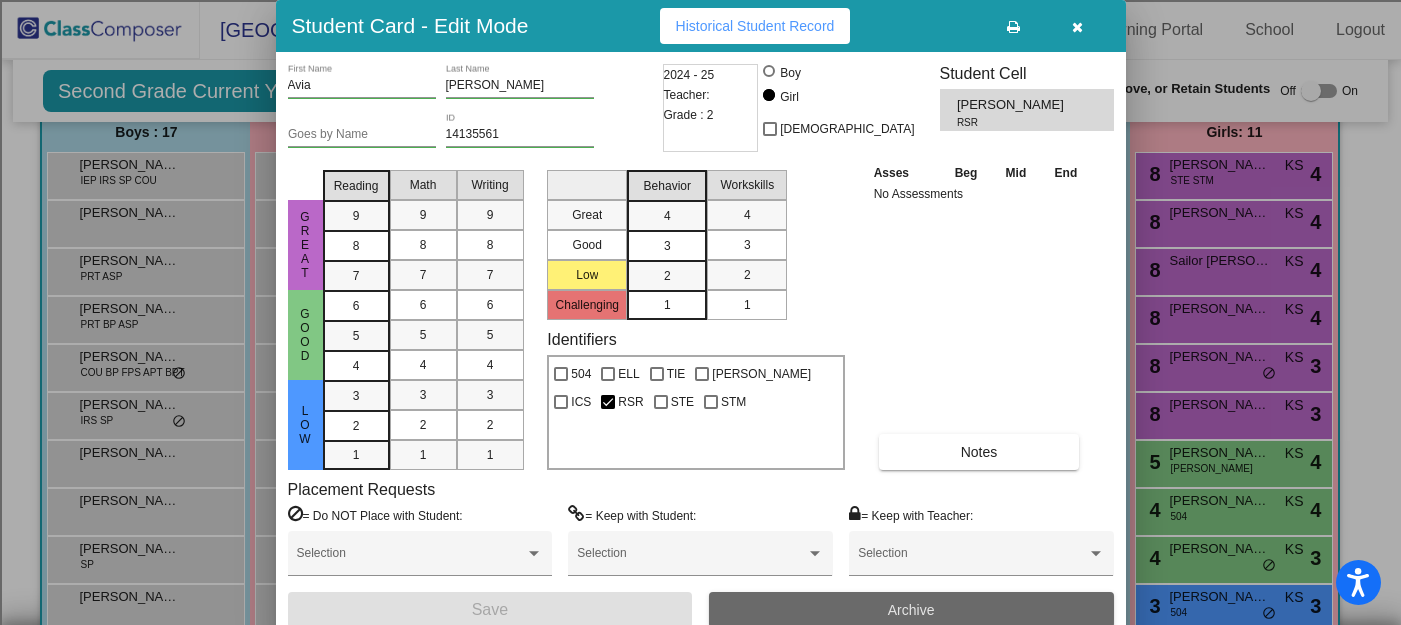 click on "Archive" at bounding box center (911, 610) 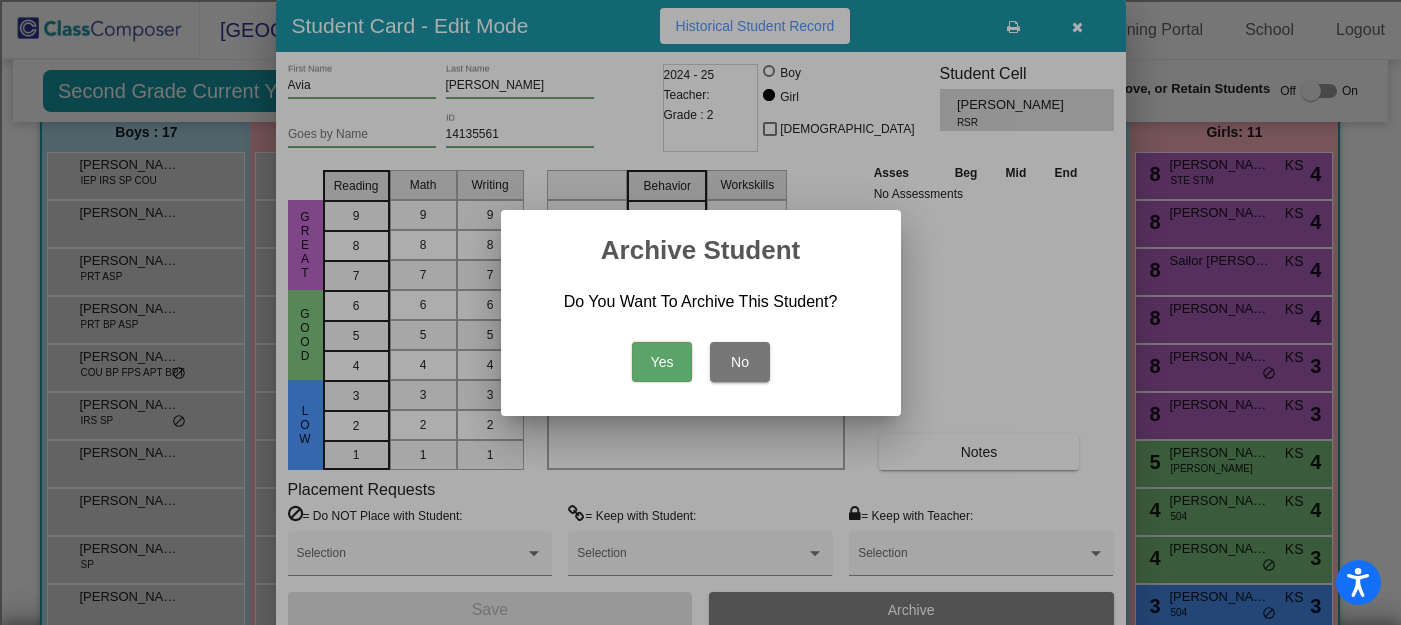click on "Yes" at bounding box center (662, 362) 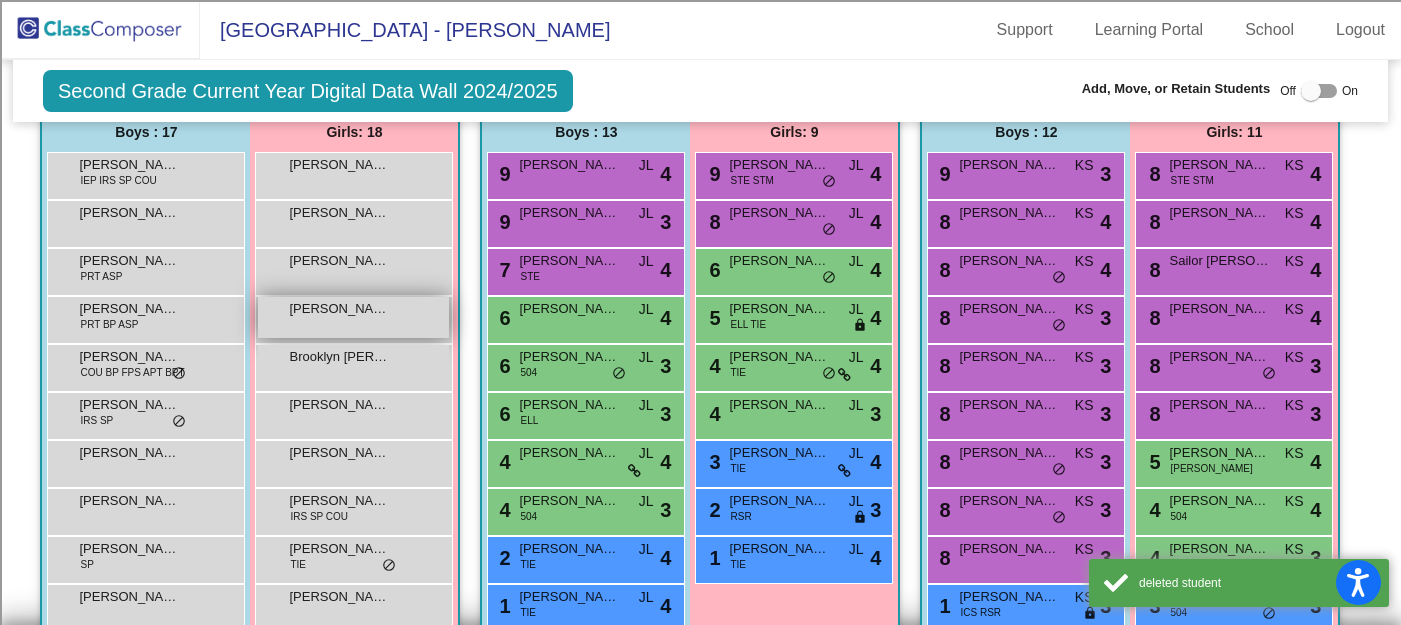 click on "Aria Johnson" at bounding box center (339, 309) 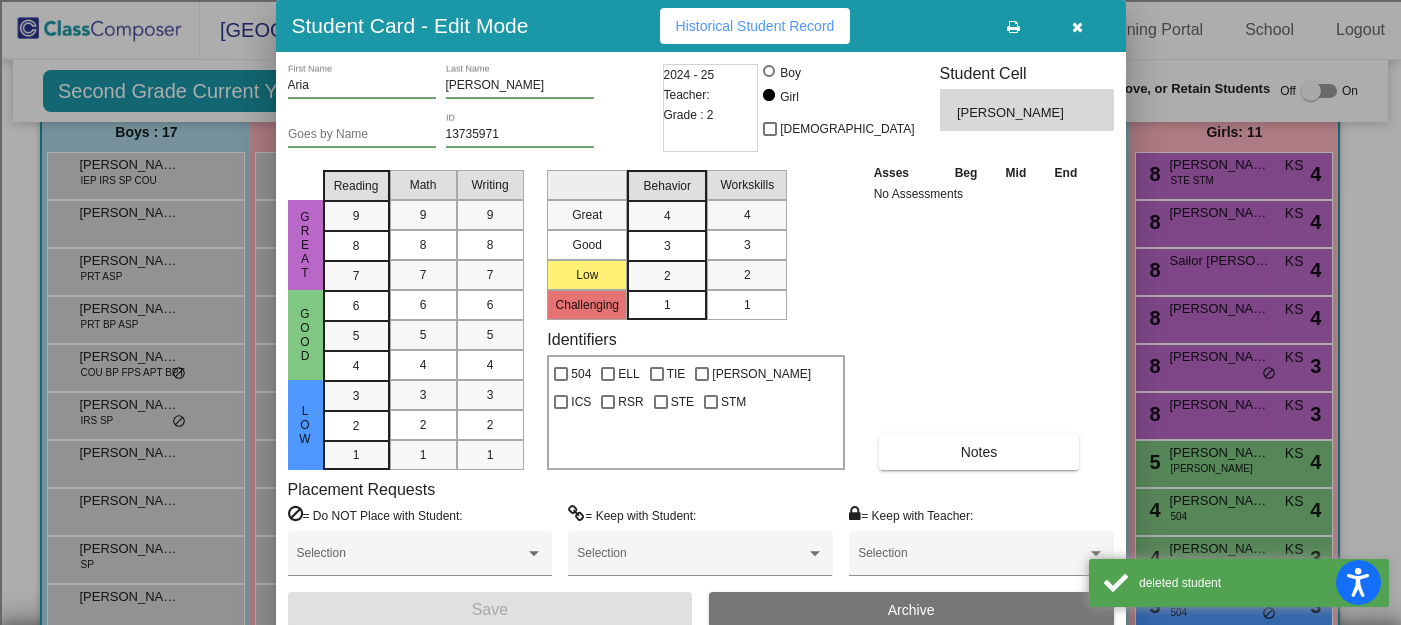 click on "Archive" at bounding box center (911, 610) 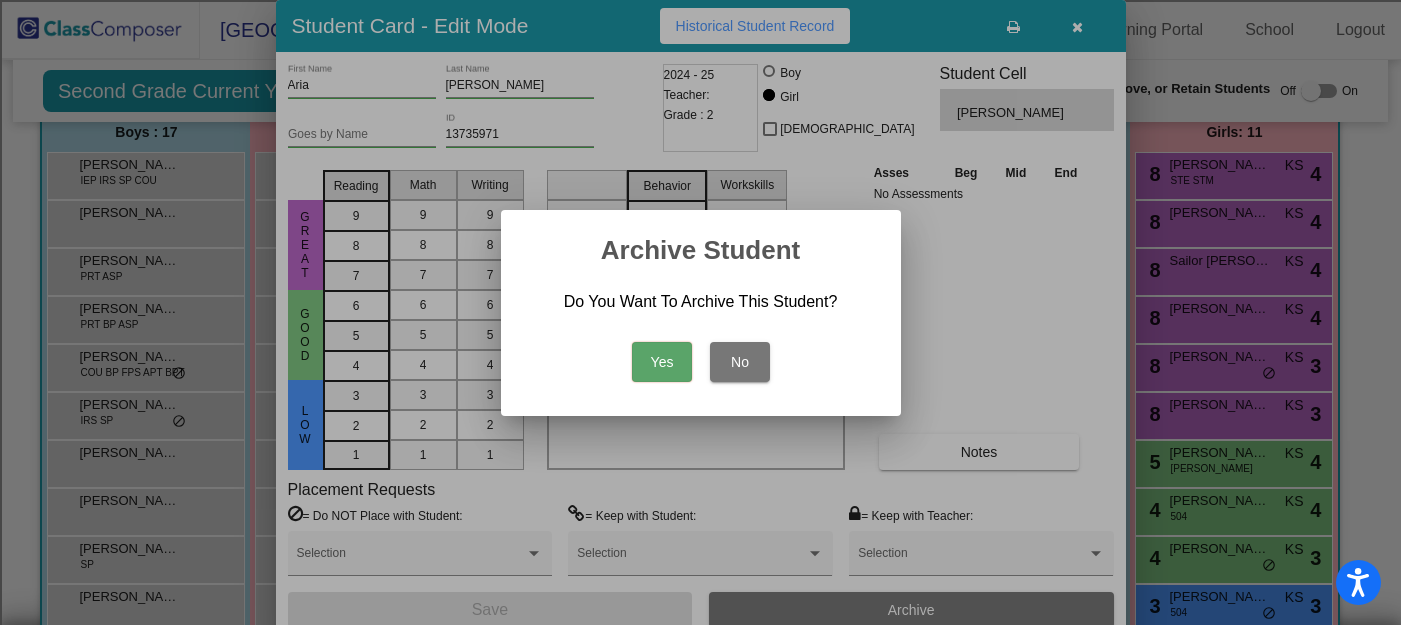 click on "Yes" at bounding box center [662, 362] 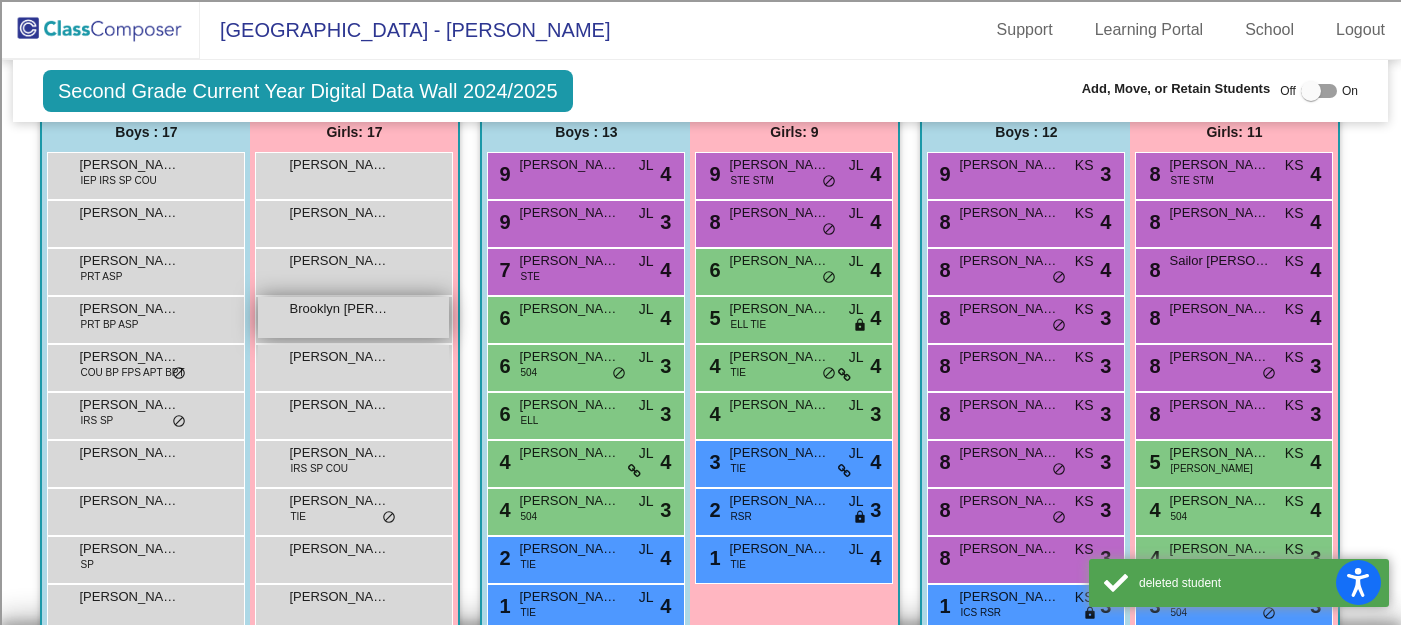 click on "Brooklyn Peavy lock do_not_disturb_alt" at bounding box center (353, 317) 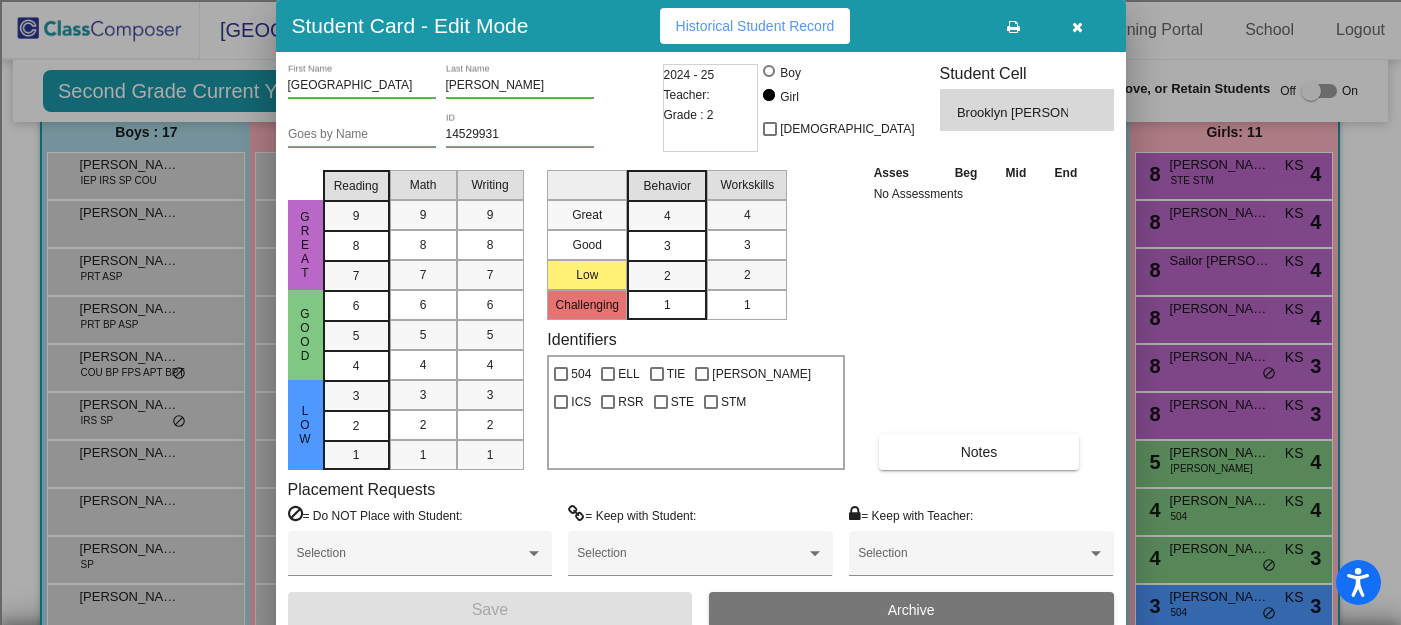 click on "Archive" at bounding box center [911, 610] 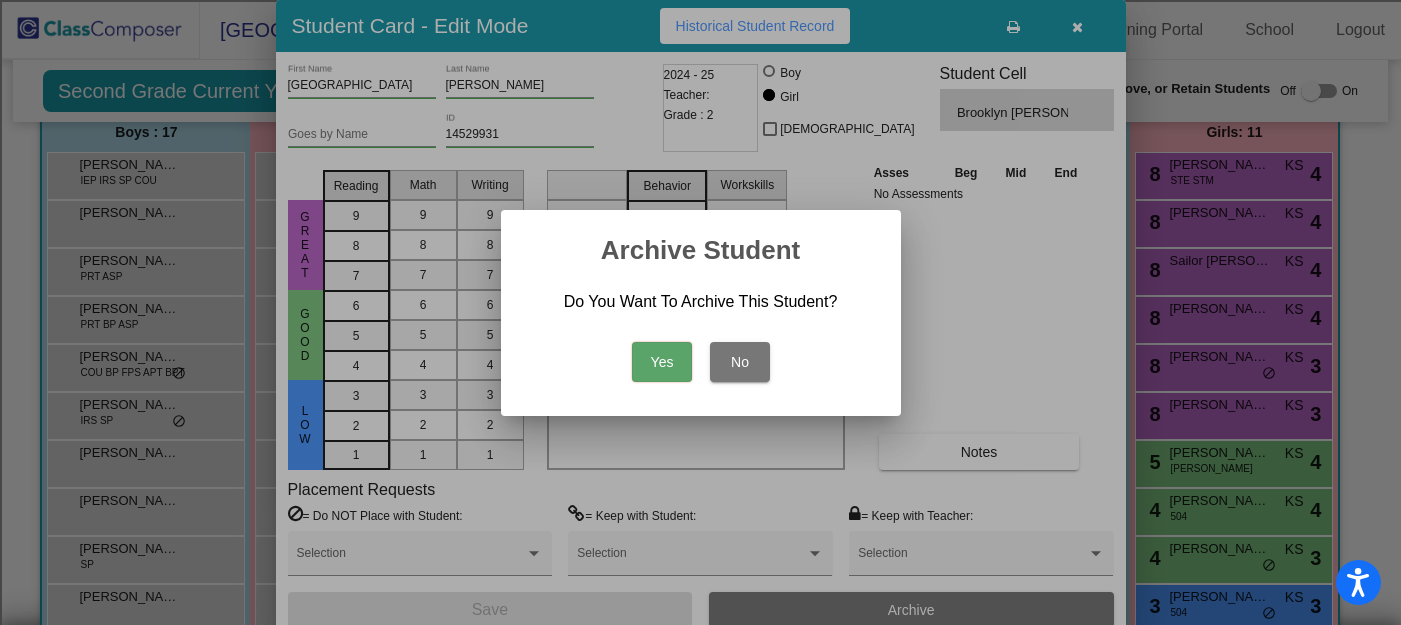 click on "Yes" at bounding box center [662, 362] 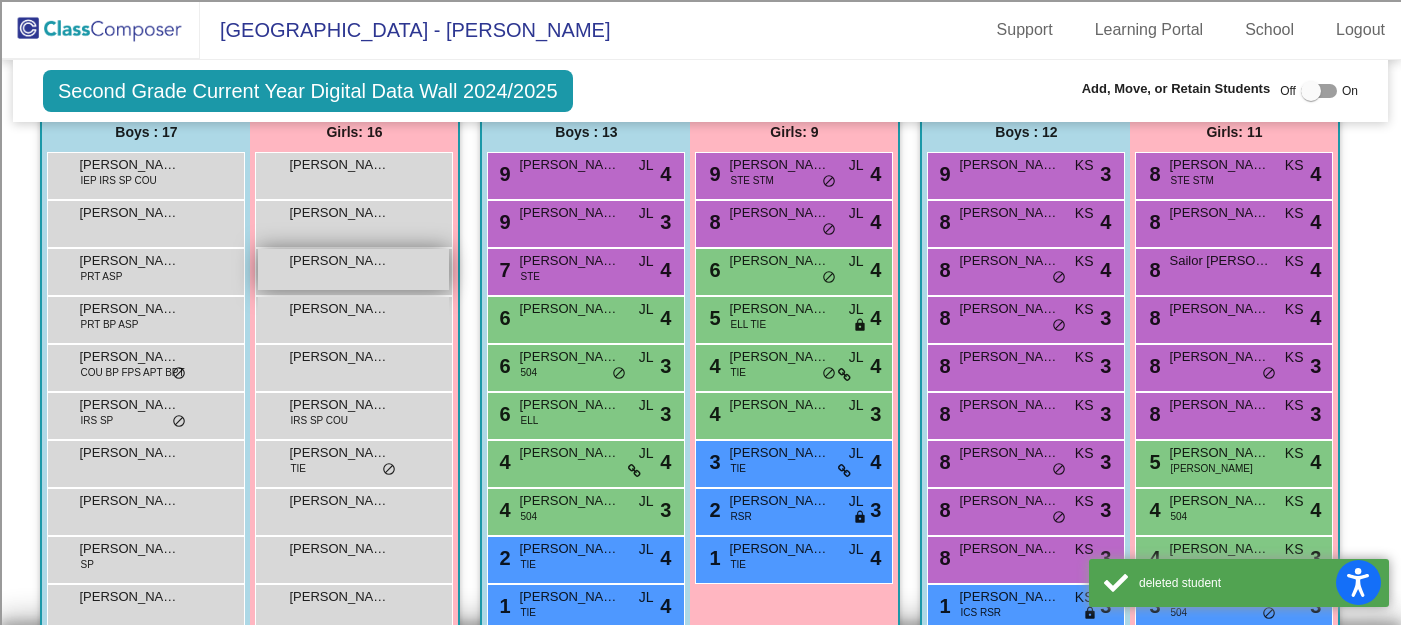 click on "Anna DeCarlo lock do_not_disturb_alt" at bounding box center (353, 269) 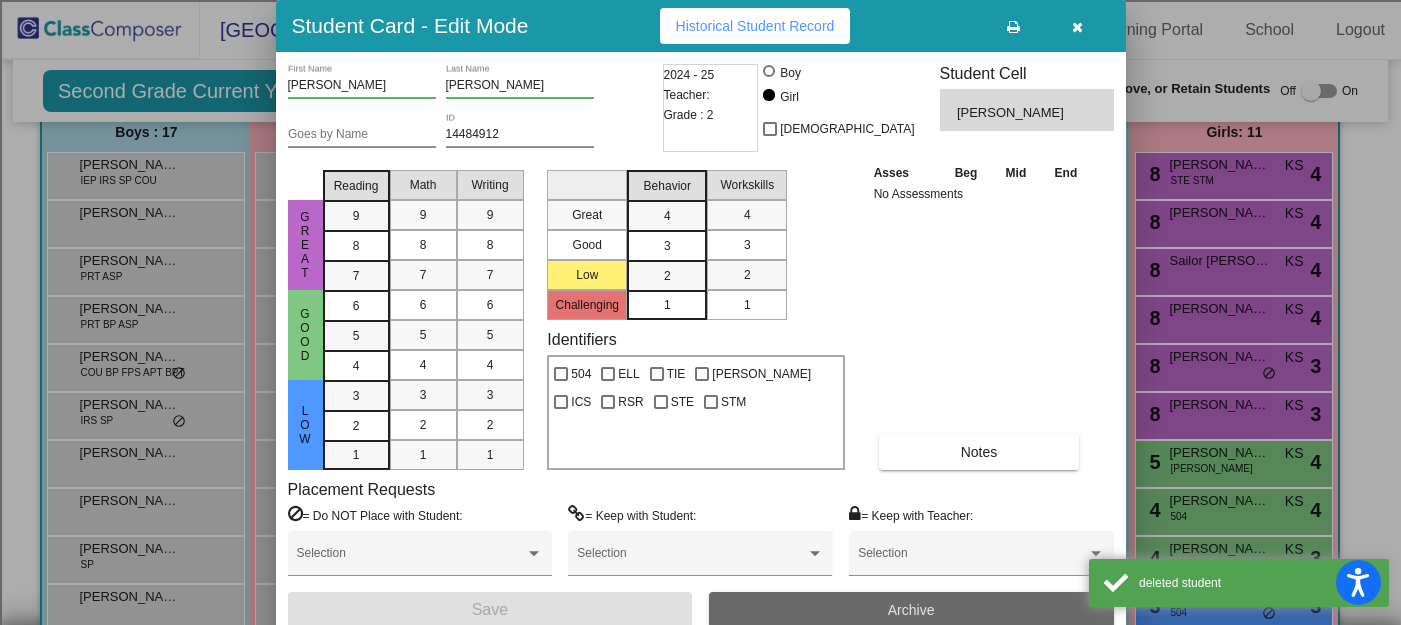 click on "Archive" at bounding box center [911, 610] 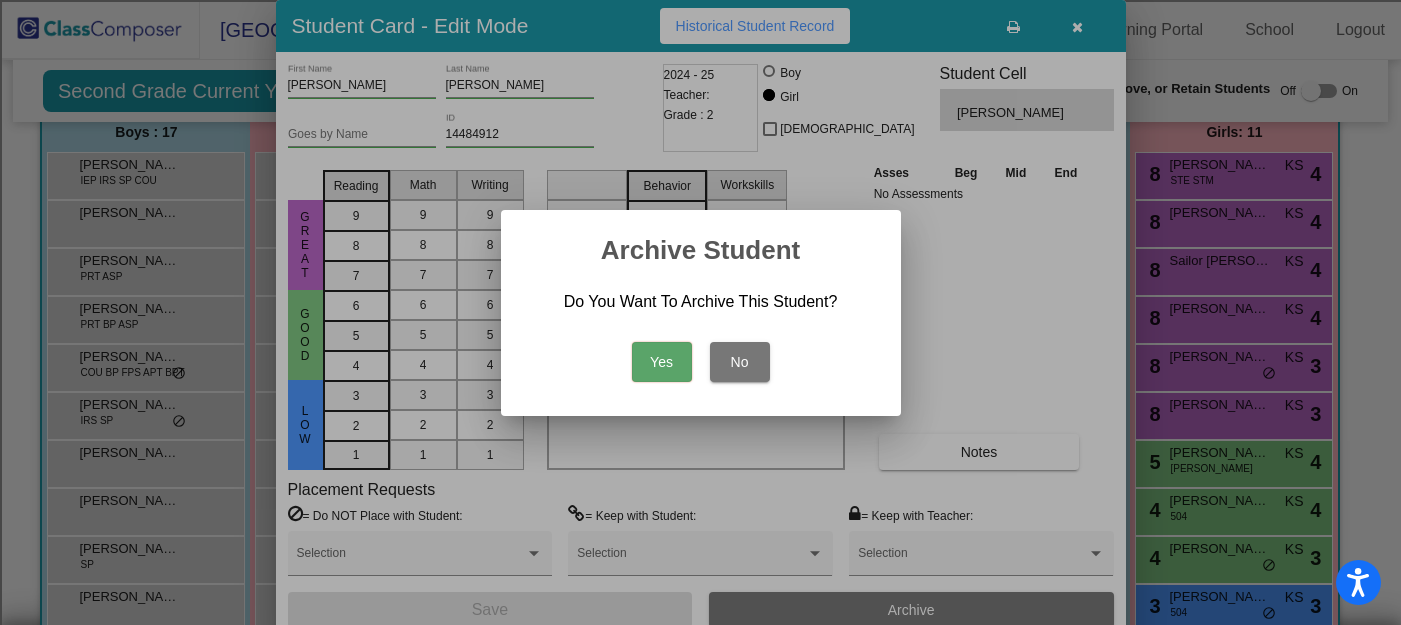 click on "Yes" at bounding box center (662, 362) 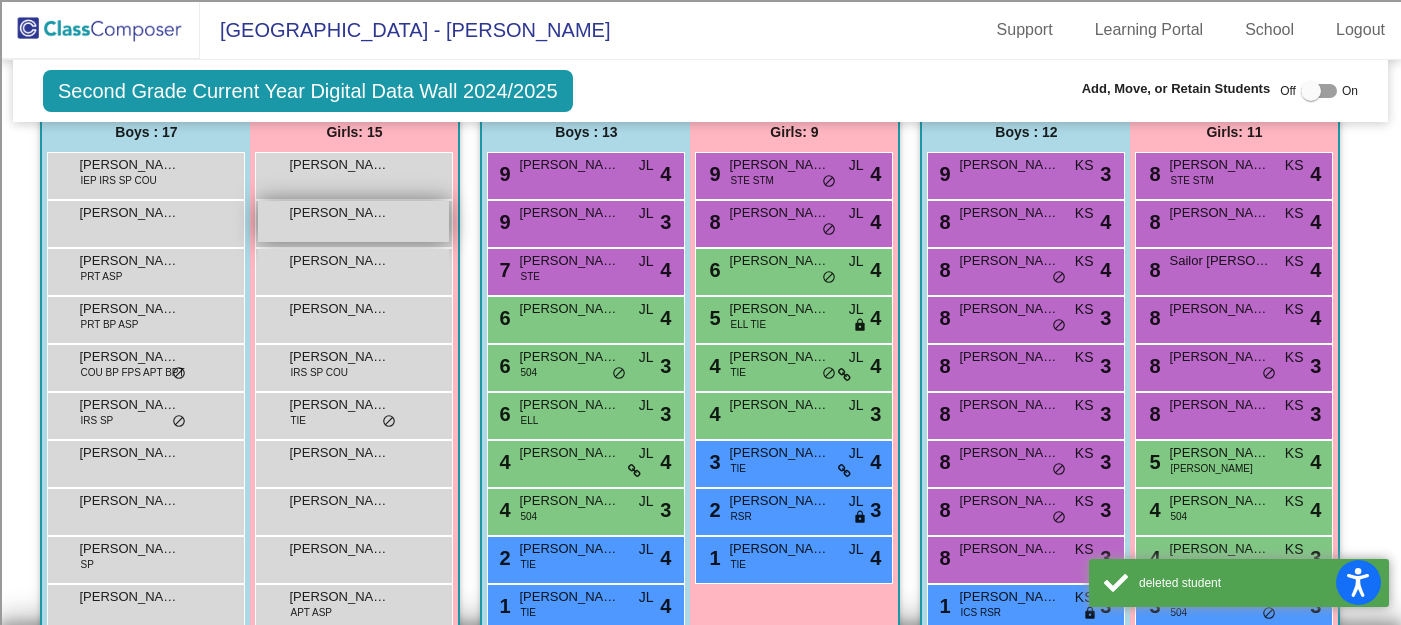 click on "Anastasia Runza lock do_not_disturb_alt" at bounding box center [353, 221] 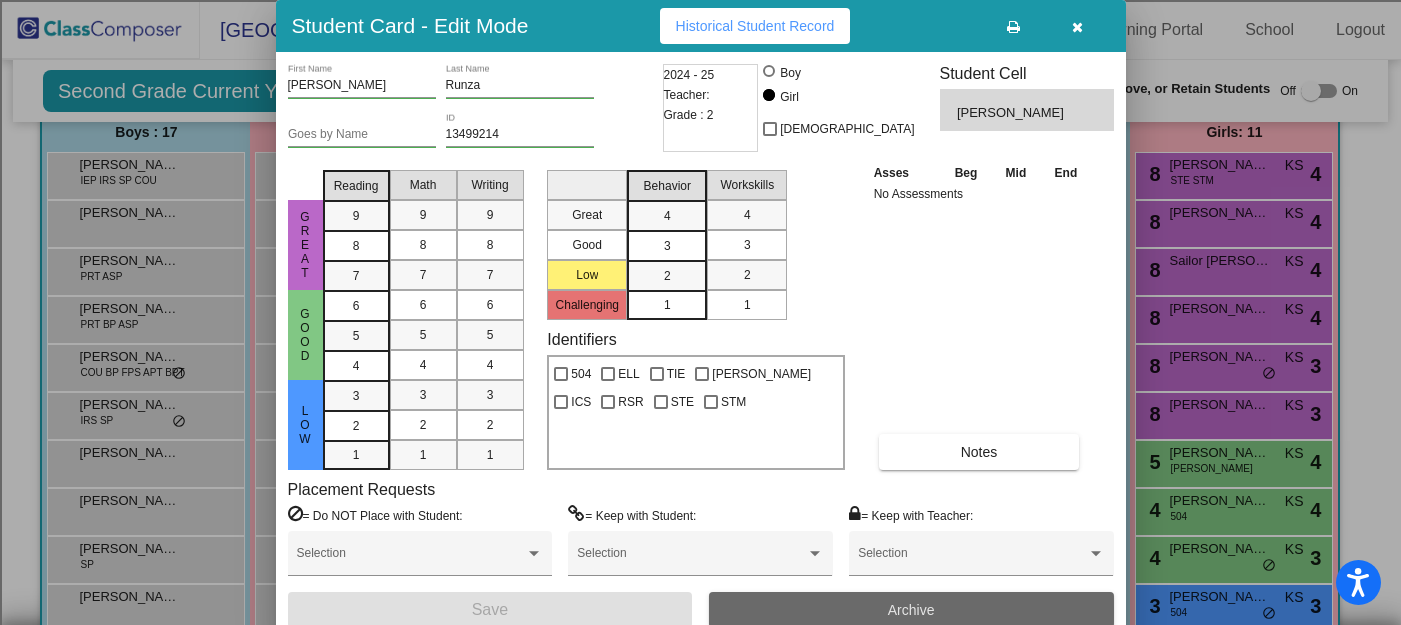 click on "Archive" at bounding box center (911, 610) 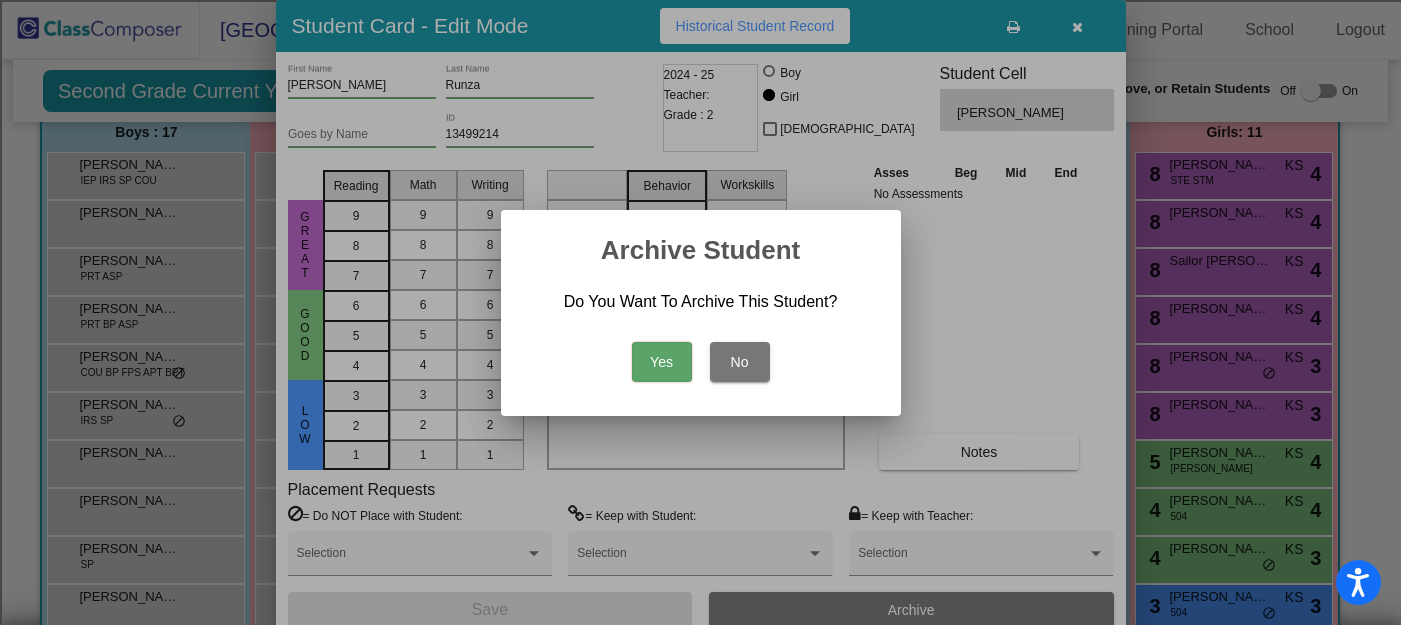 click on "Yes" at bounding box center [662, 362] 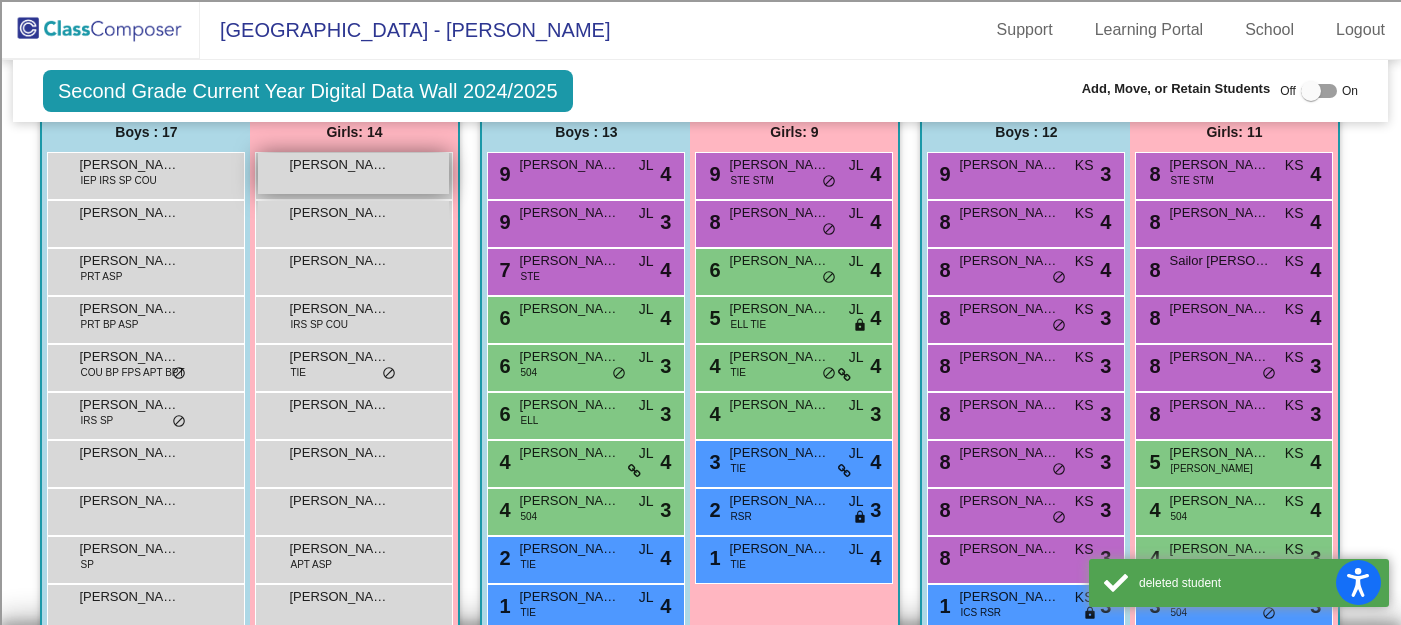 click on "Alice DiStaulo lock do_not_disturb_alt" at bounding box center (353, 173) 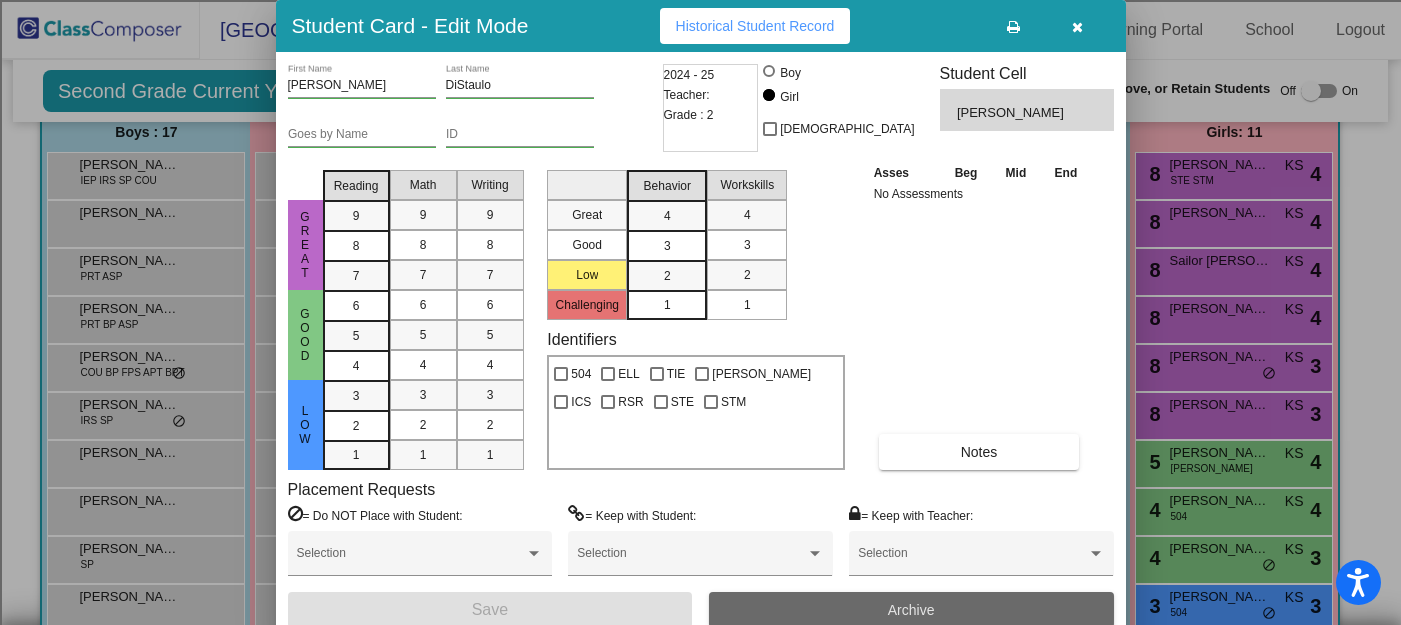 click on "Archive" at bounding box center [911, 610] 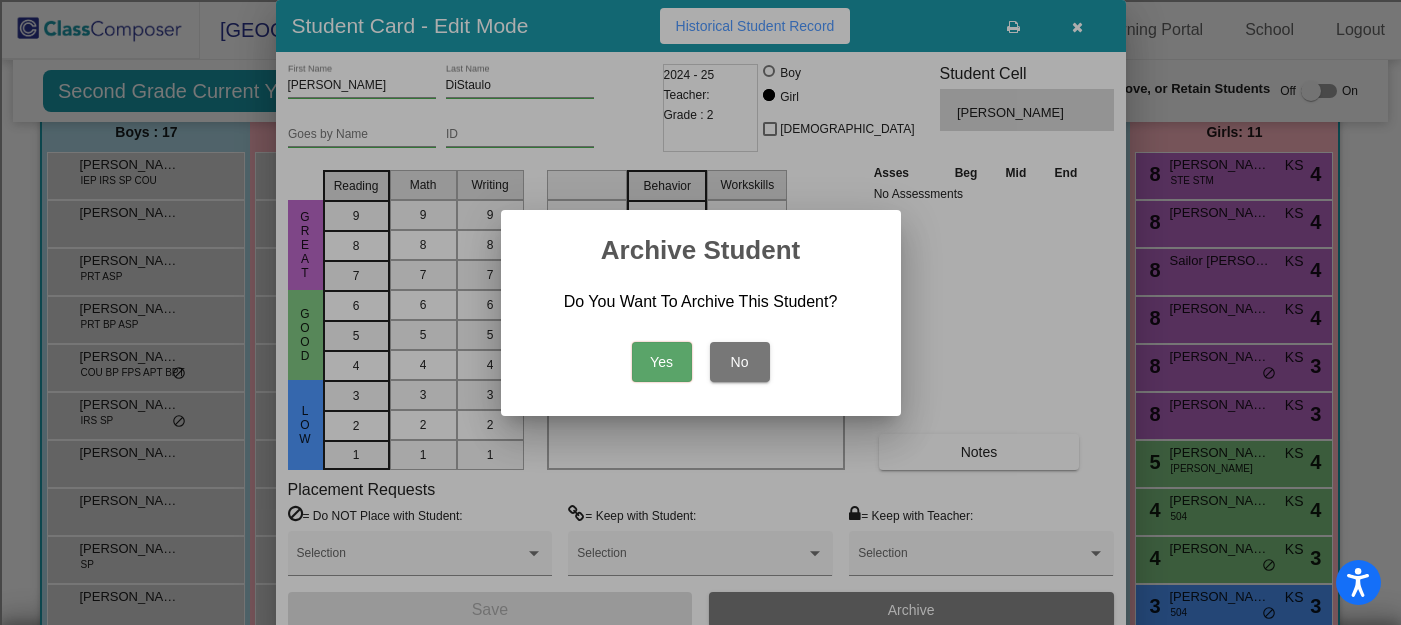 click on "Yes" at bounding box center [662, 362] 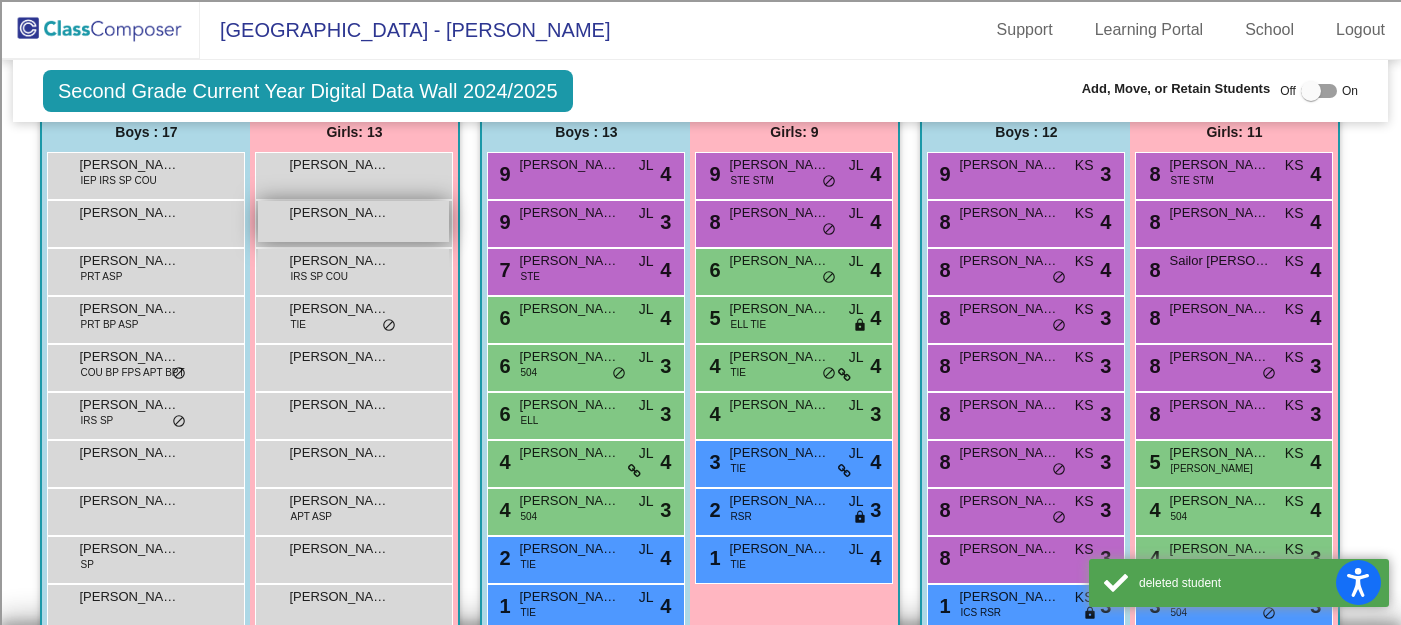 click on "Gianna Zeccardi lock do_not_disturb_alt" at bounding box center [353, 221] 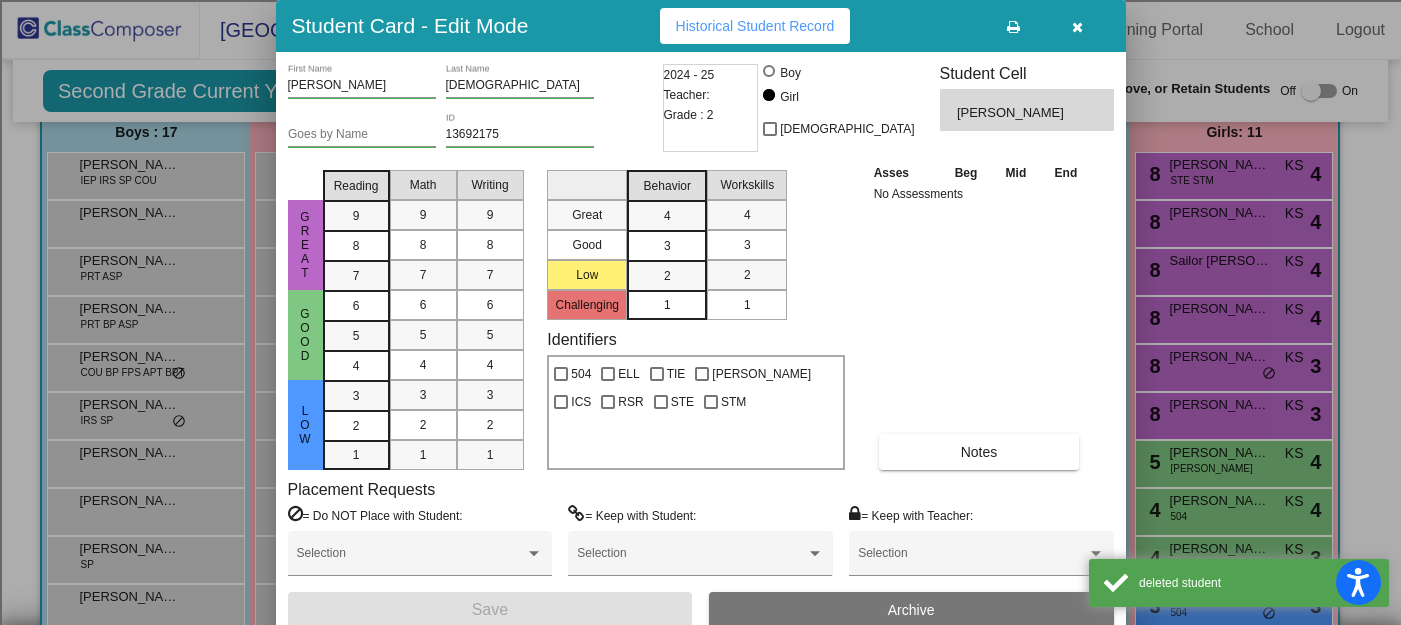 click on "Archive" at bounding box center (911, 610) 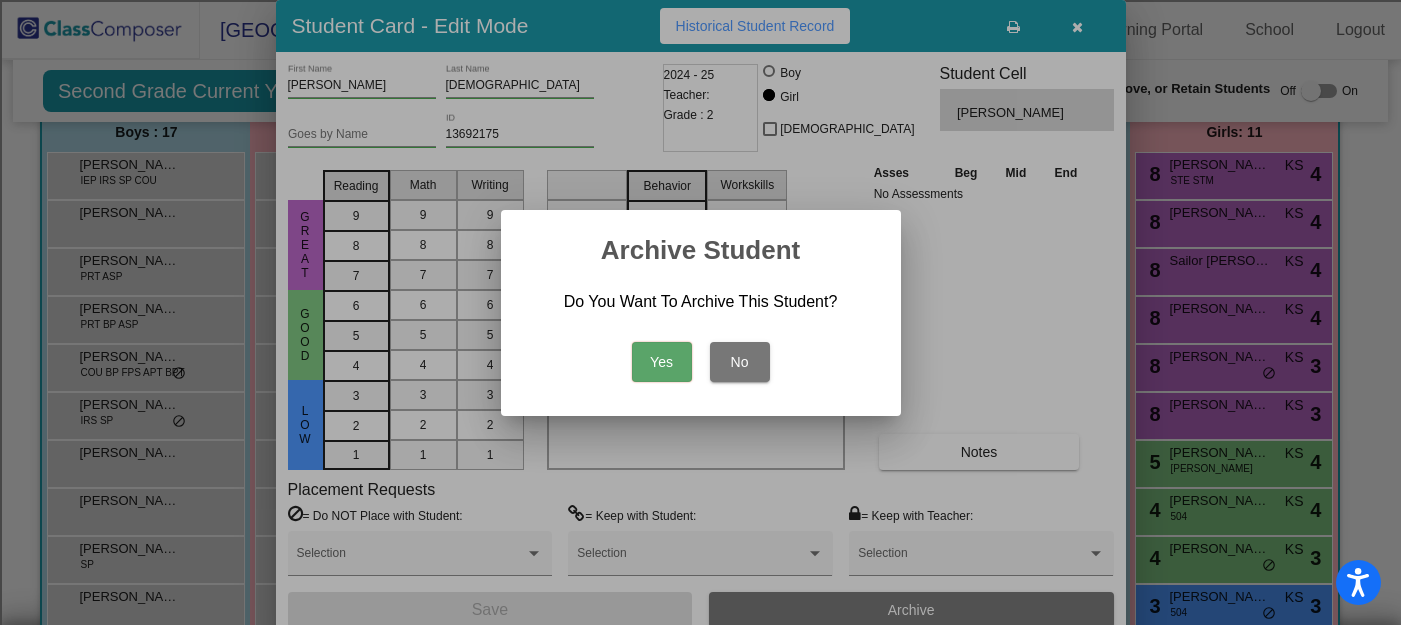 click on "Yes" at bounding box center (662, 362) 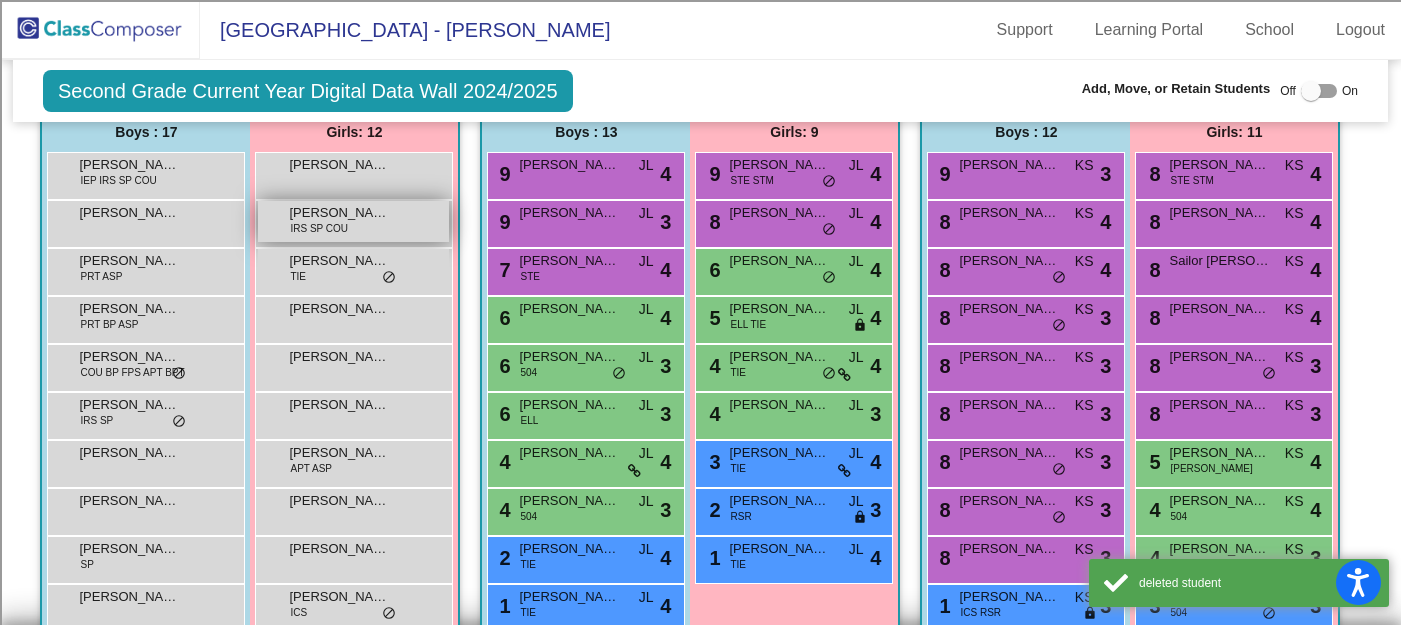 click on "Jocelyn DeVall IRS SP COU lock do_not_disturb_alt" at bounding box center (353, 221) 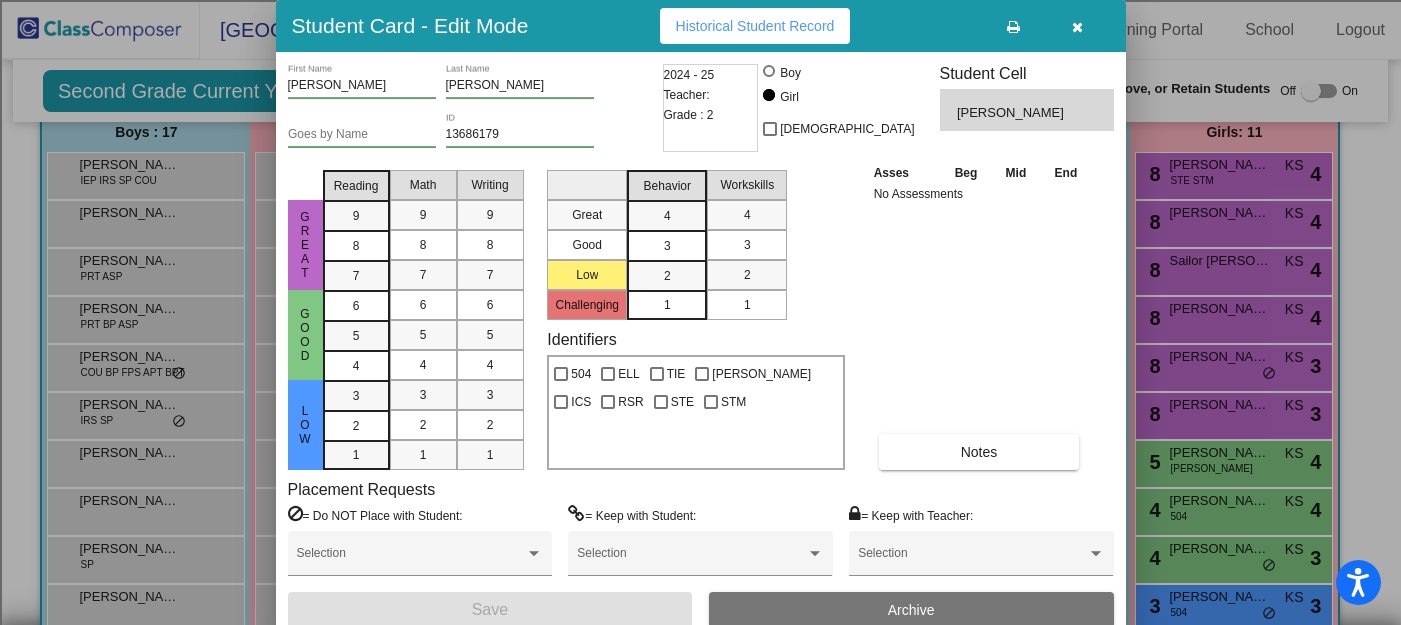 click on "Archive" at bounding box center (911, 610) 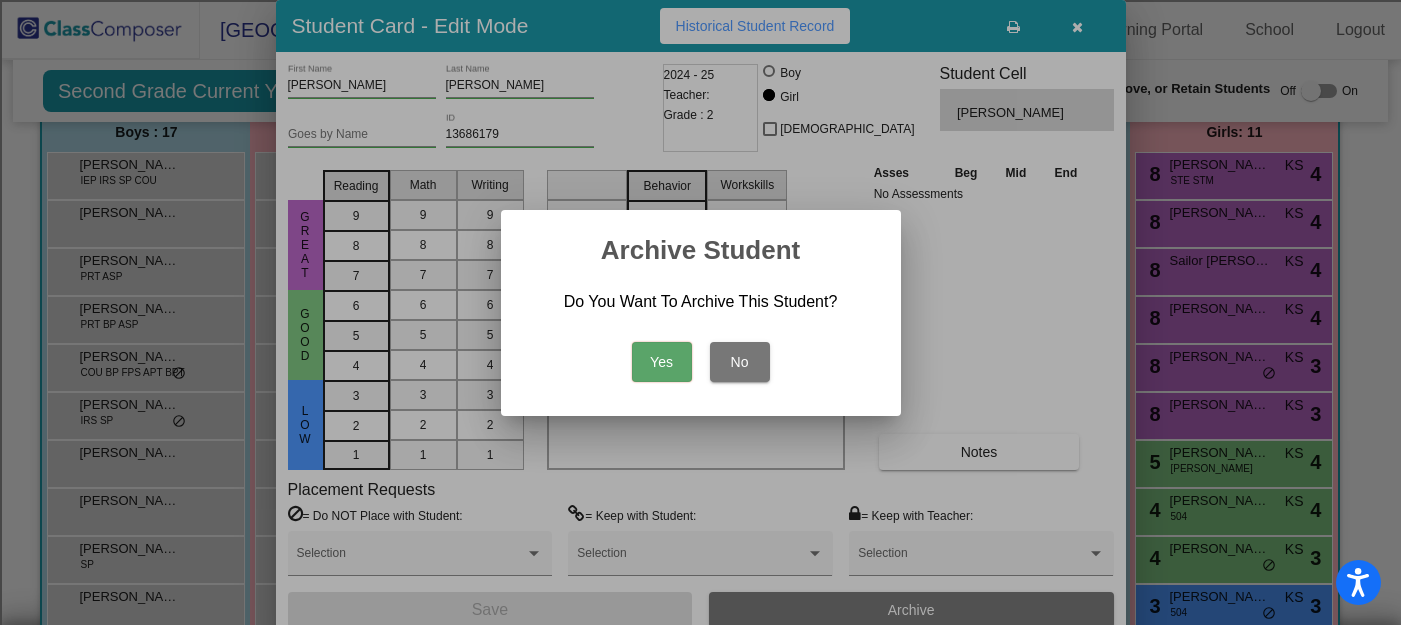 click on "Yes" at bounding box center [662, 362] 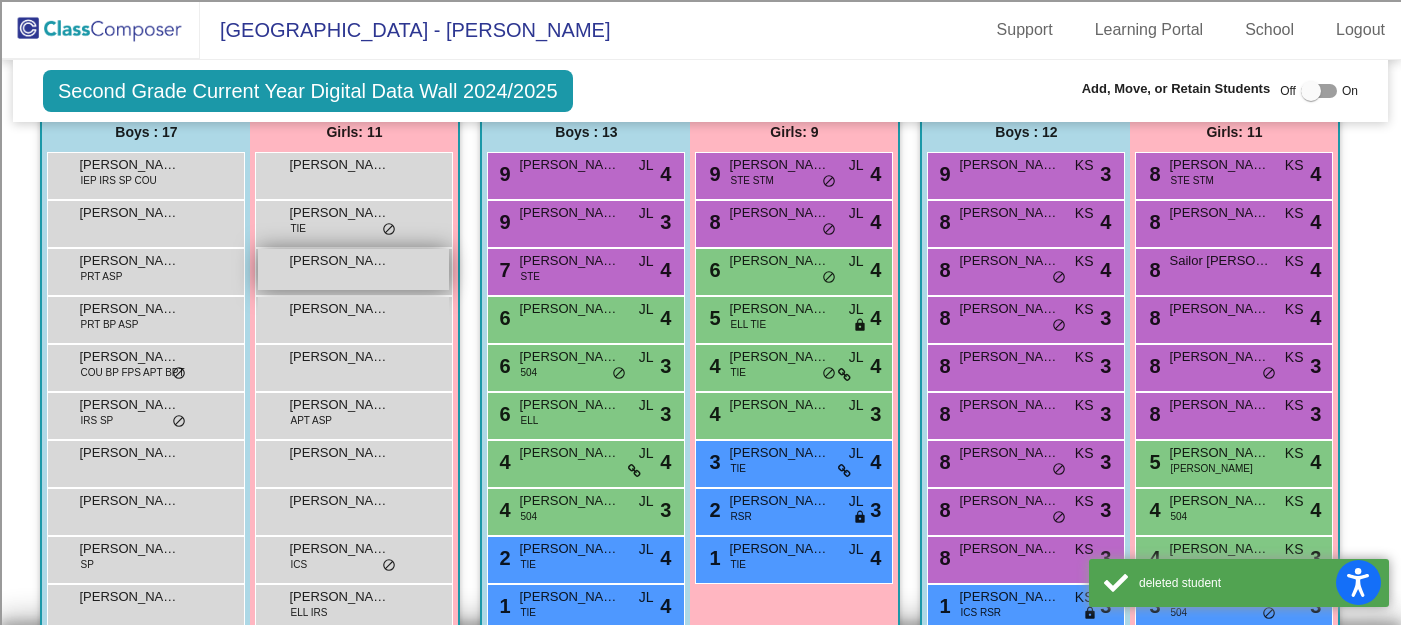 click on "Kylee Campbell lock do_not_disturb_alt" at bounding box center (353, 269) 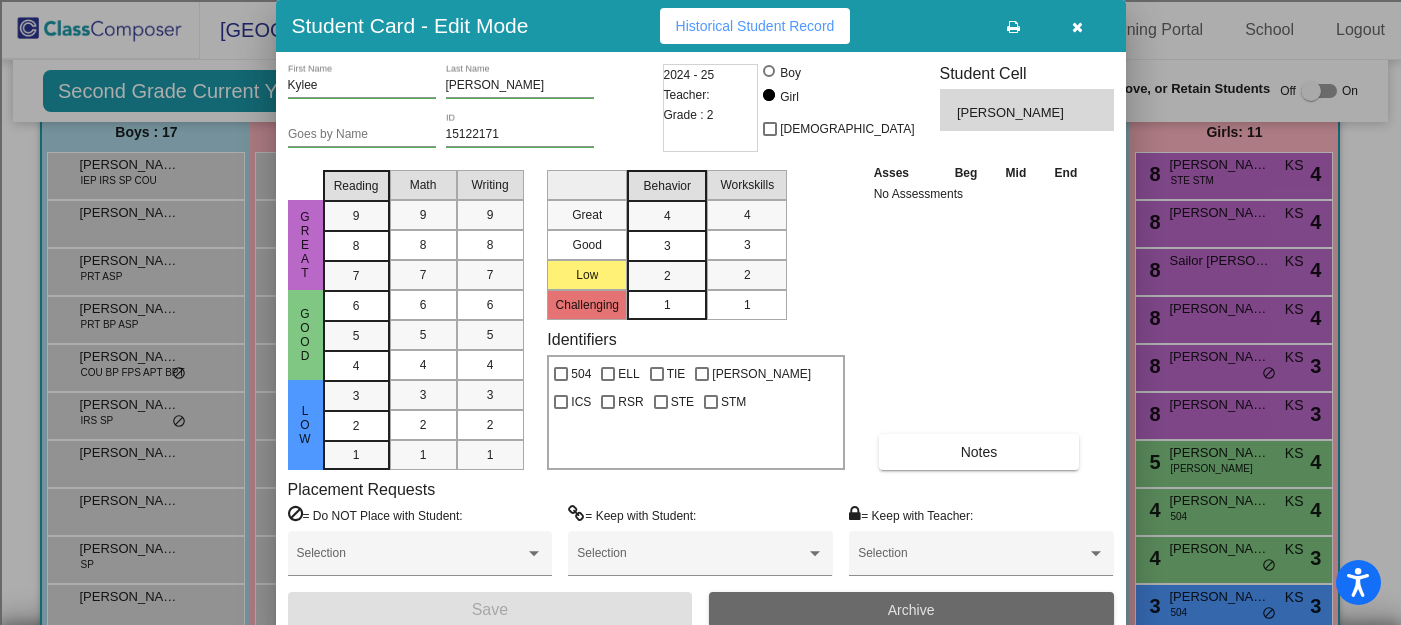click on "Archive" at bounding box center (911, 610) 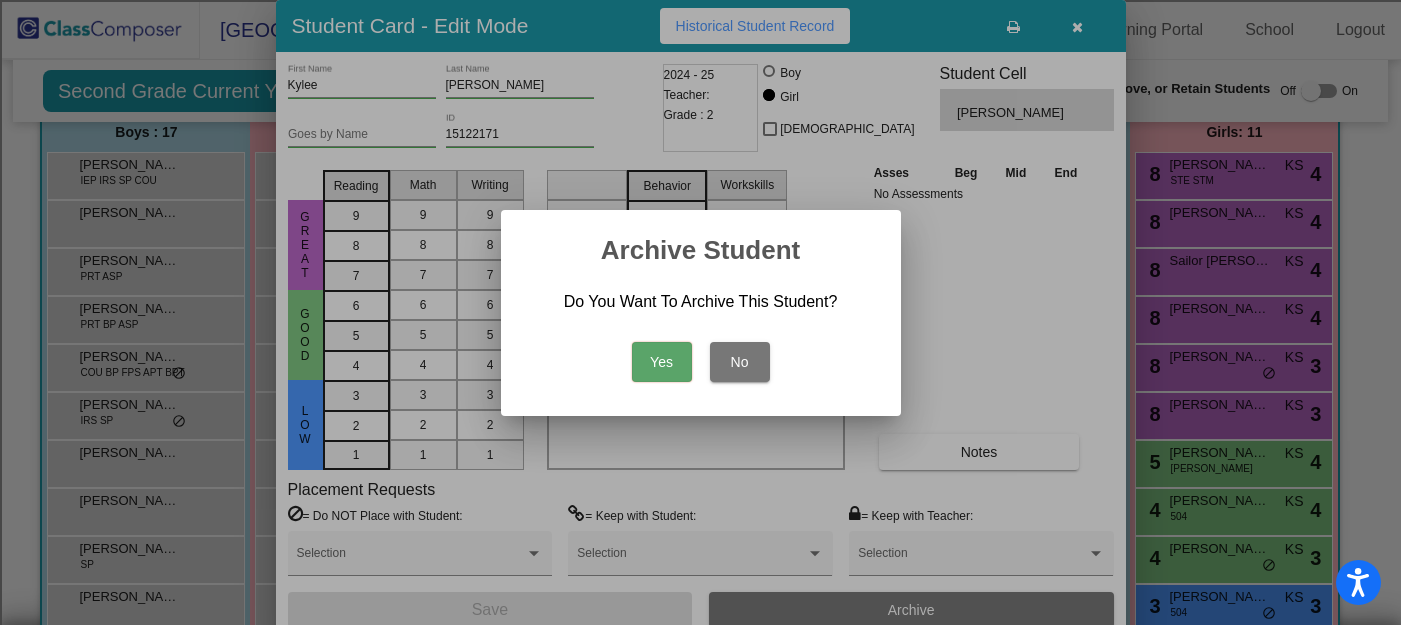 click on "Yes" at bounding box center (662, 362) 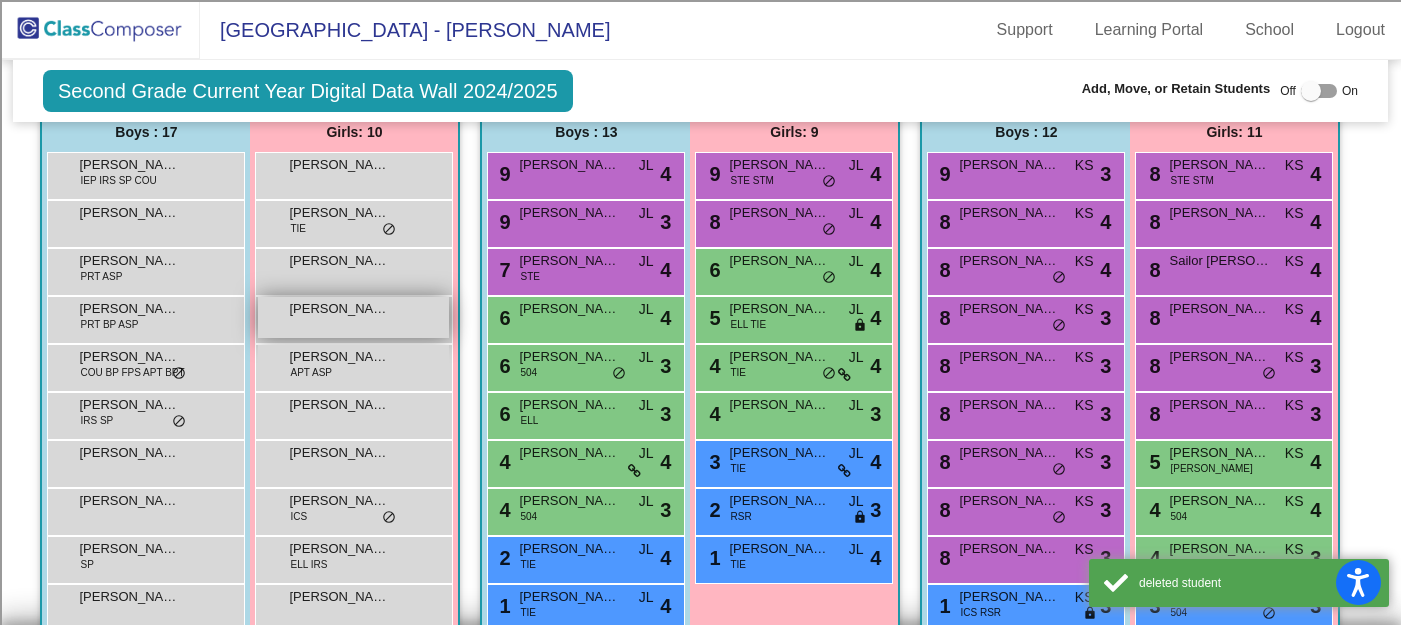 click on "Mackenzie Moore lock do_not_disturb_alt" at bounding box center [353, 317] 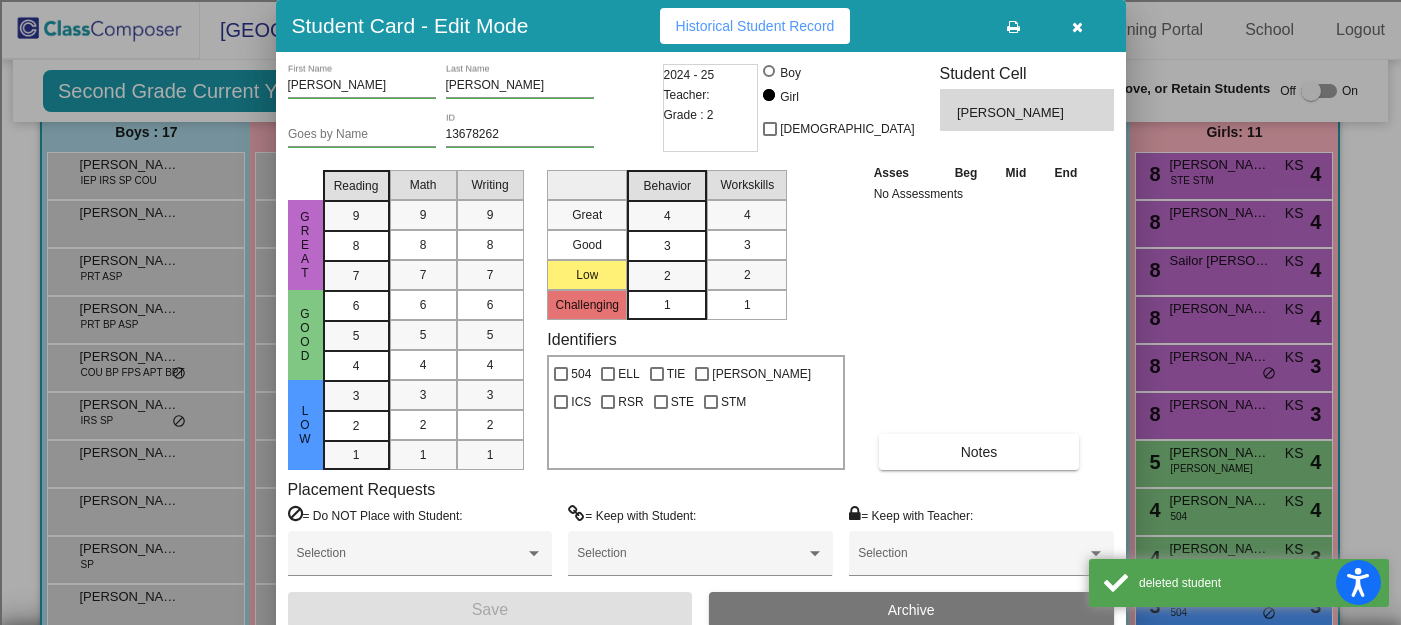 click on "Archive" at bounding box center [911, 610] 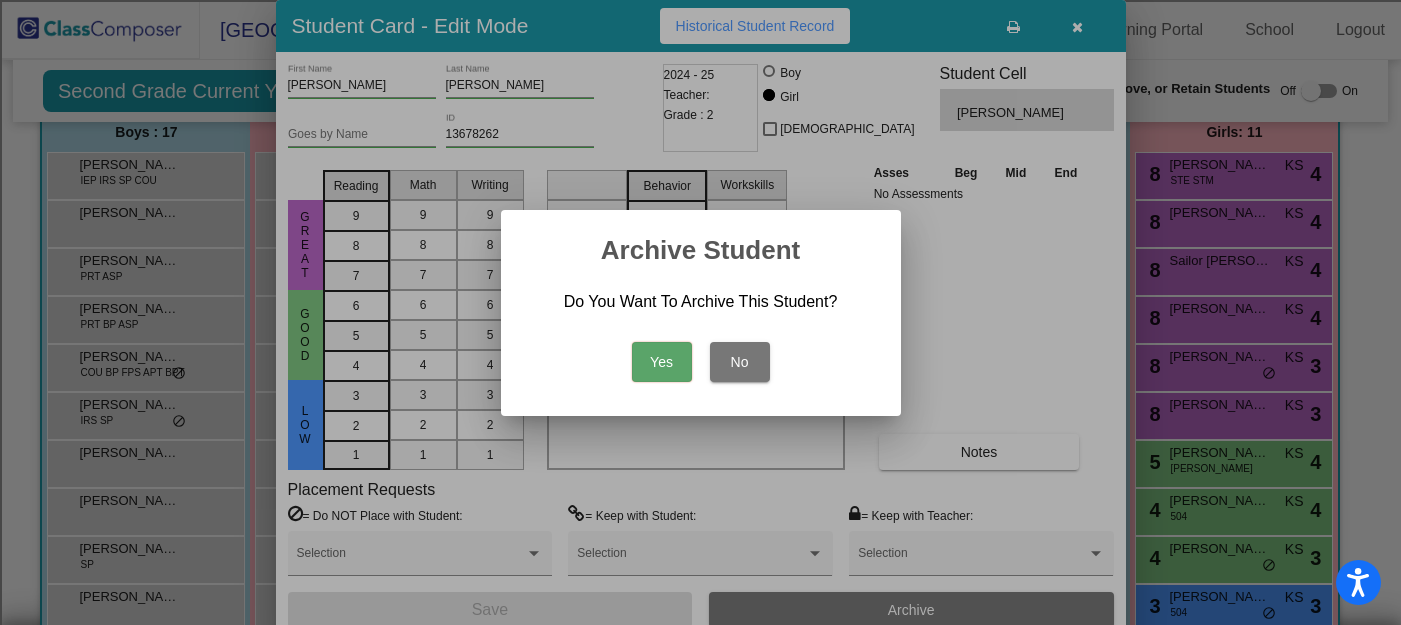 click on "Yes" at bounding box center [662, 362] 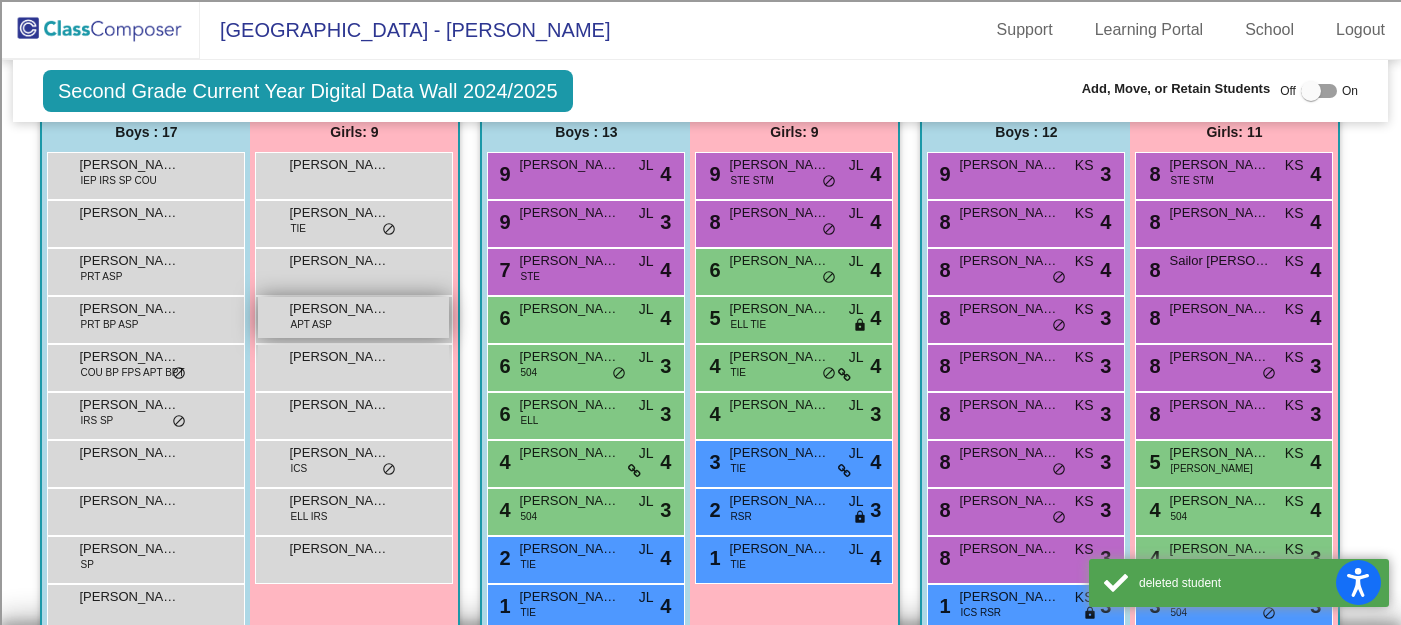 click on "Magdalena Coumes" at bounding box center [339, 309] 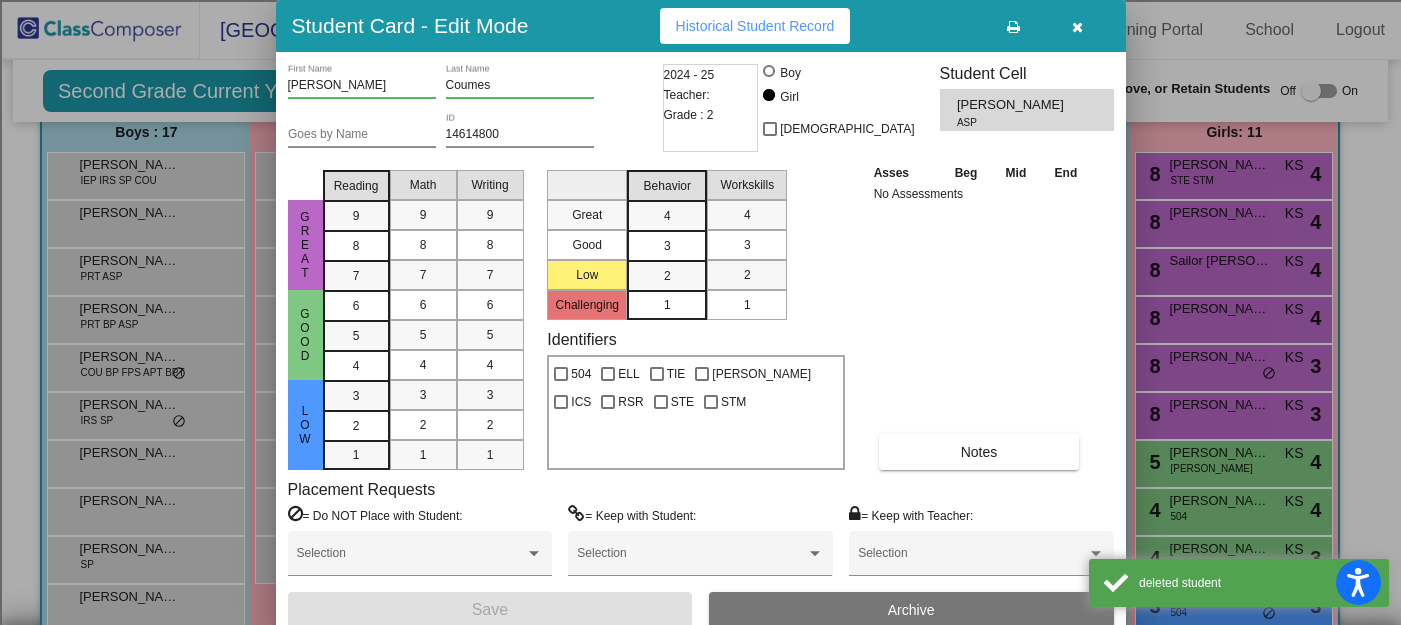 click on "Archive" at bounding box center (911, 610) 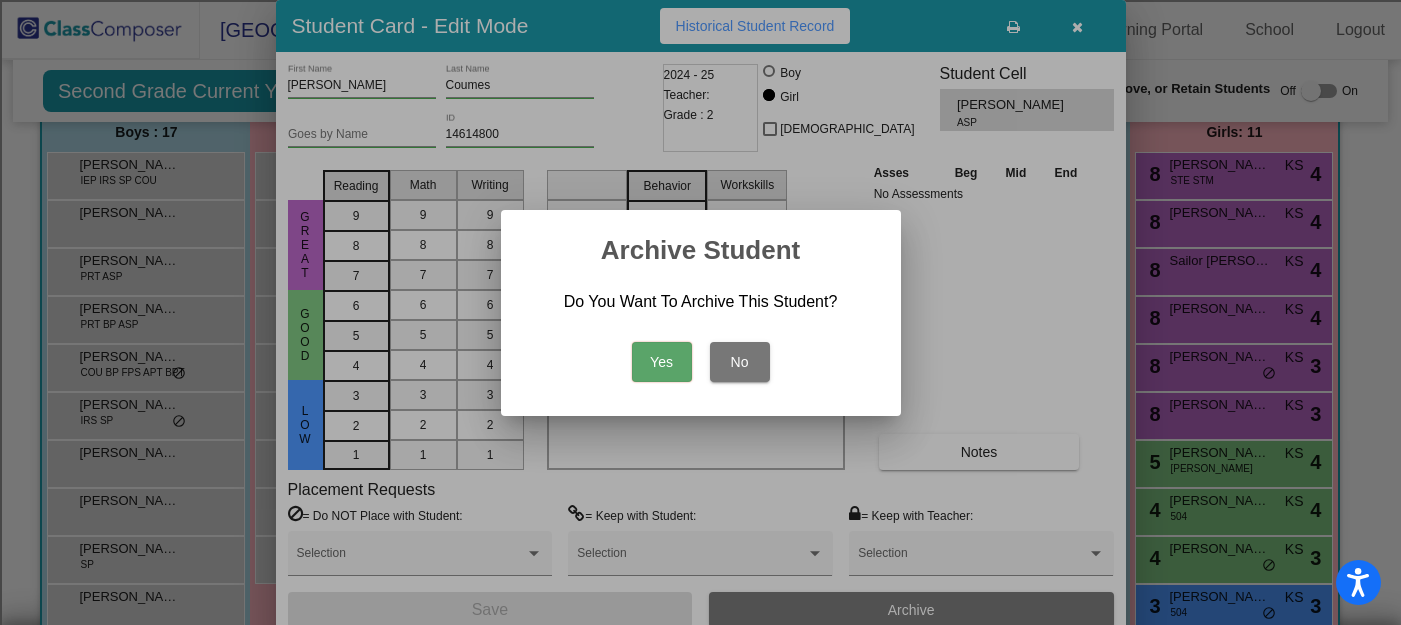 click on "Yes" at bounding box center (662, 362) 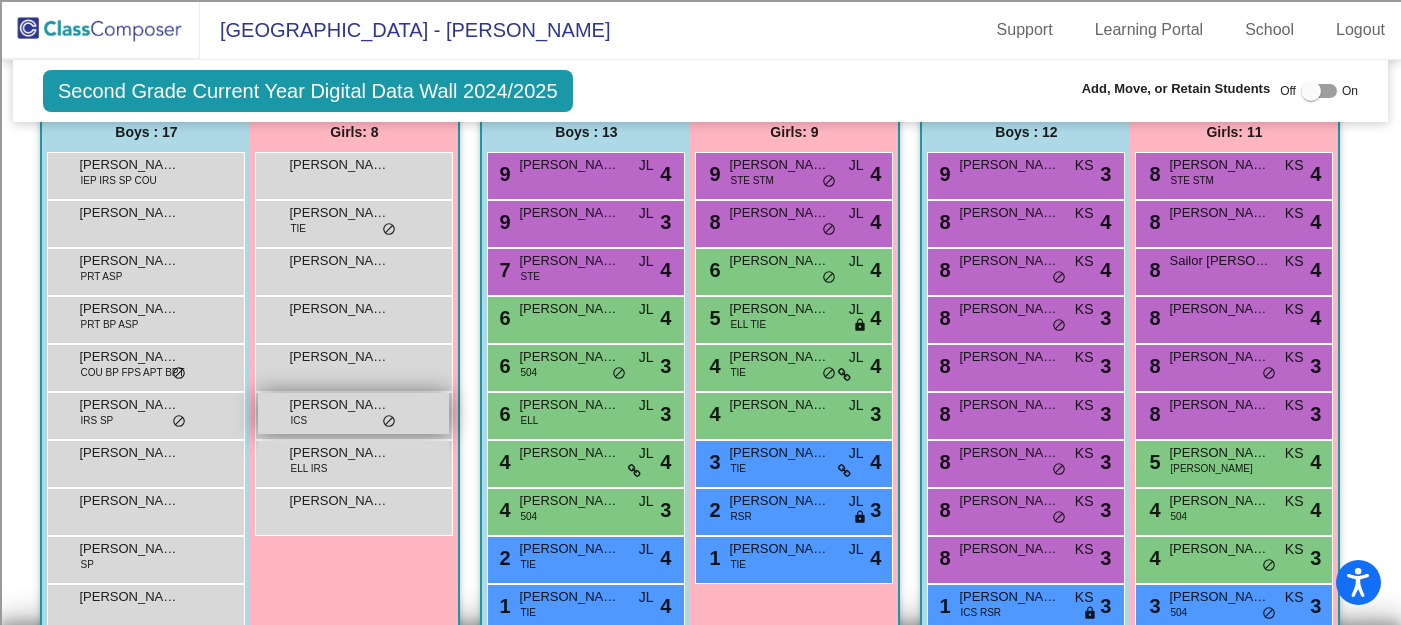 click on "Penelope Sanchez ICS lock do_not_disturb_alt" at bounding box center (353, 413) 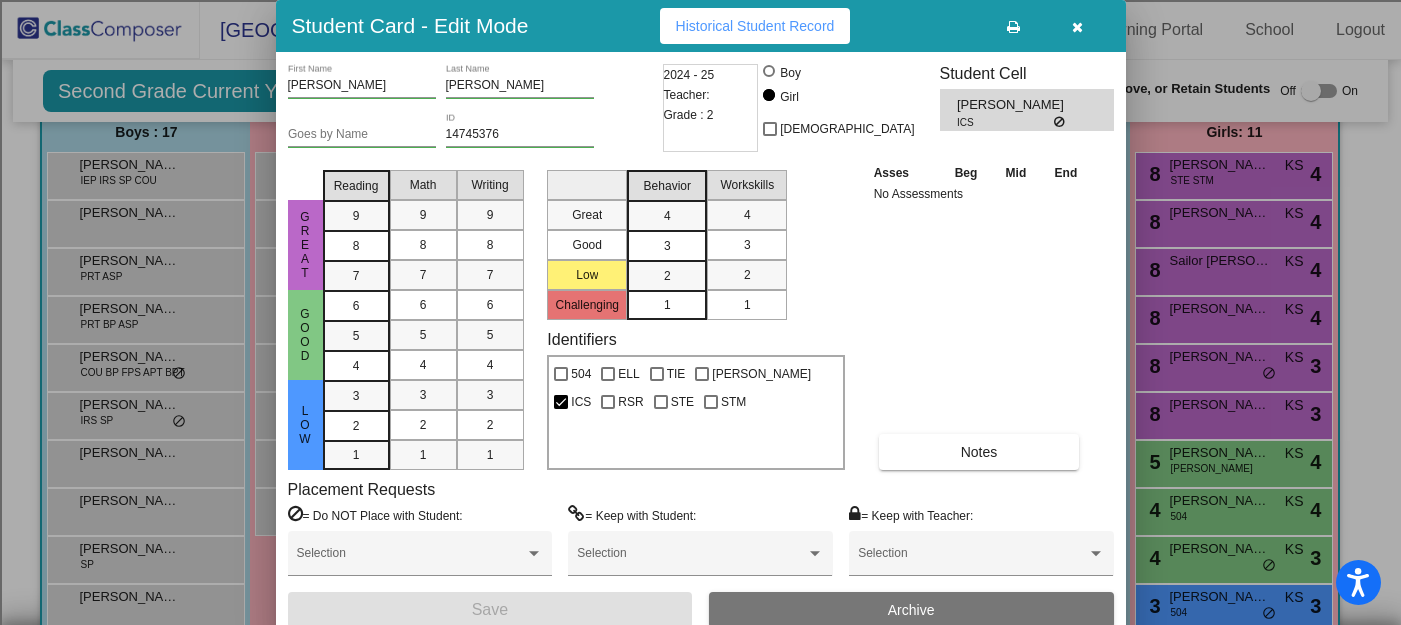 click on "Archive" at bounding box center [911, 610] 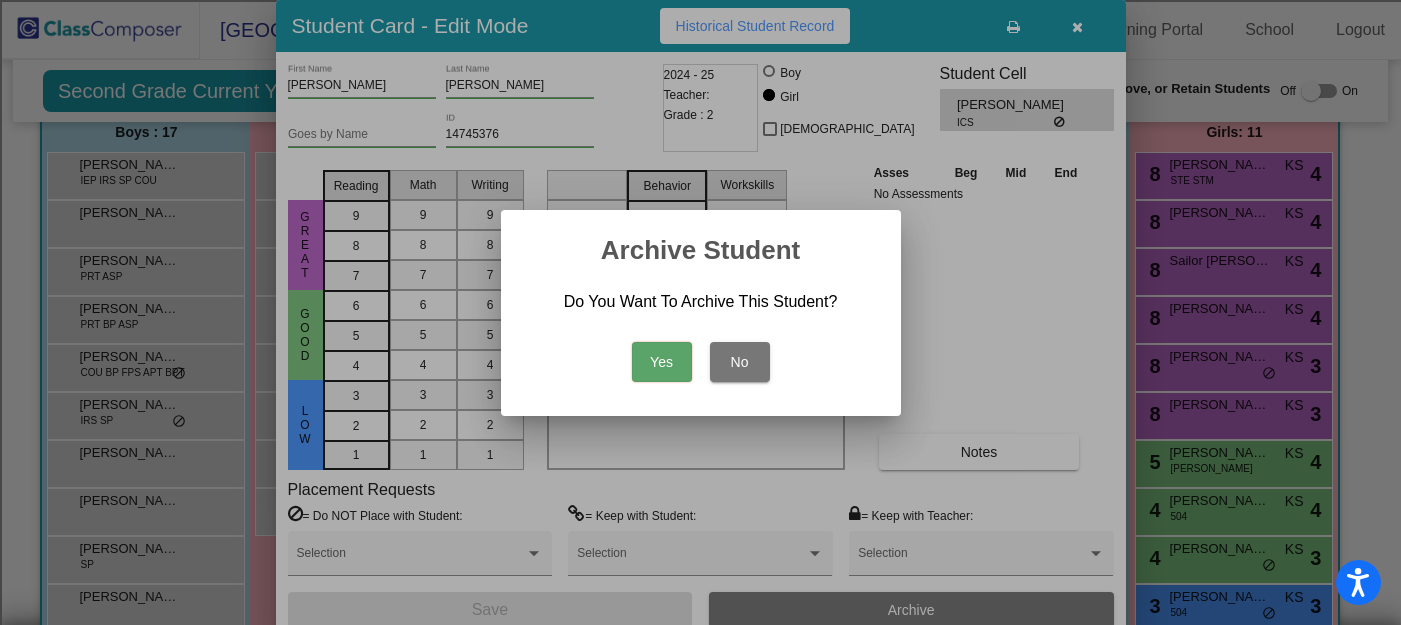 click on "Yes" at bounding box center [662, 362] 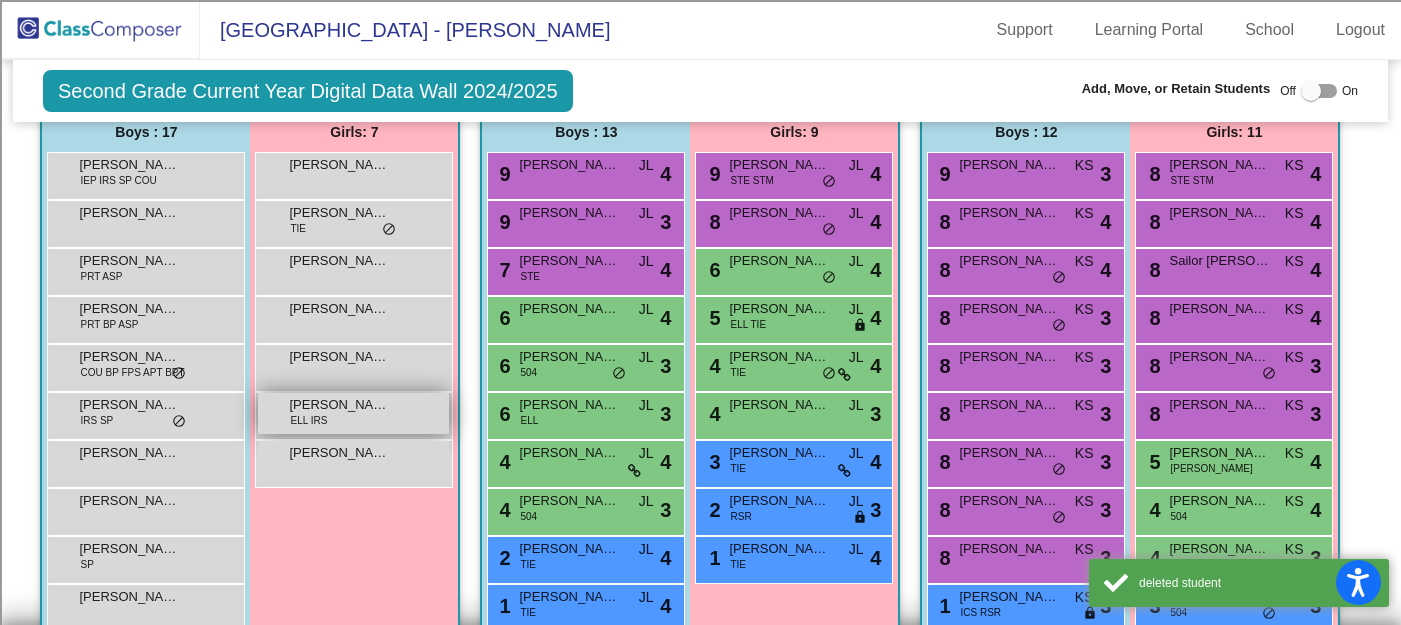 click on "Scarlett Ramos Reyes" at bounding box center [339, 405] 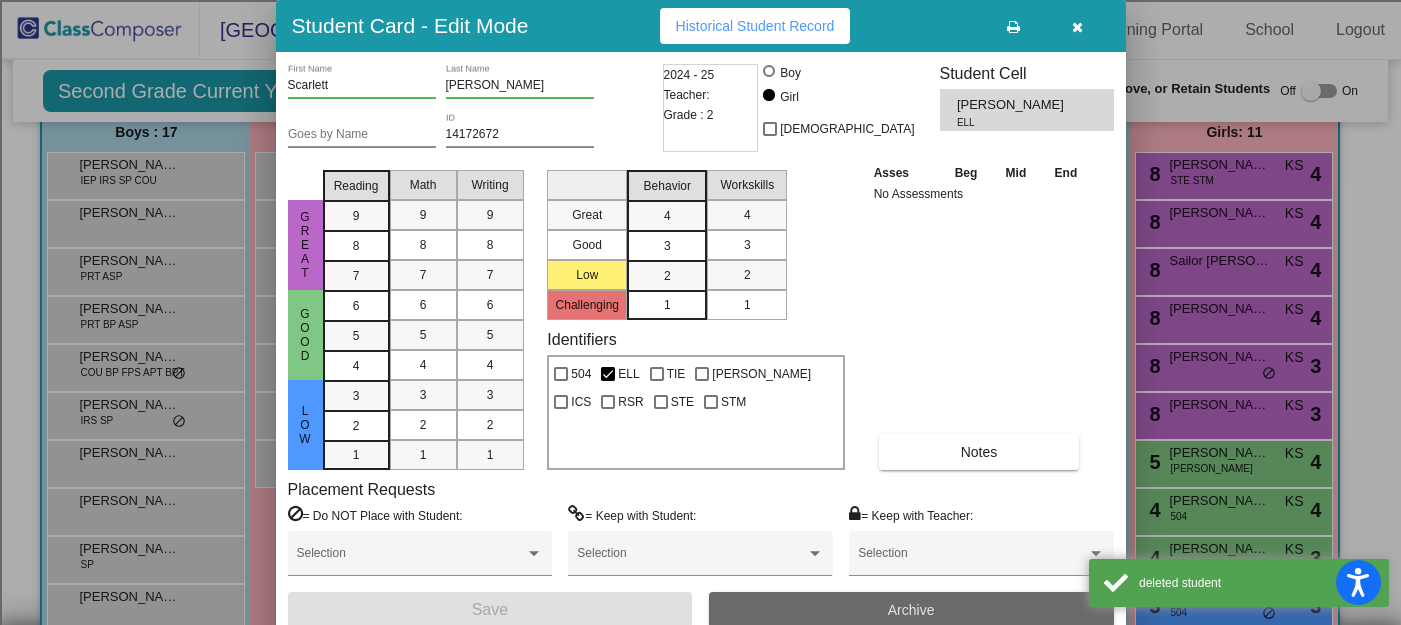 click on "Archive" at bounding box center [911, 610] 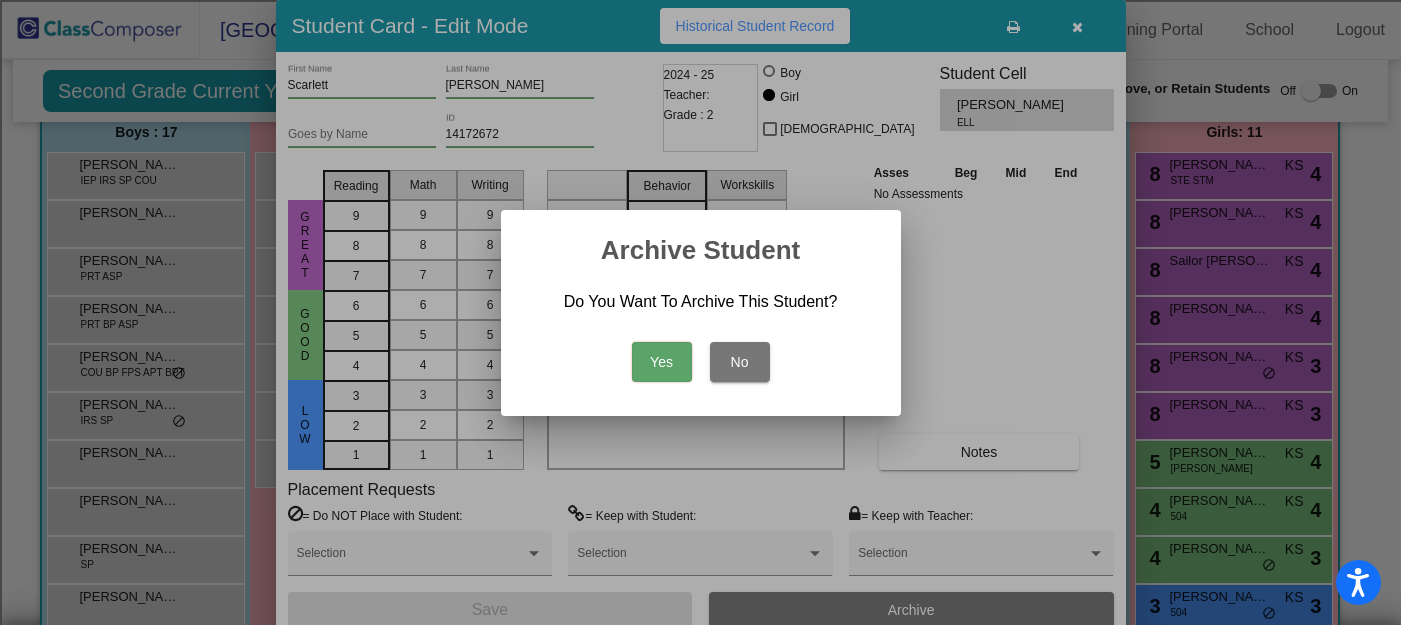 click on "Yes" at bounding box center [662, 362] 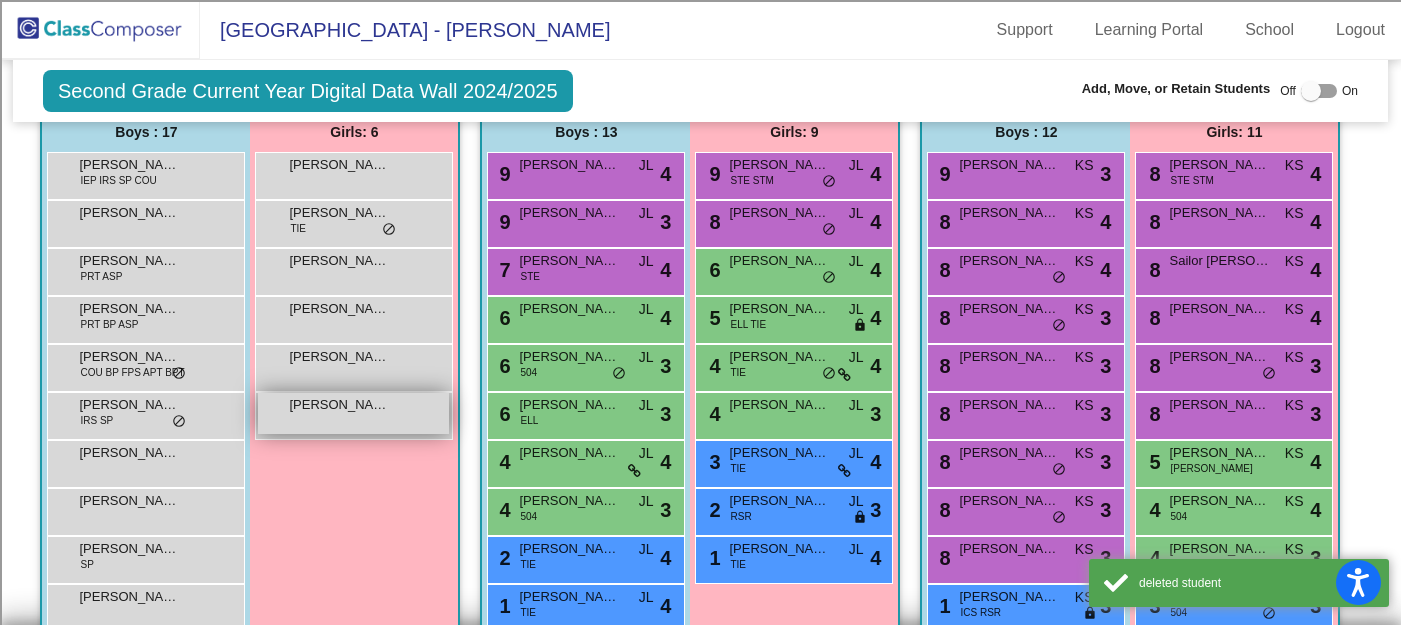 click on "Skylar Sova" at bounding box center (339, 405) 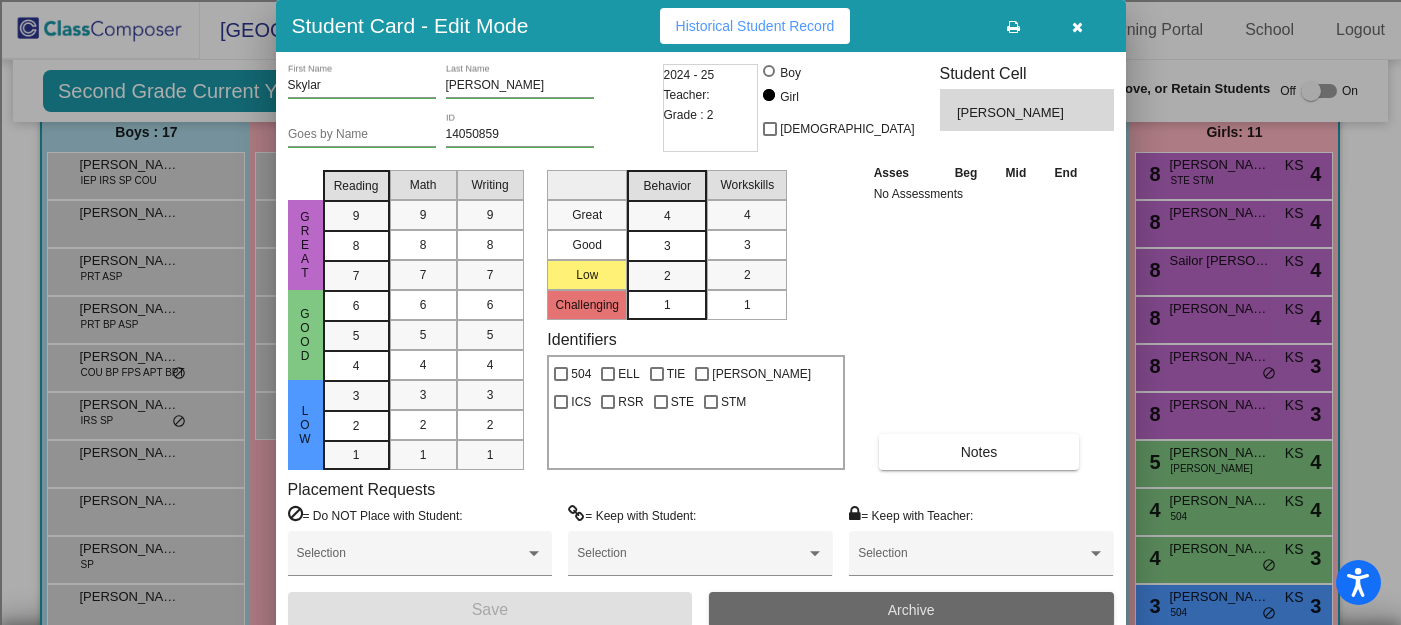 click on "Archive" at bounding box center [911, 610] 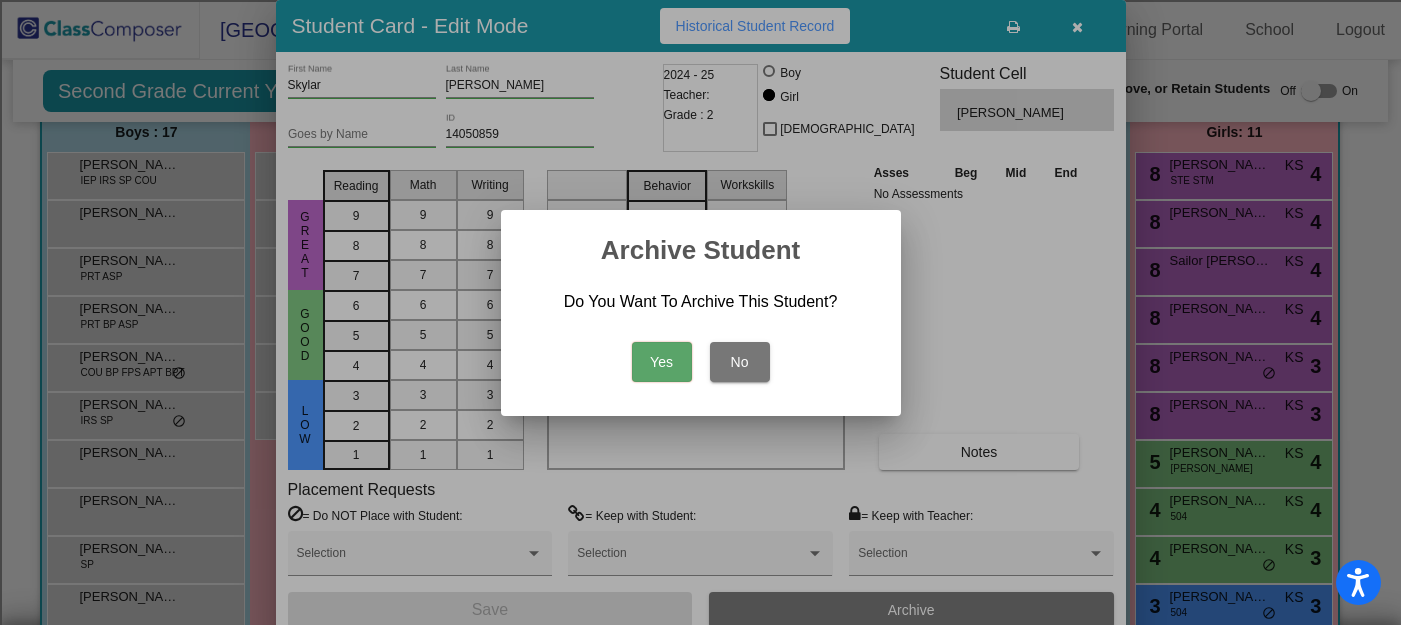 click on "Yes" at bounding box center [662, 362] 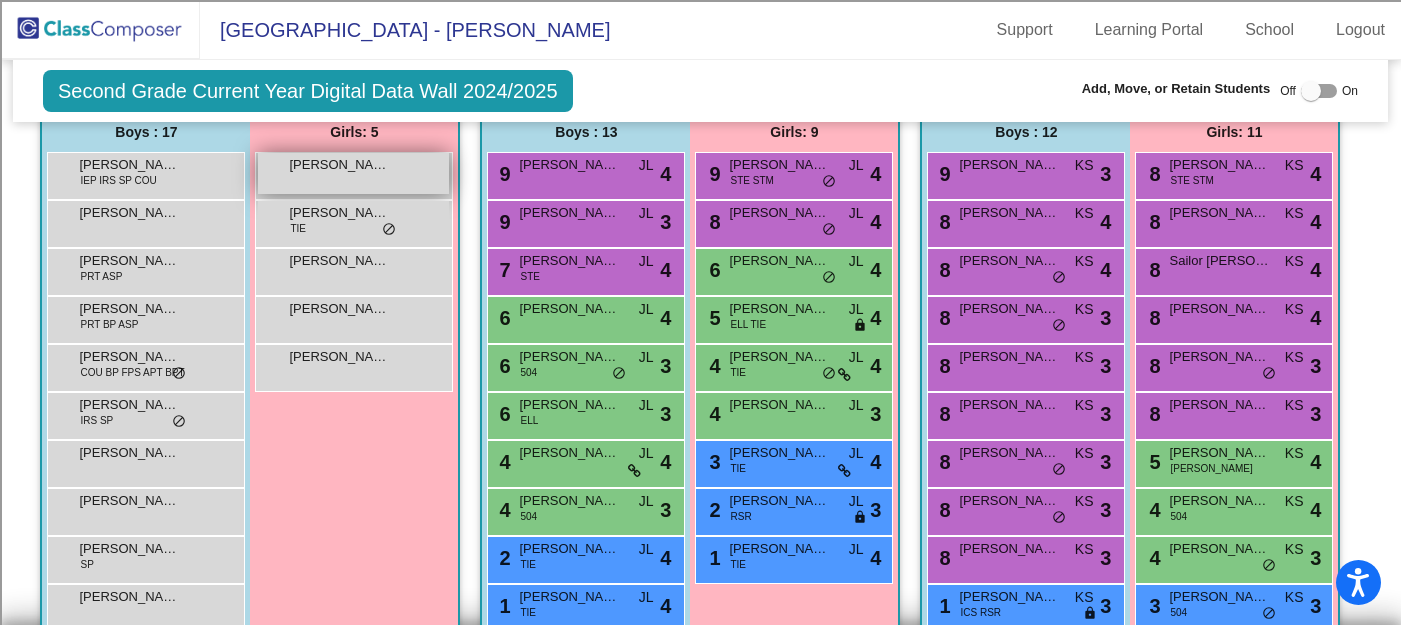 click on "Emma Thompson lock do_not_disturb_alt" at bounding box center [353, 173] 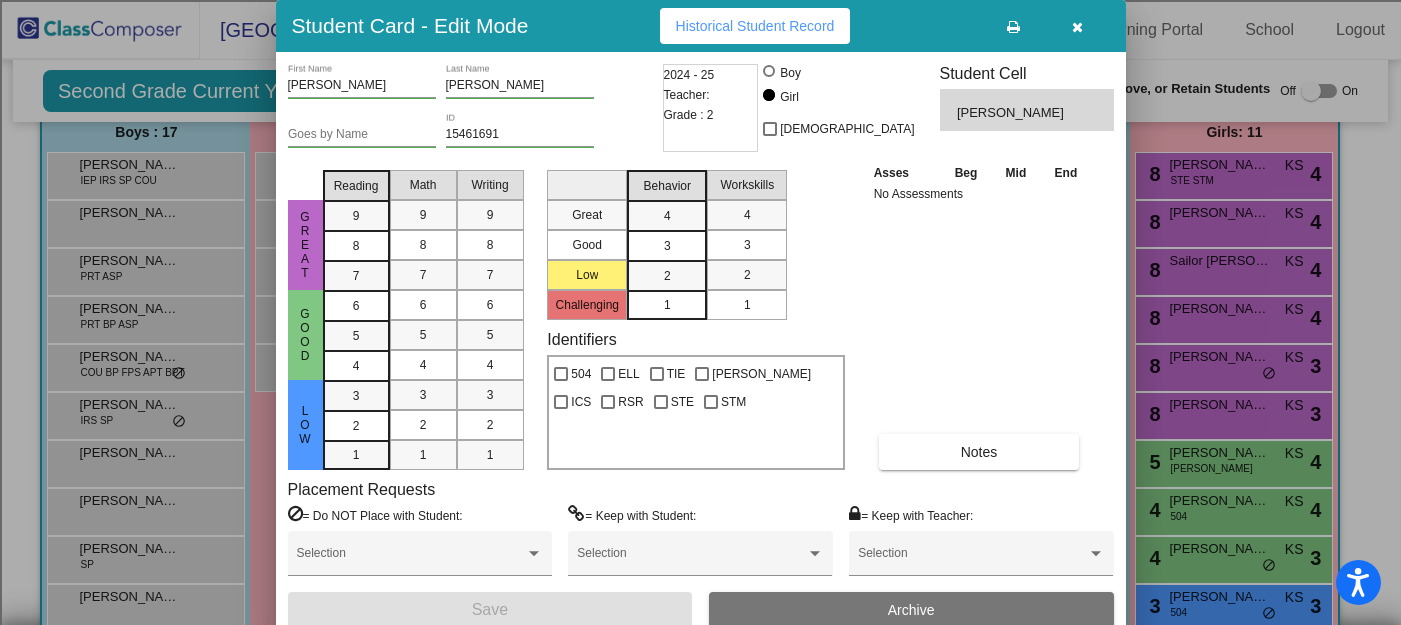 click on "Archive" at bounding box center (911, 610) 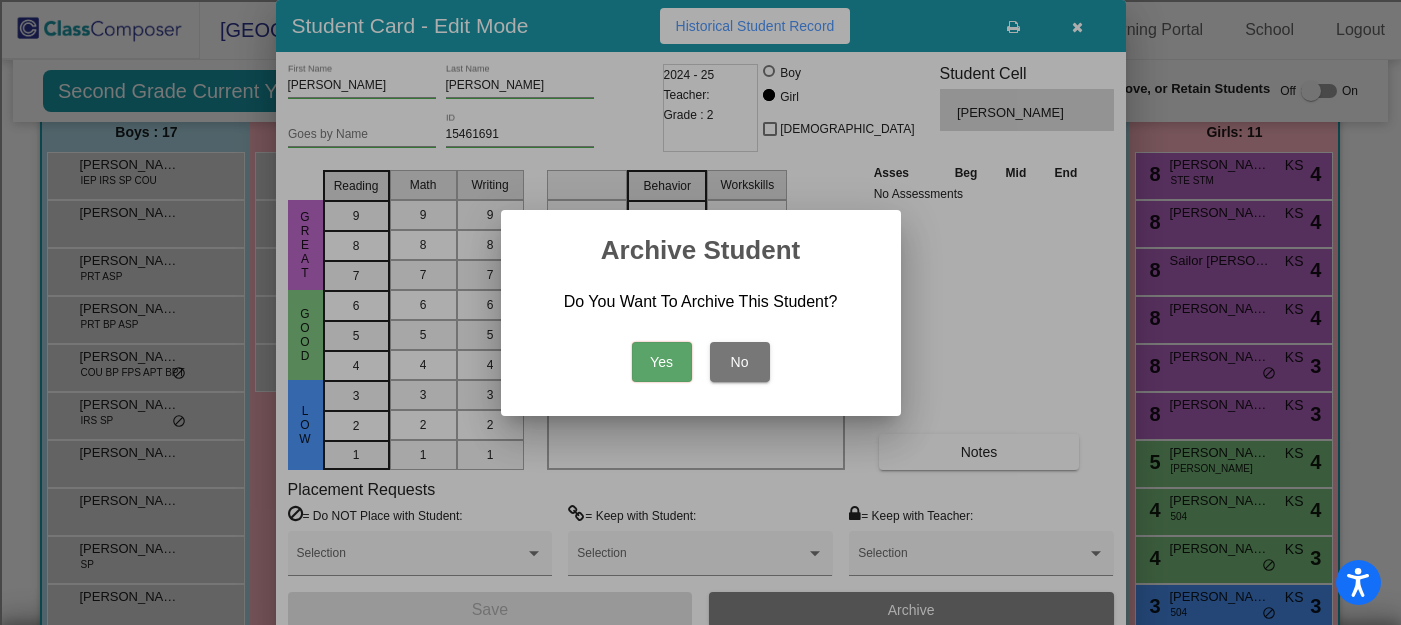 click on "Yes" at bounding box center [662, 362] 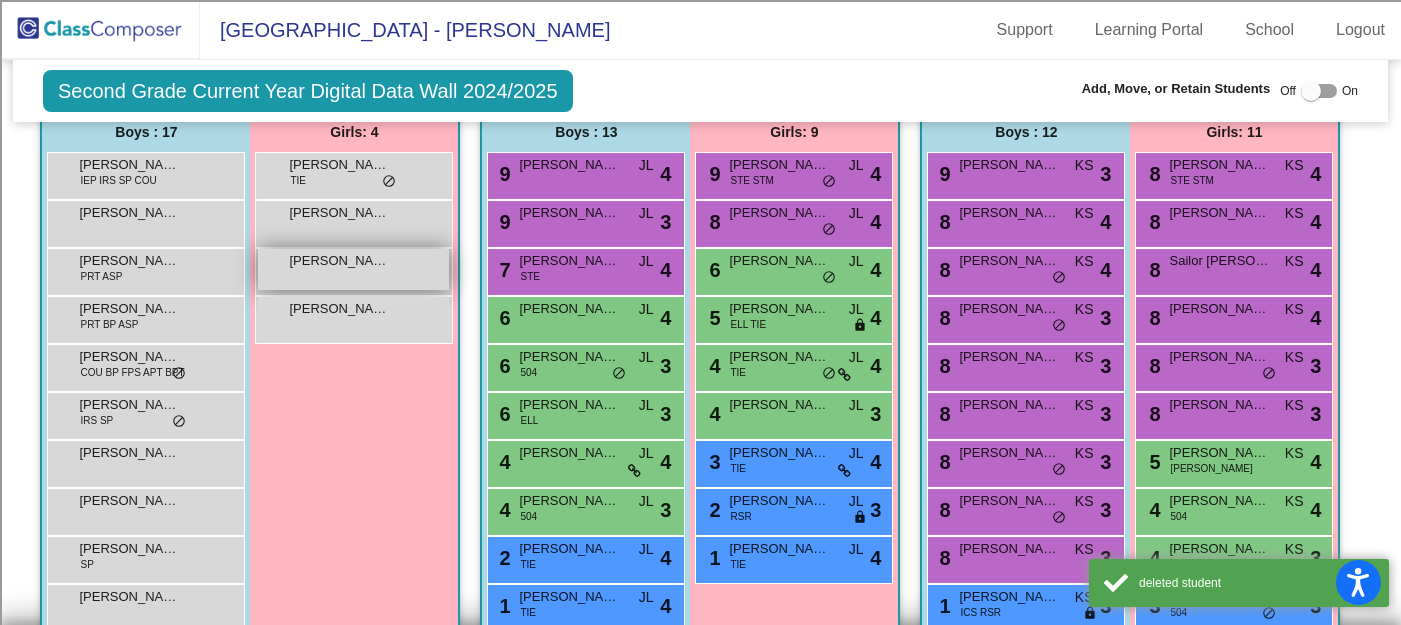 click on "Mia Carreno lock do_not_disturb_alt" at bounding box center [353, 269] 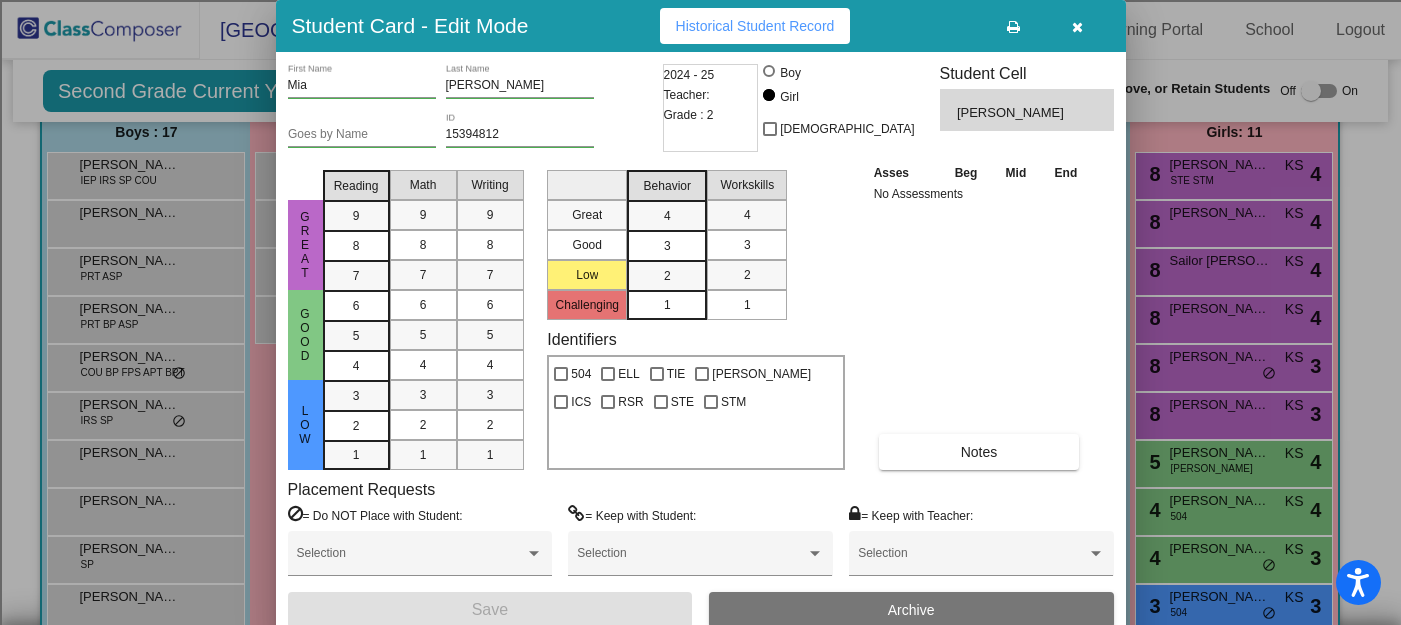 click on "Archive" at bounding box center [911, 610] 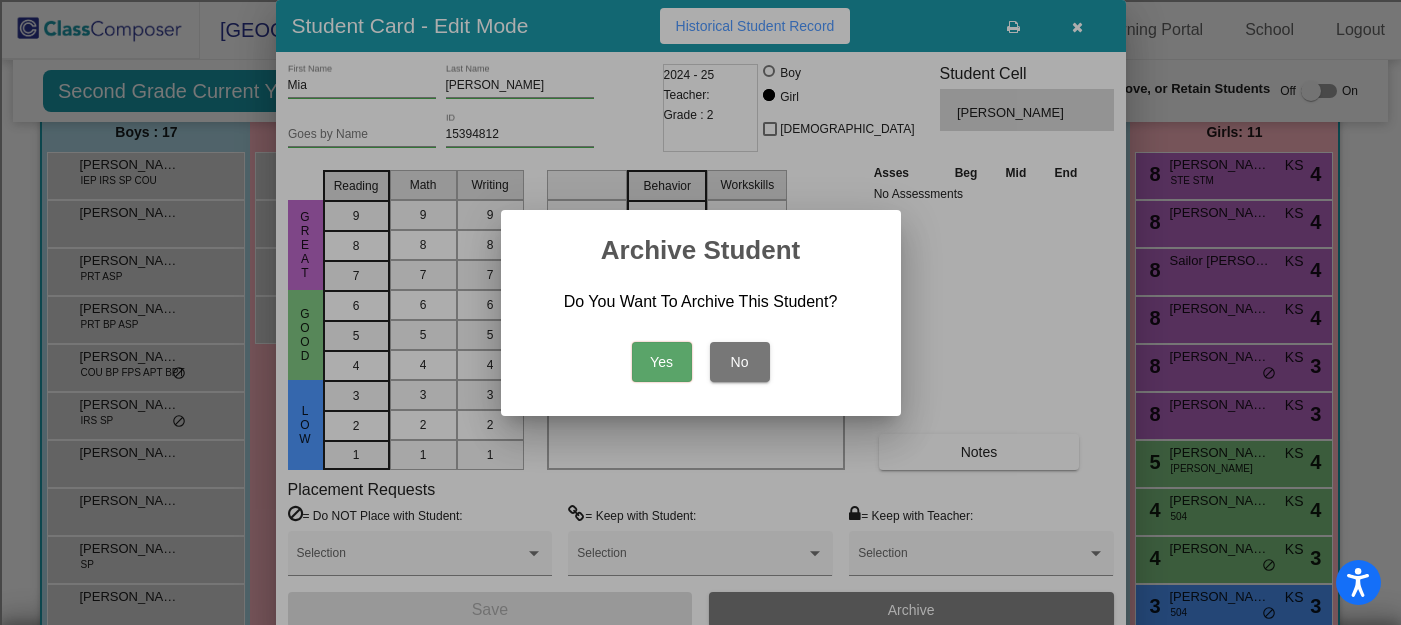 click on "Yes" at bounding box center (662, 362) 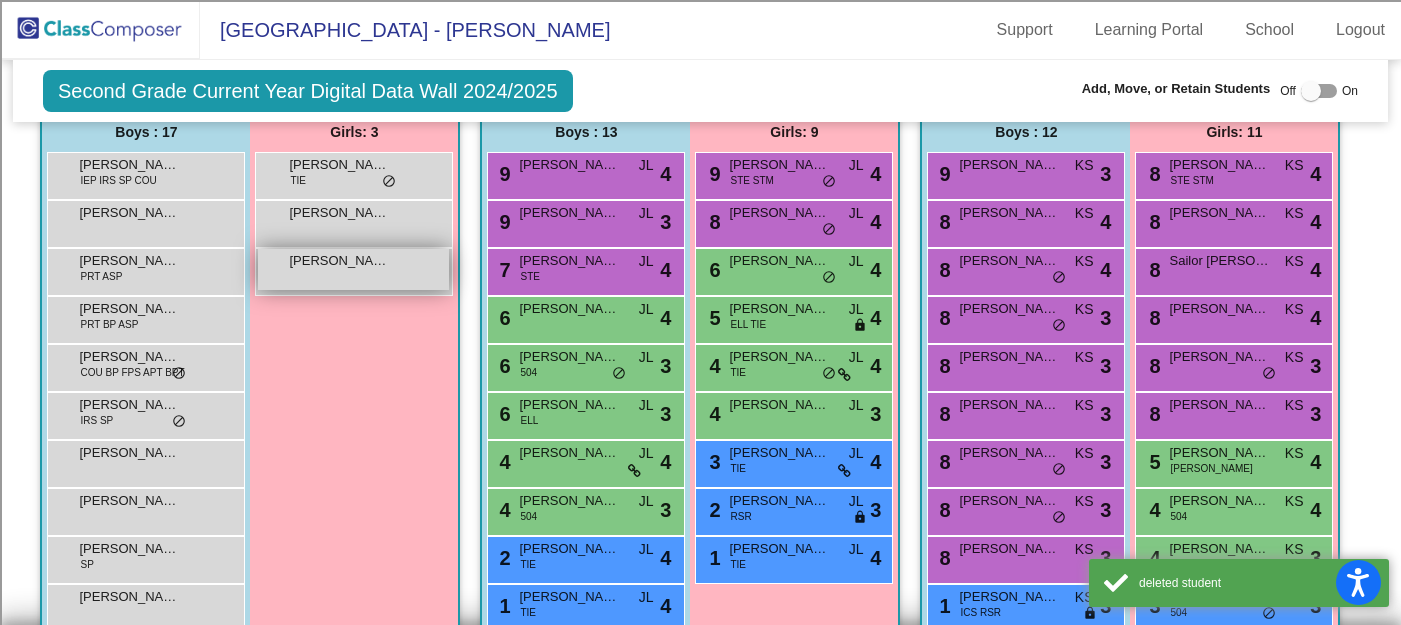 click on "Mia Ehrenkranz lock do_not_disturb_alt" at bounding box center [353, 269] 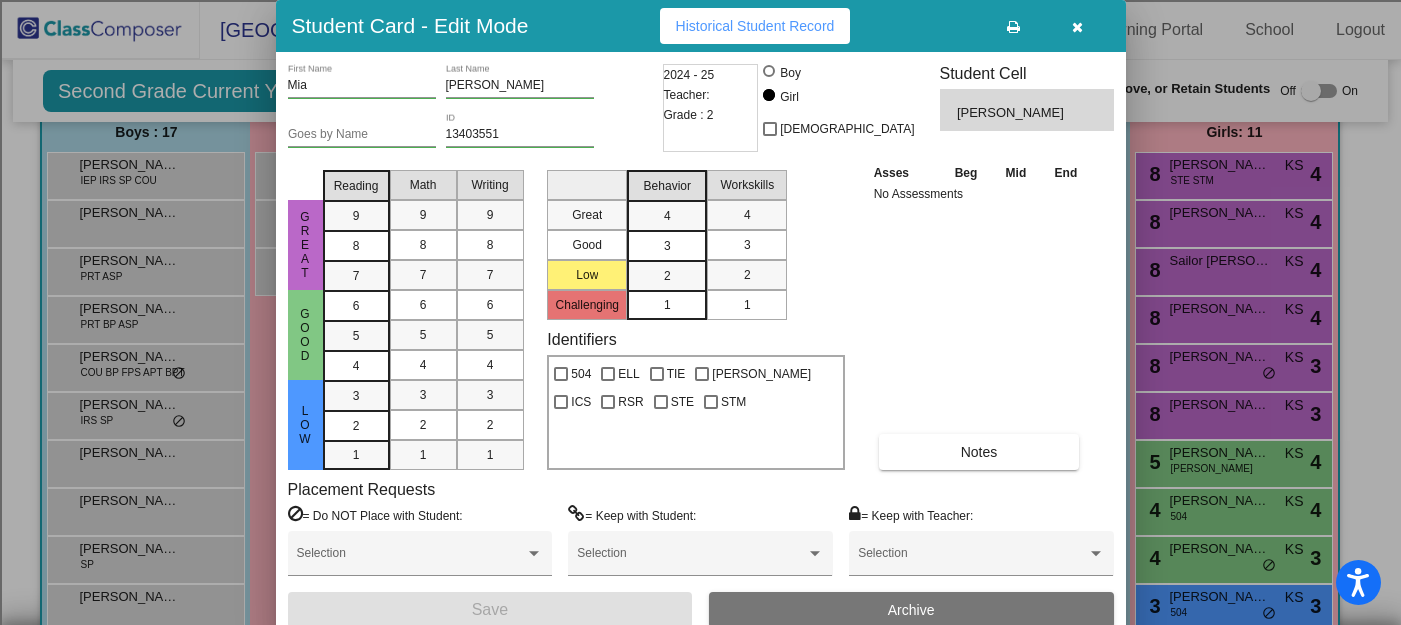click on "Archive" at bounding box center [911, 610] 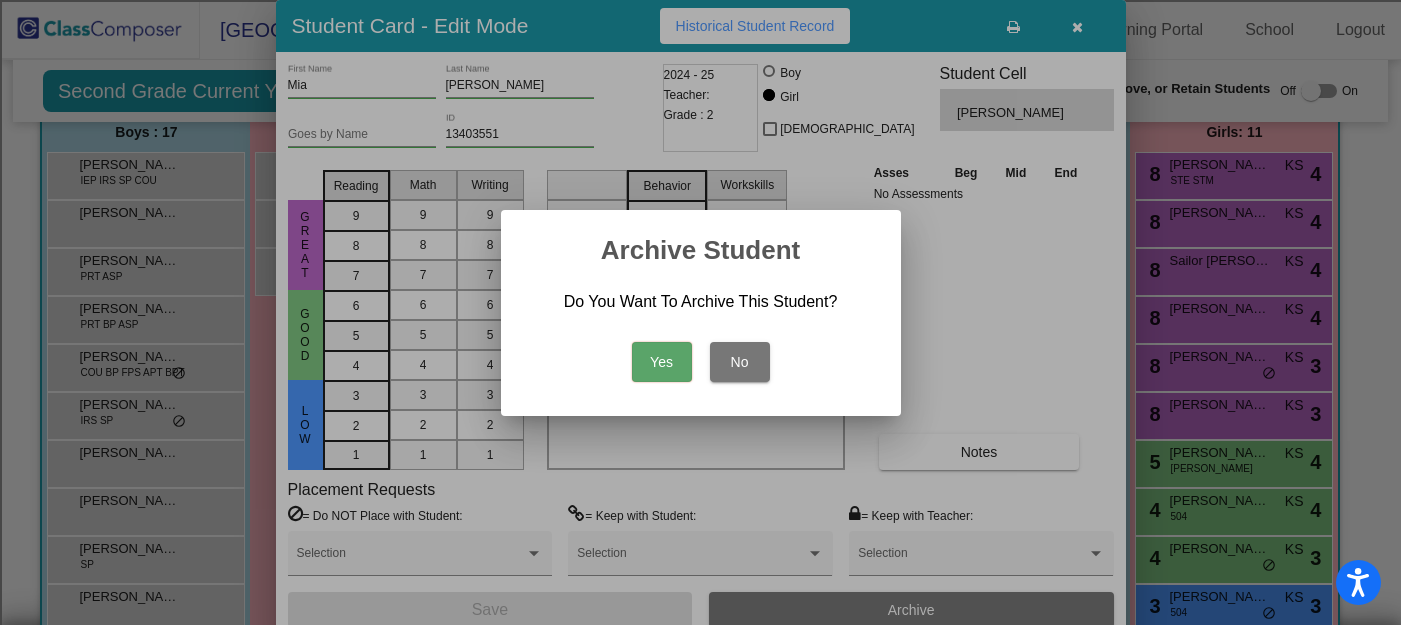 click on "Yes" at bounding box center (662, 362) 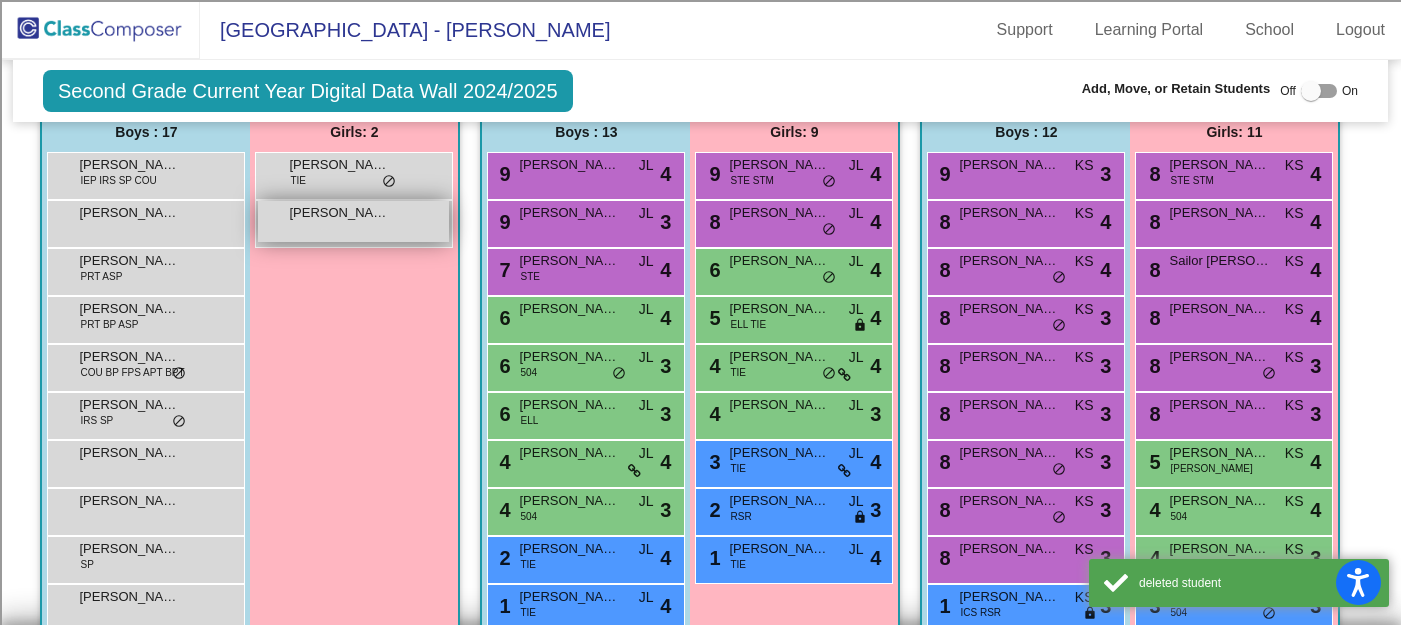 click on "Lilee McKee lock do_not_disturb_alt" at bounding box center [353, 221] 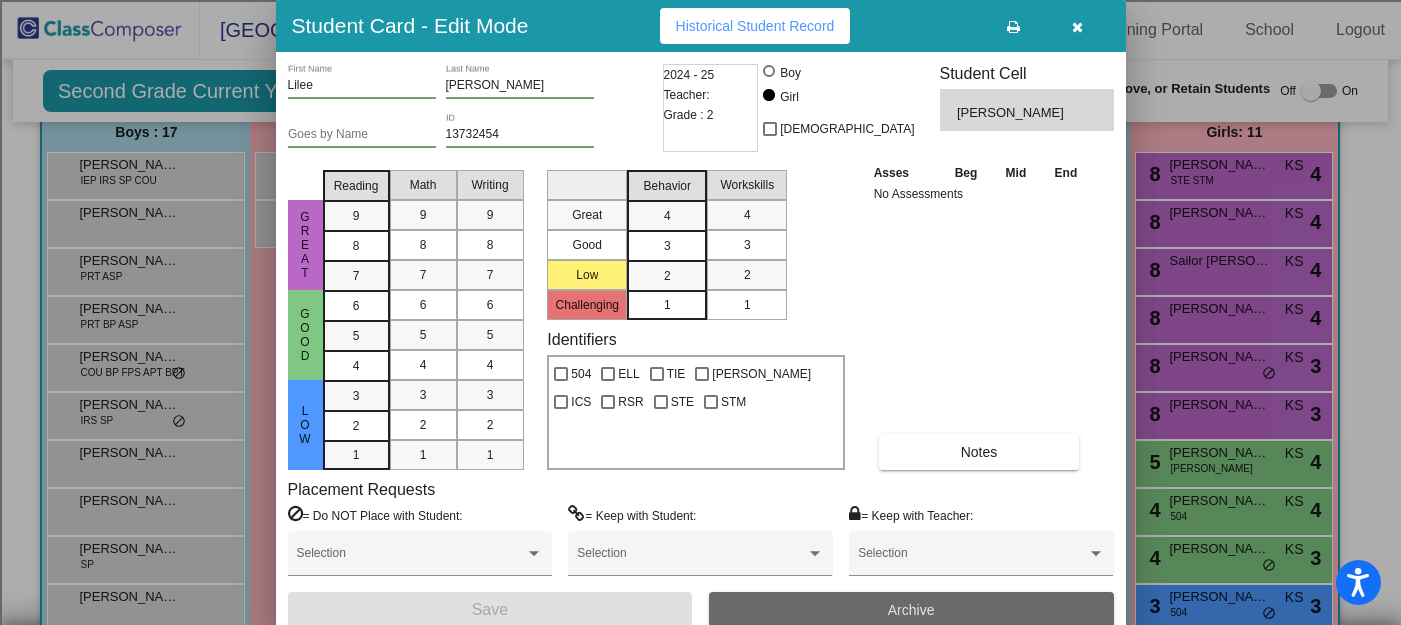 click on "Archive" at bounding box center [911, 610] 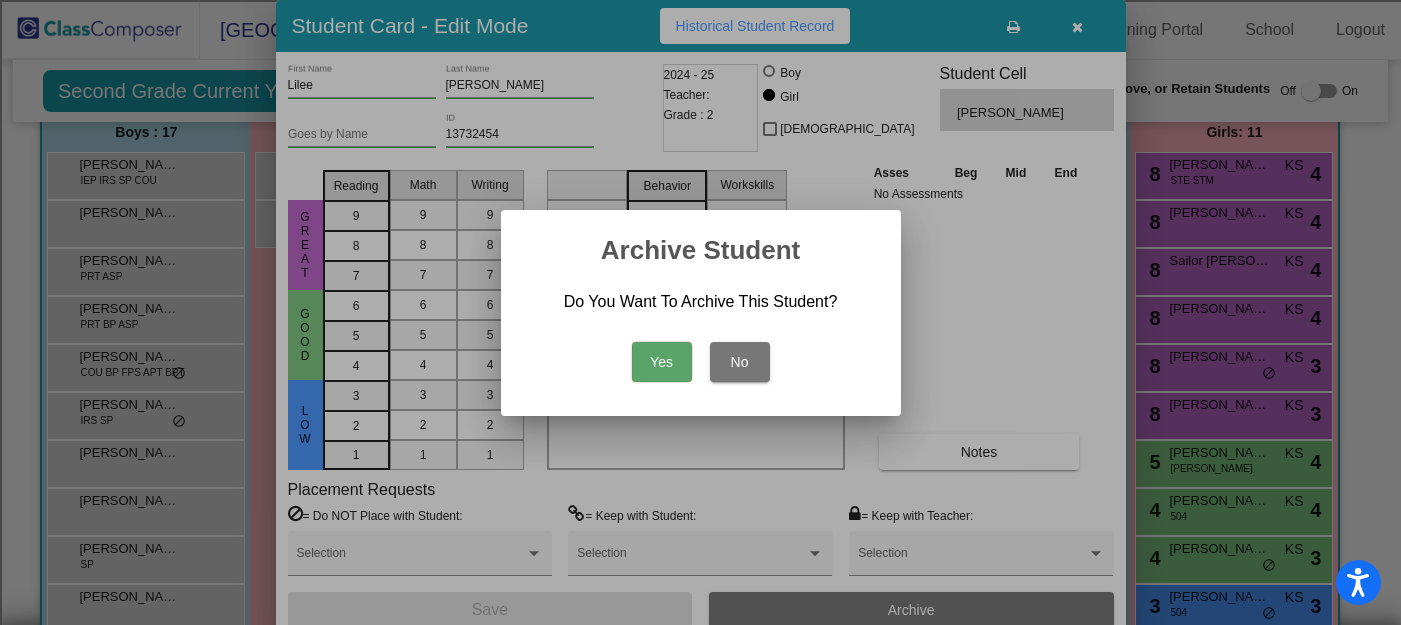 click on "Yes" at bounding box center [662, 362] 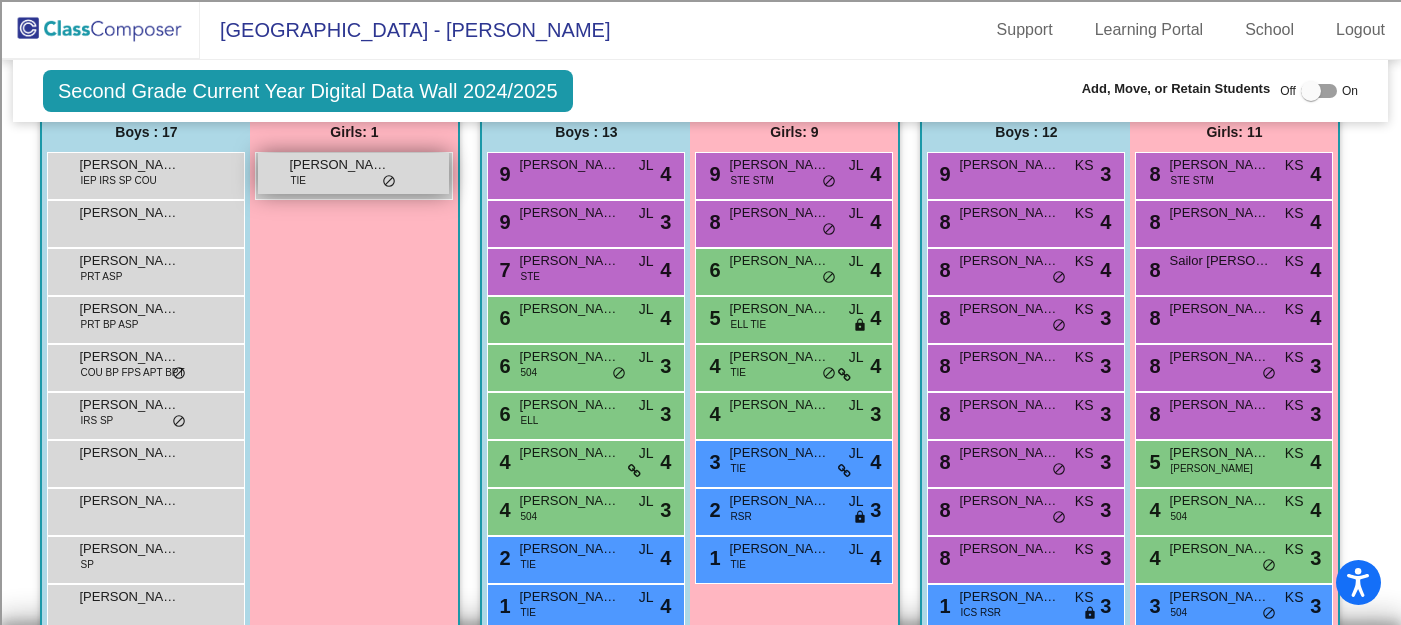 click on "Kaylee Teresa TIE lock do_not_disturb_alt" at bounding box center [353, 173] 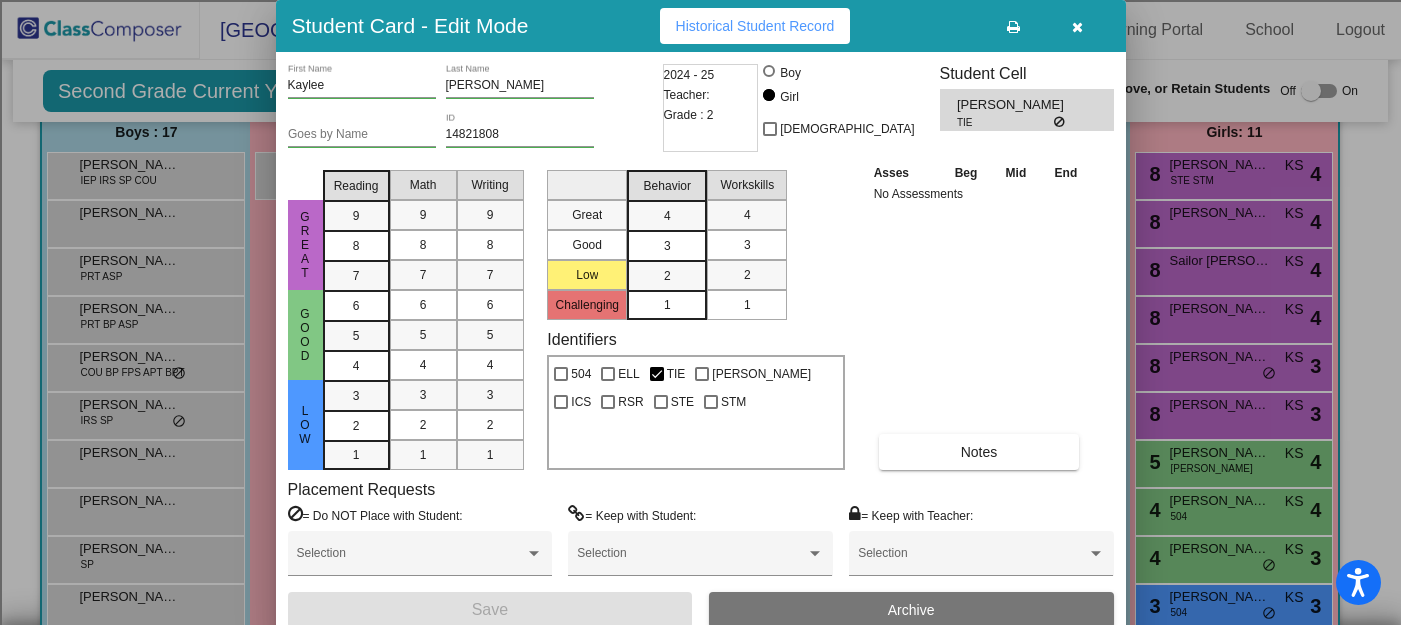 click on "Archive" at bounding box center [911, 610] 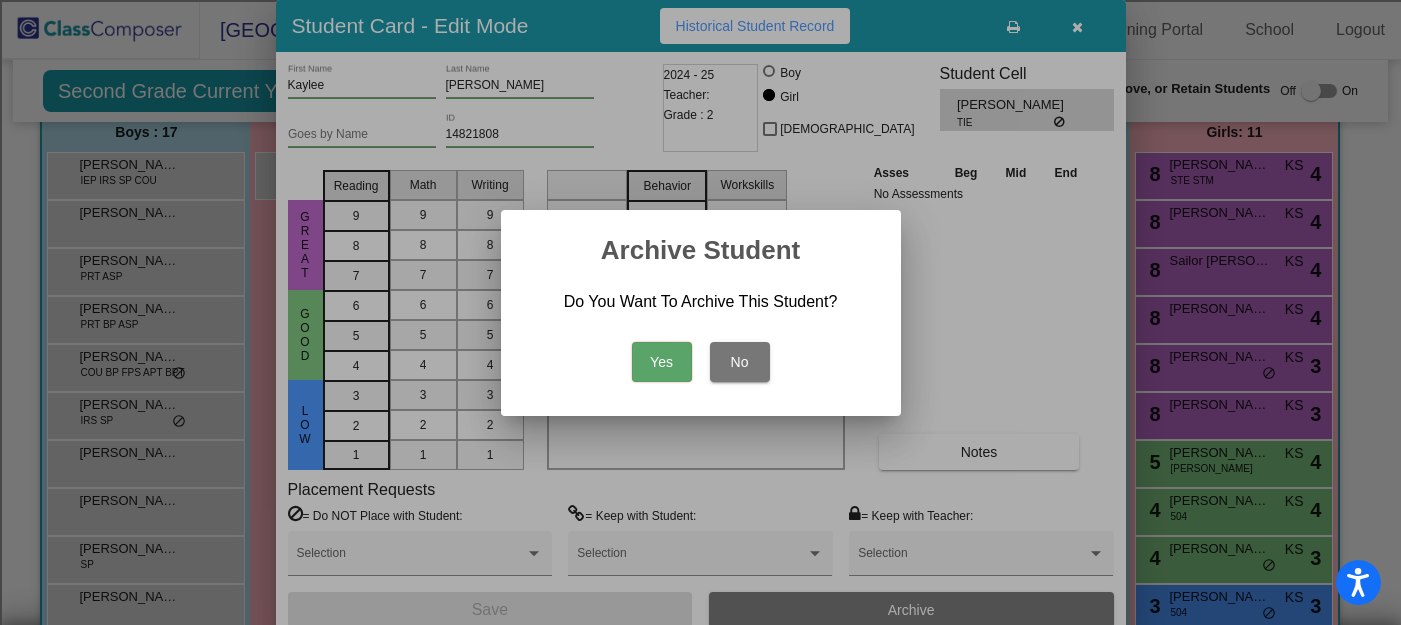 click on "Yes" at bounding box center [662, 362] 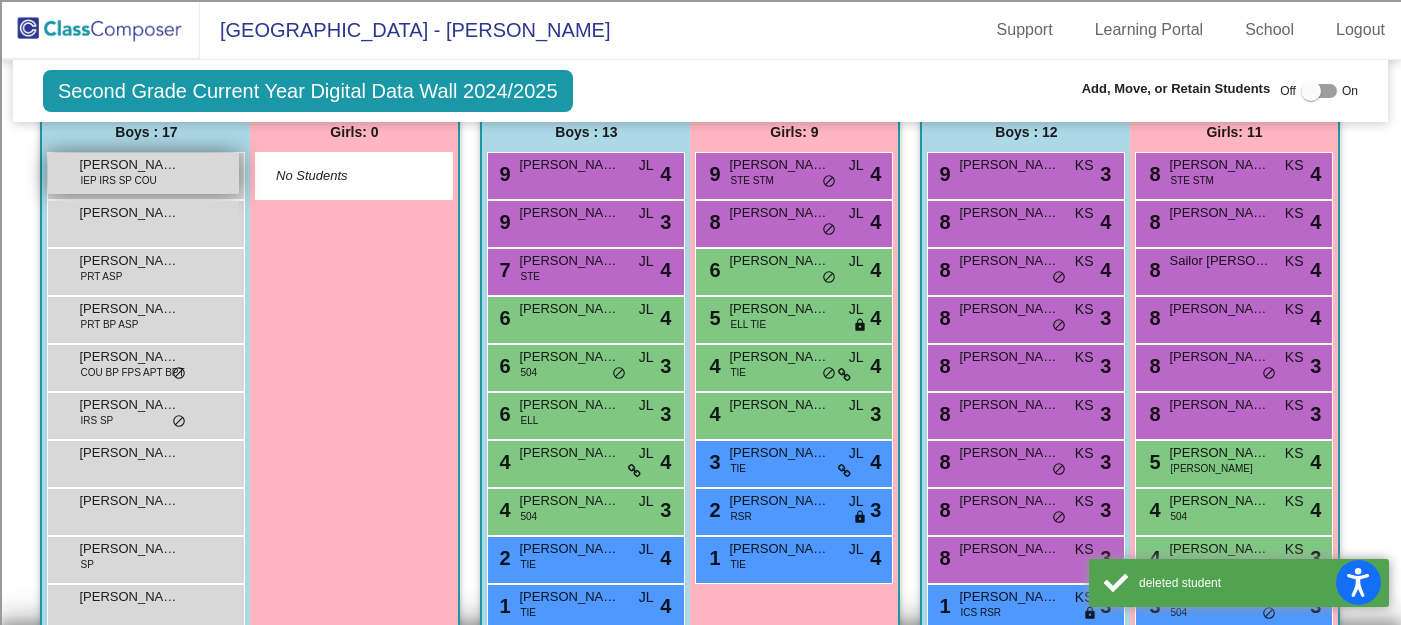 click on "Bailee Marrero IEP IRS SP COU lock do_not_disturb_alt" at bounding box center [143, 173] 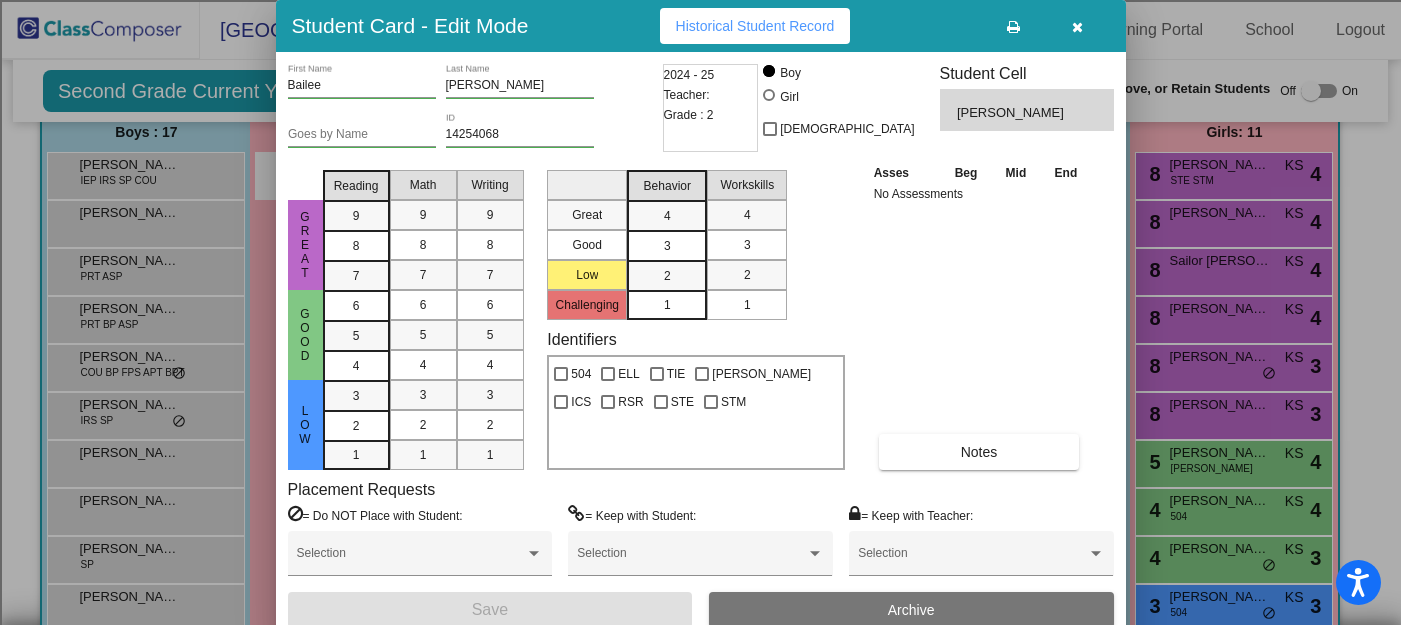 click on "Archive" at bounding box center (911, 610) 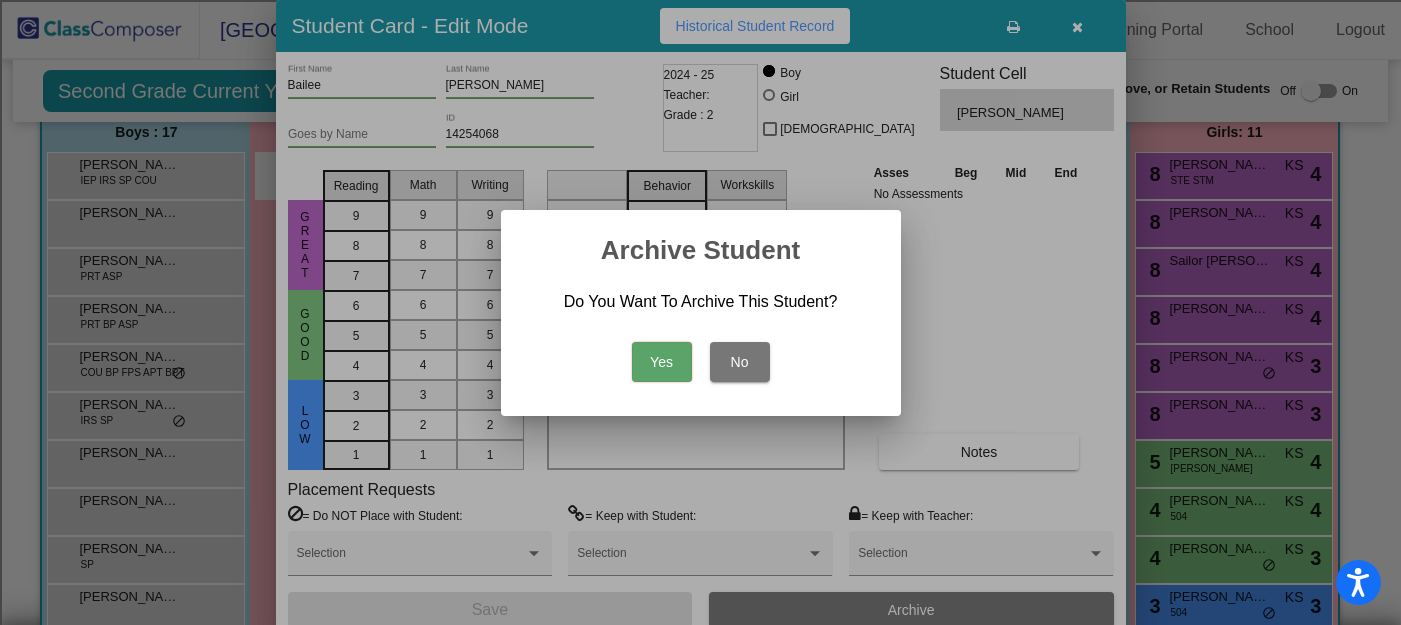 click on "Yes" at bounding box center [662, 362] 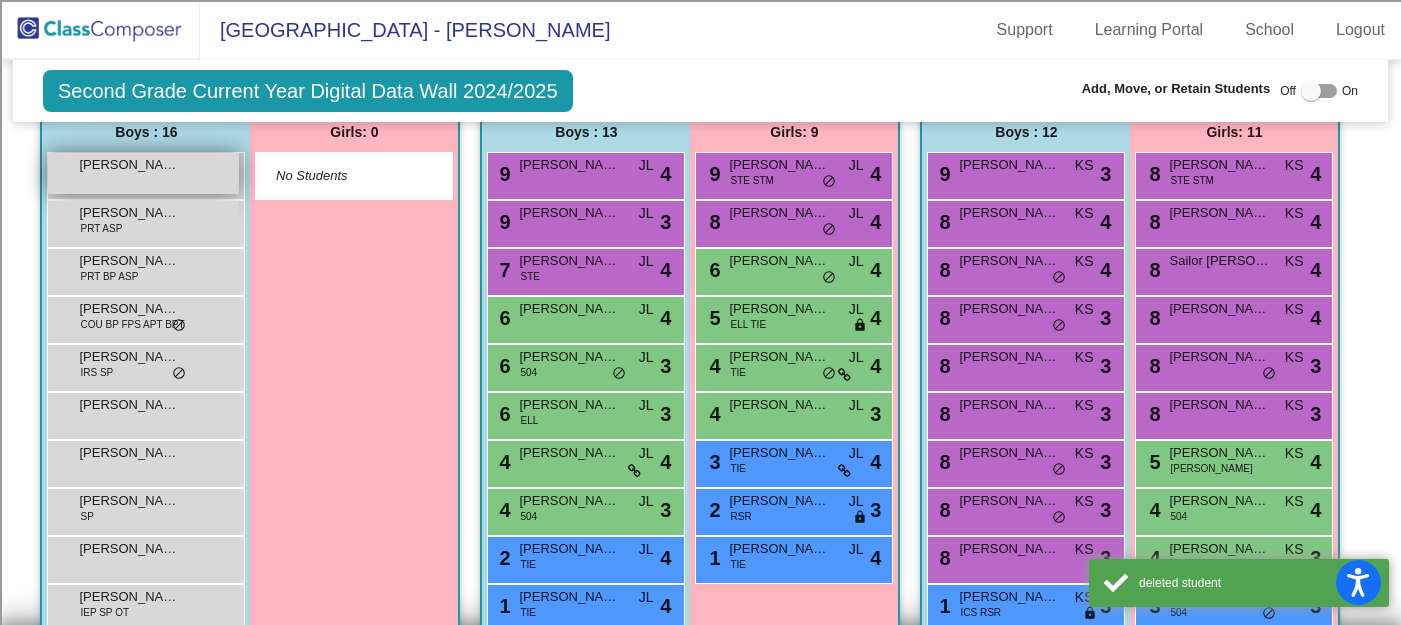 click on "Cameron Harding lock do_not_disturb_alt" at bounding box center [143, 173] 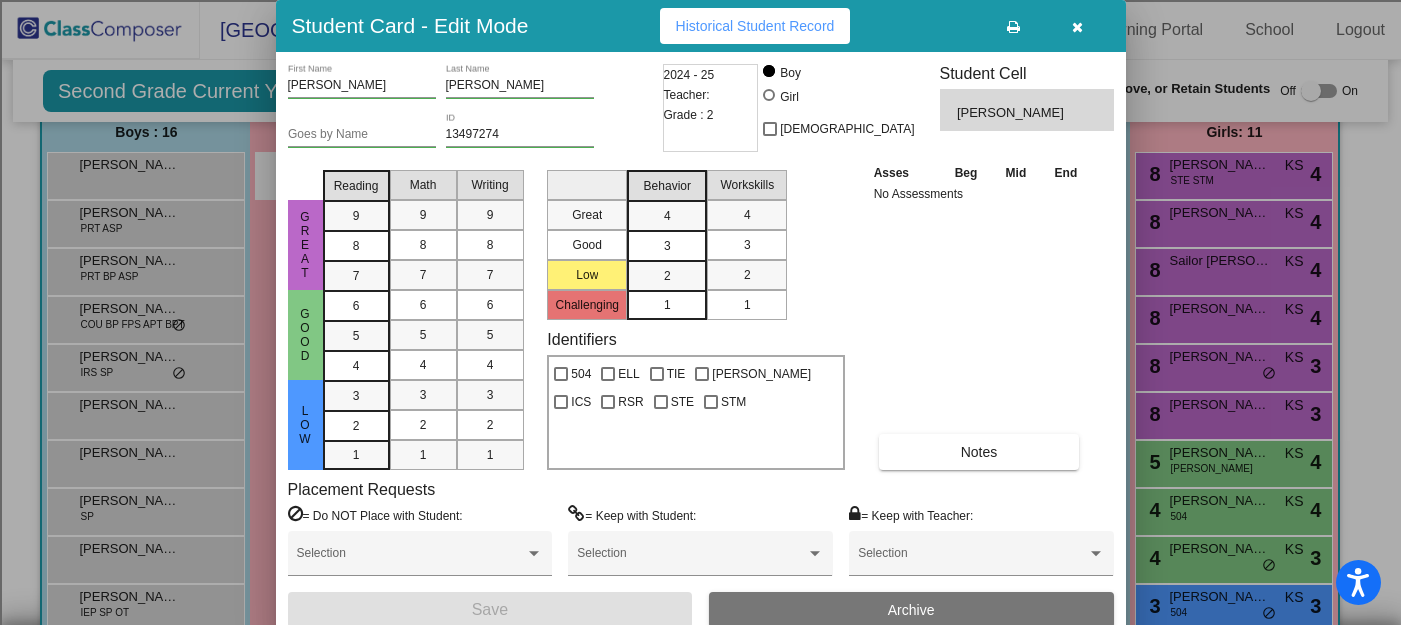 click on "Archive" at bounding box center [911, 610] 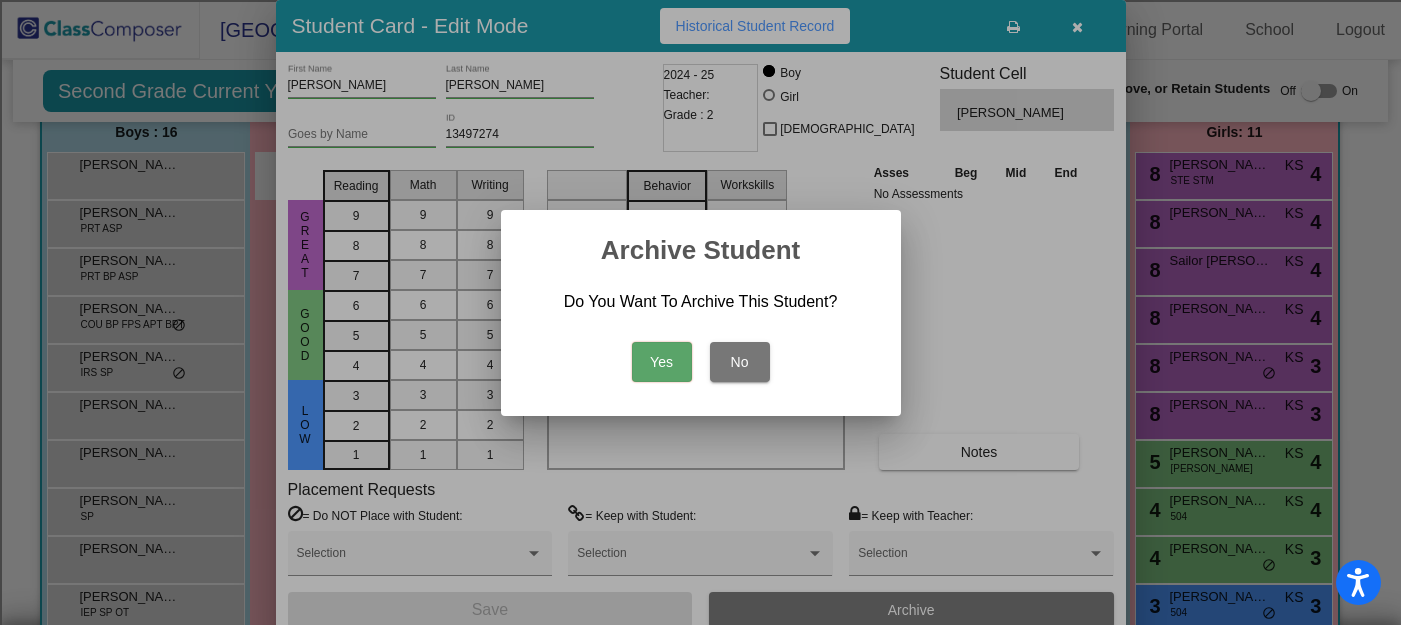 click on "Yes" at bounding box center (662, 362) 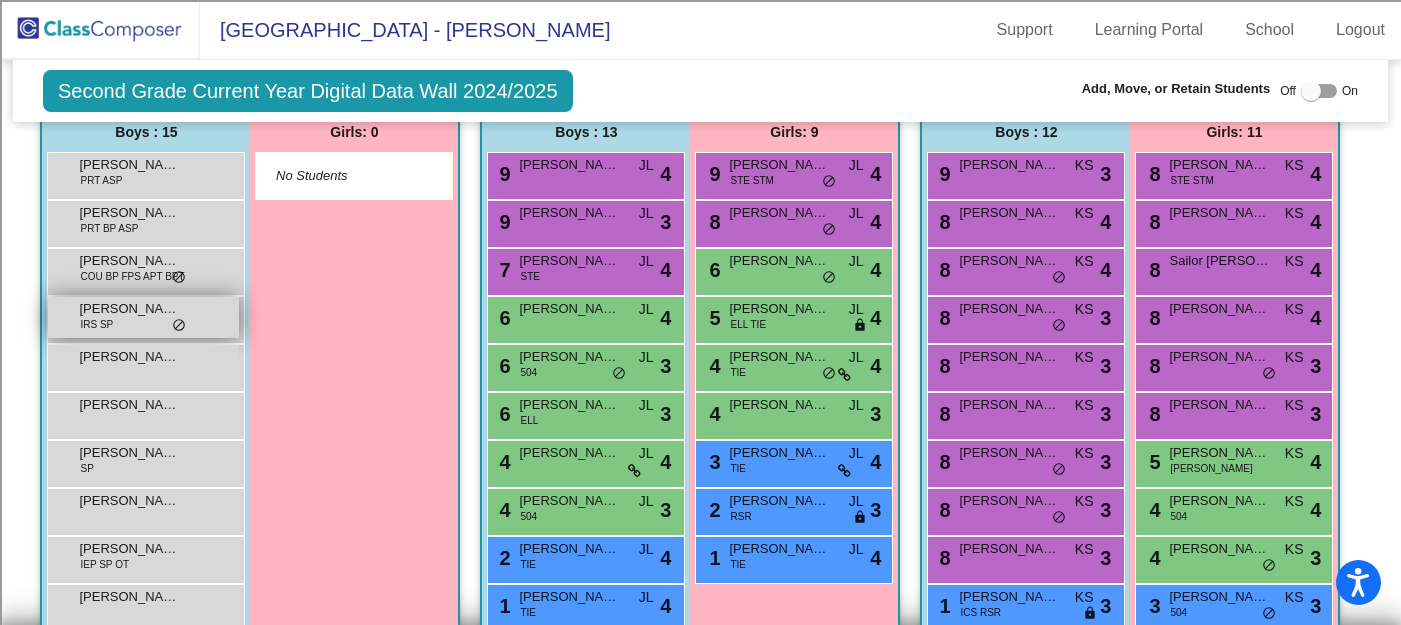 click on "Jackson Zazenski IRS SP lock do_not_disturb_alt" at bounding box center (143, 317) 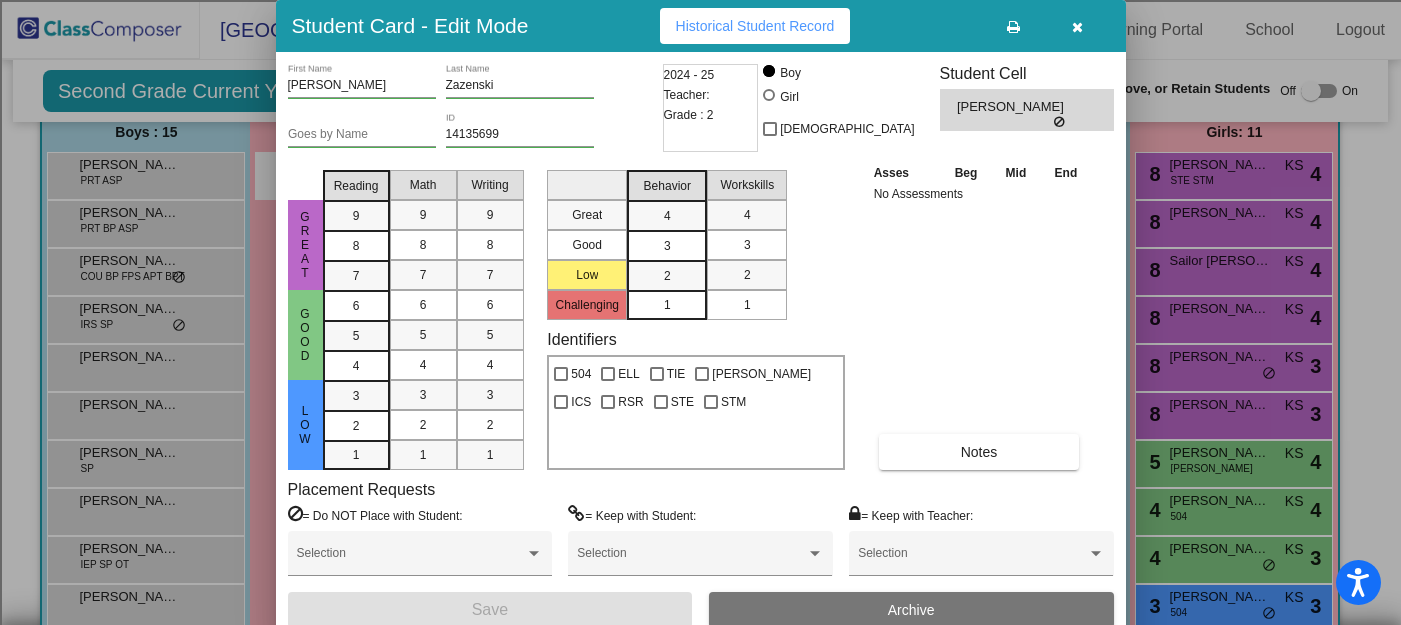 click on "Archive" at bounding box center [911, 610] 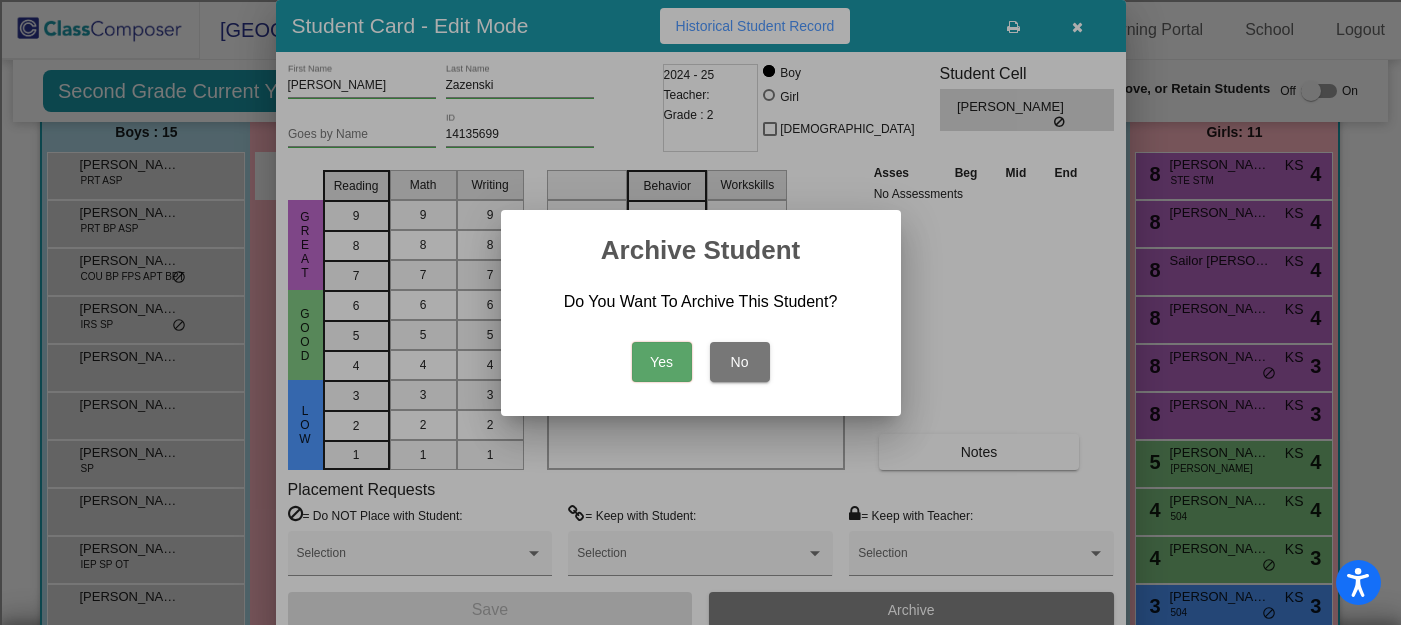 click on "Yes" at bounding box center (662, 362) 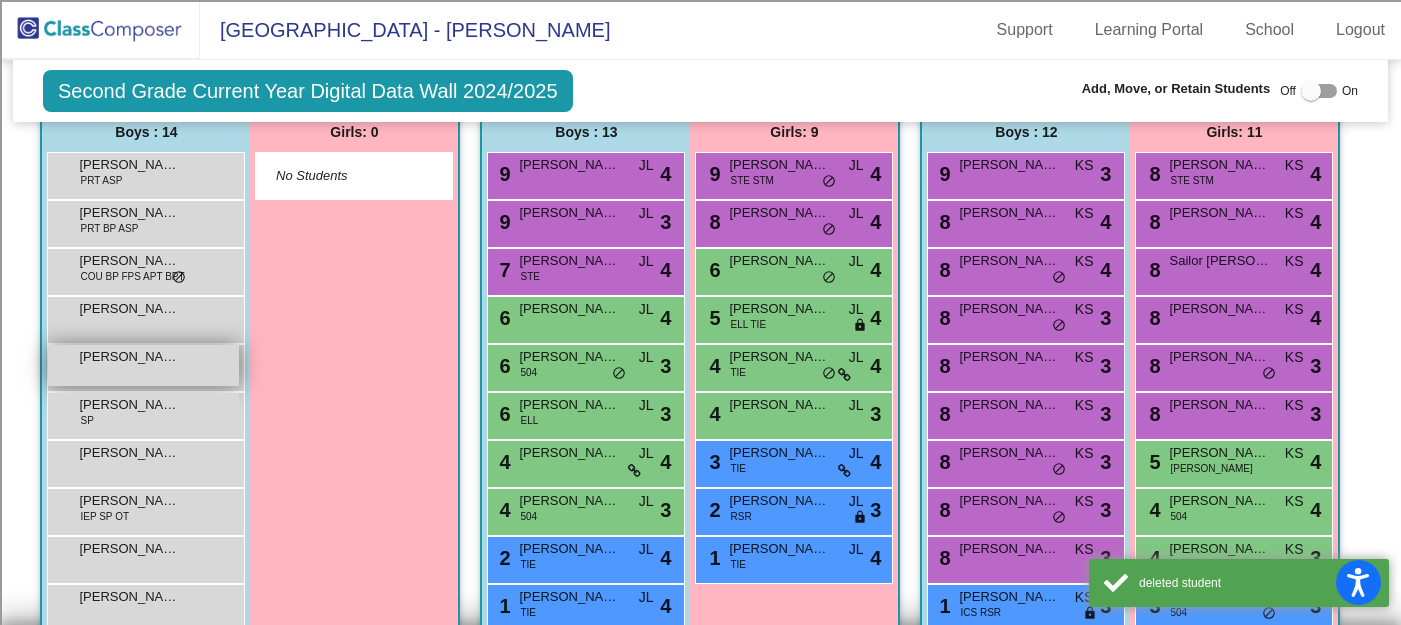 click on "Liam Johnson lock do_not_disturb_alt" at bounding box center [143, 365] 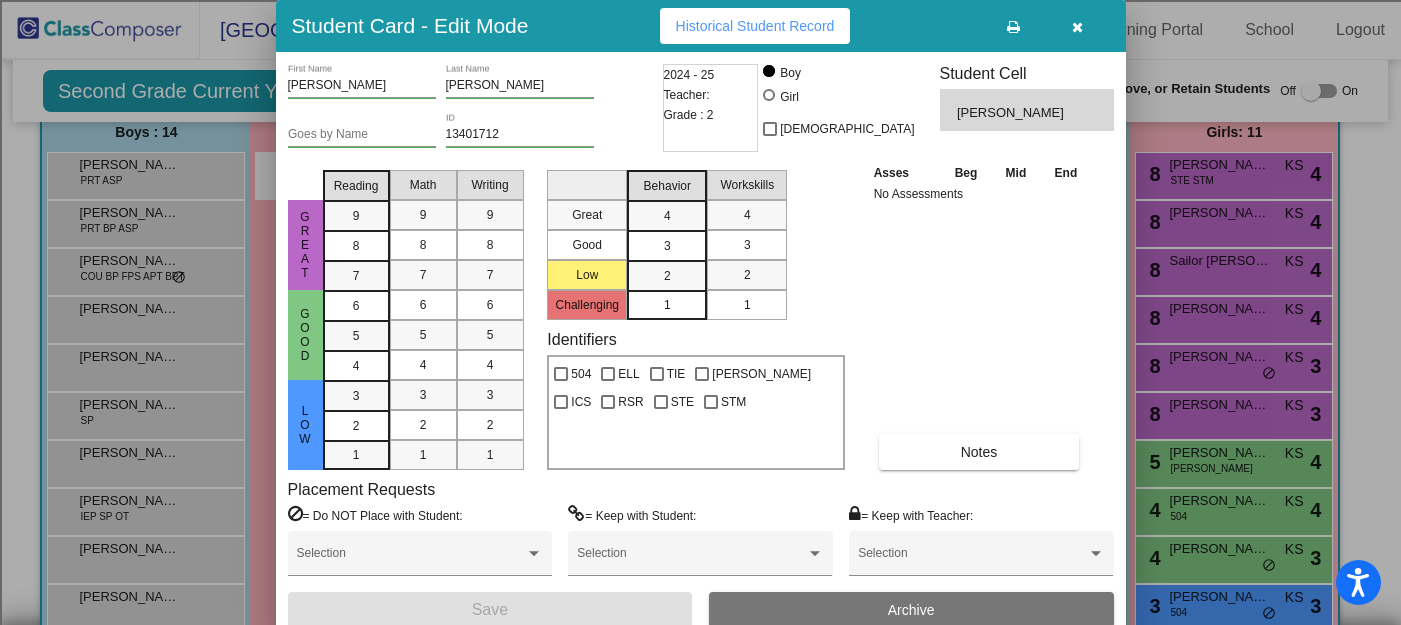 click on "Archive" at bounding box center (911, 610) 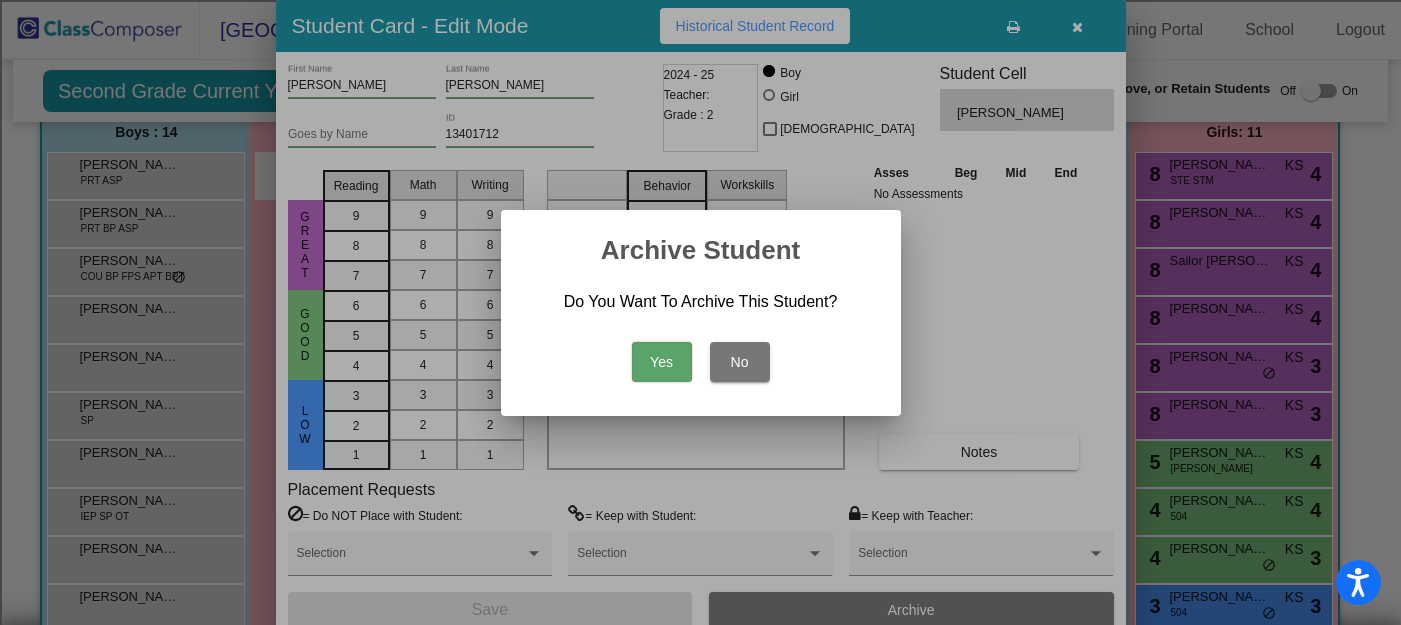 click on "Yes" at bounding box center (662, 362) 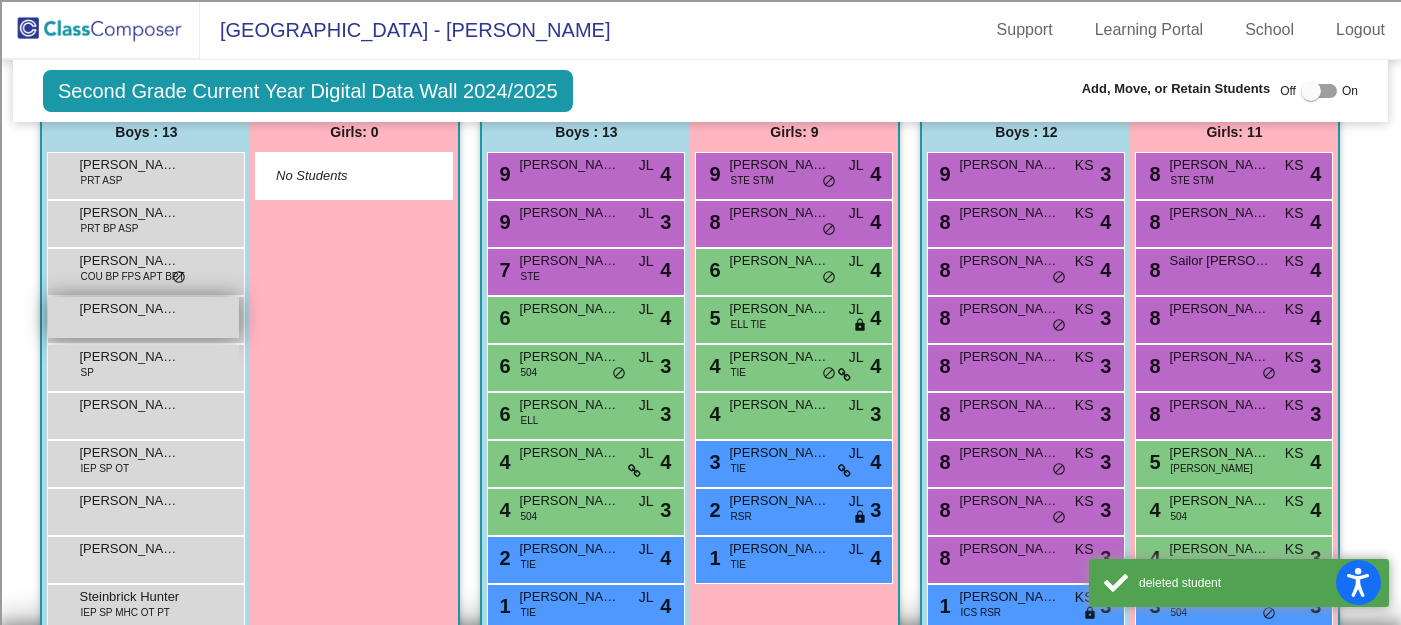 click on "John Thomas lock do_not_disturb_alt" at bounding box center (143, 317) 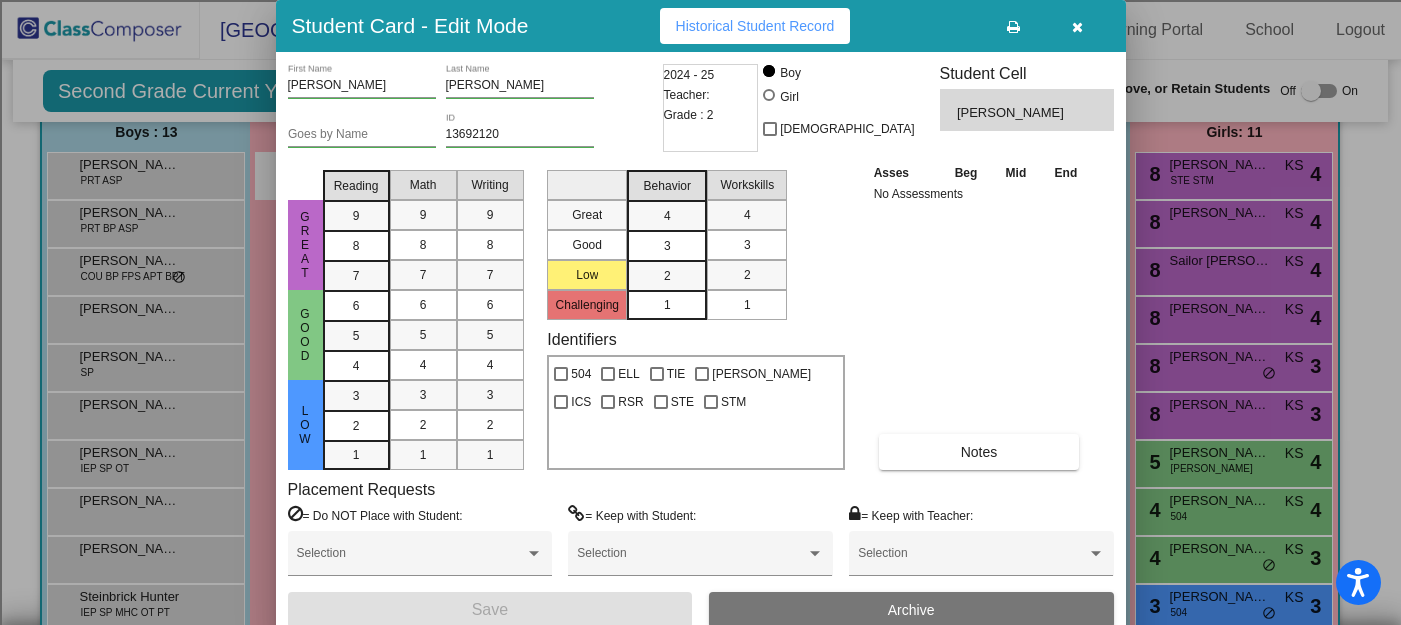 click on "Archive" at bounding box center (911, 610) 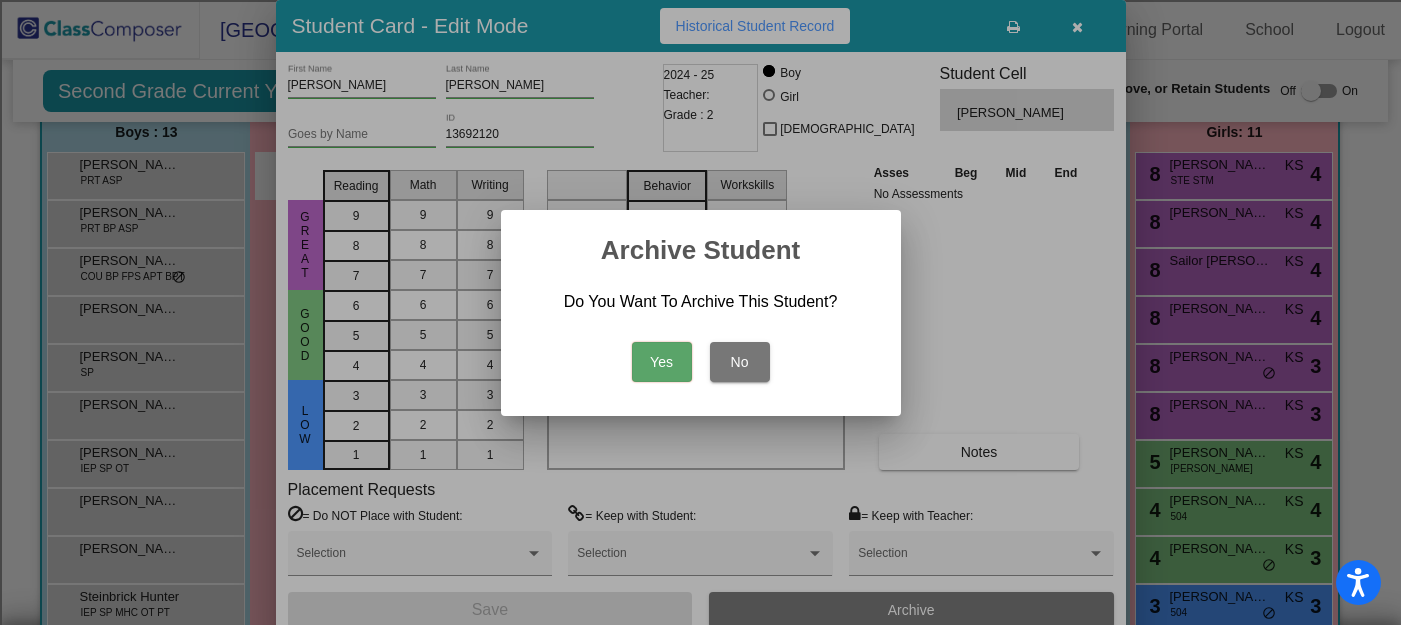 click on "Yes" at bounding box center [662, 362] 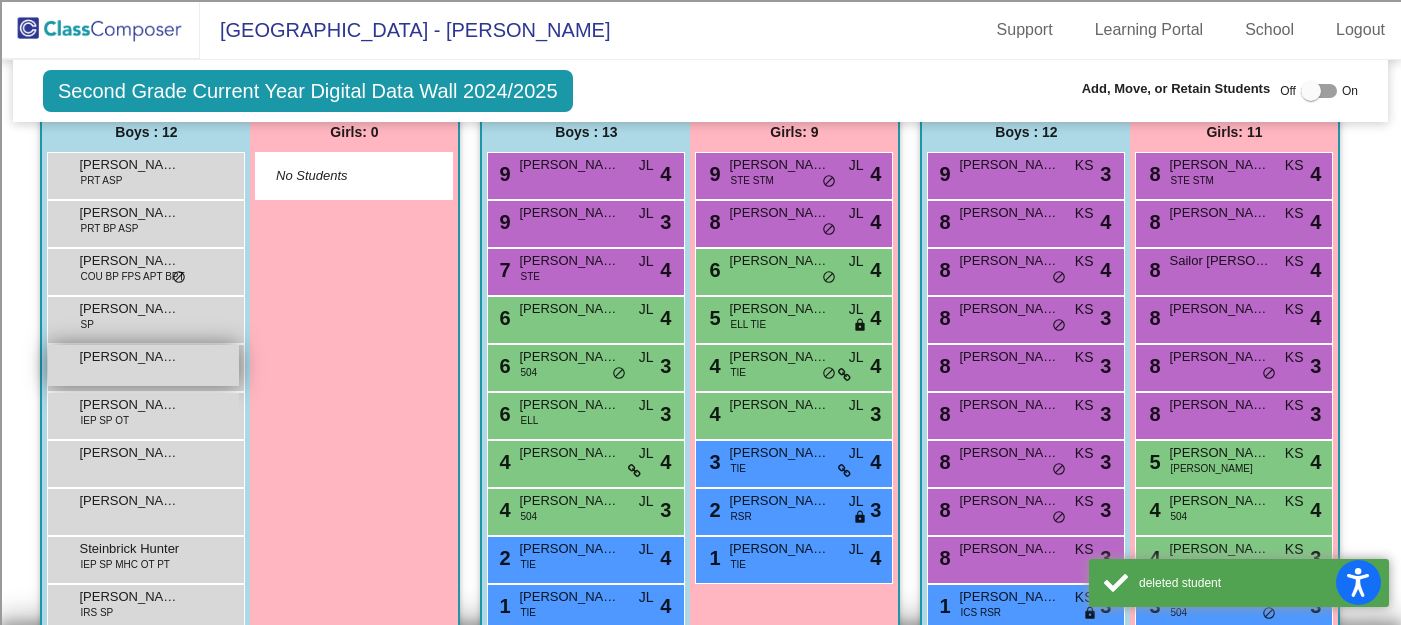click on "Oliver Sweeney lock do_not_disturb_alt" at bounding box center (143, 365) 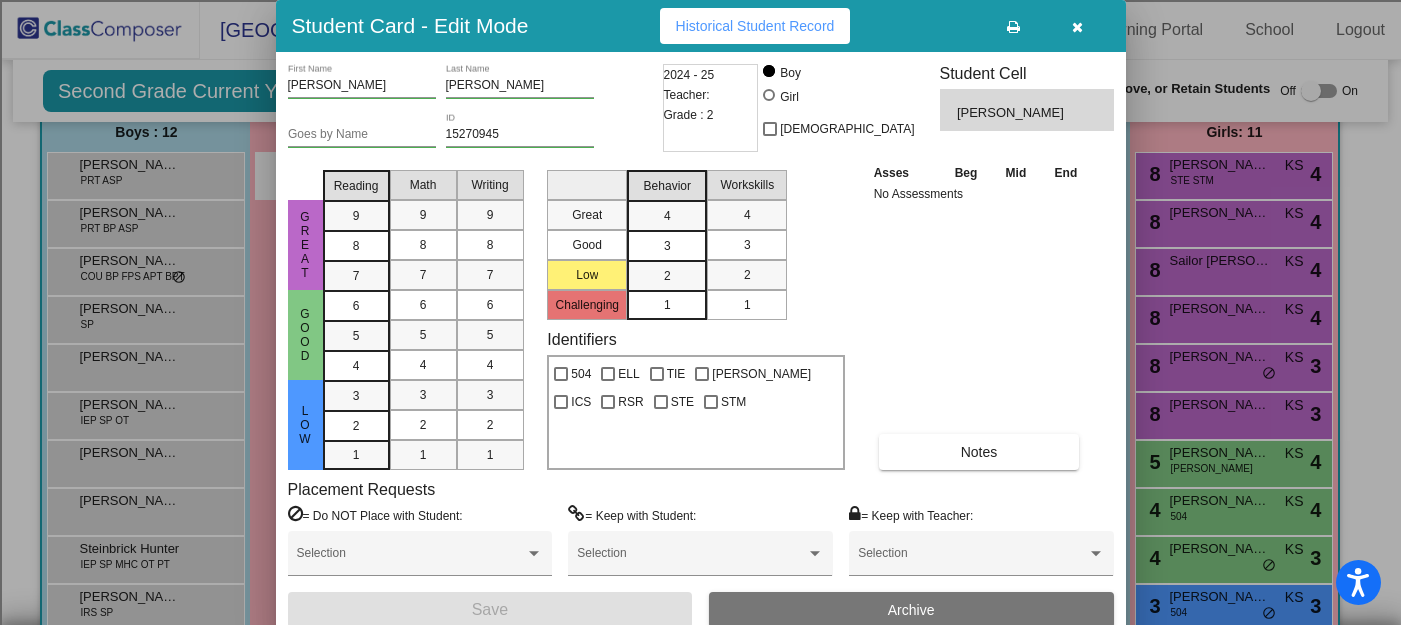 click on "Archive" at bounding box center [911, 610] 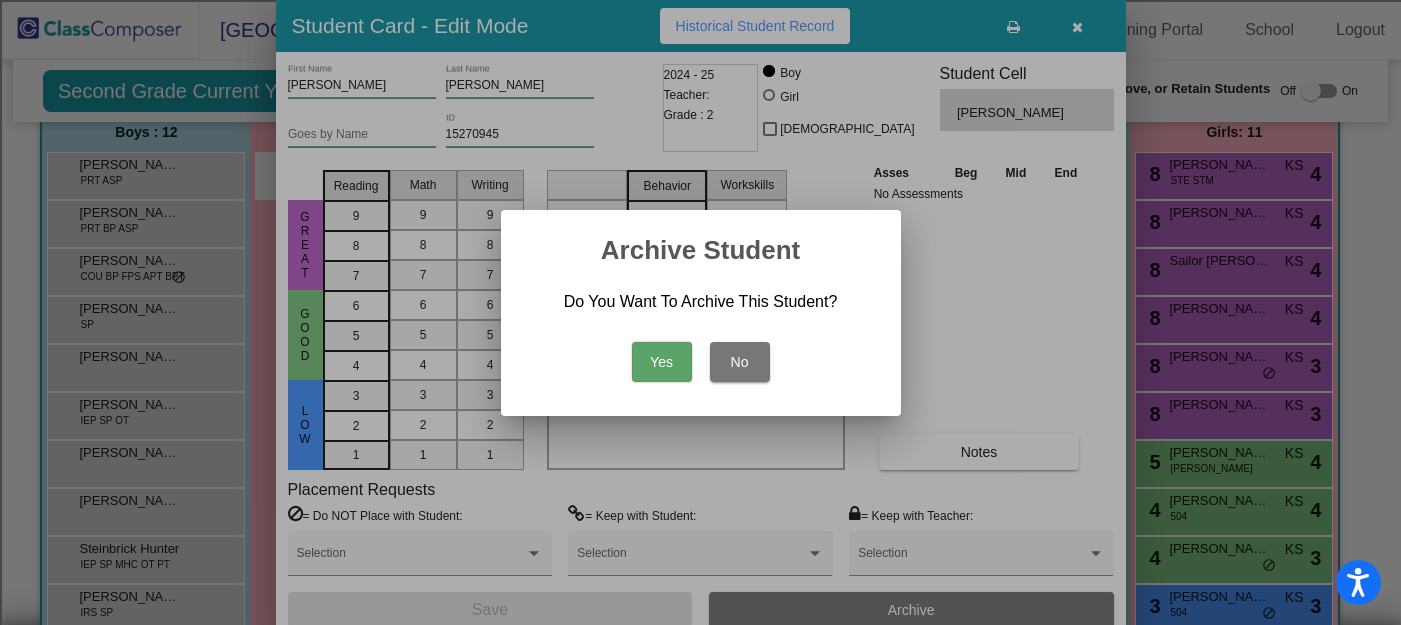 click on "Yes" at bounding box center [662, 362] 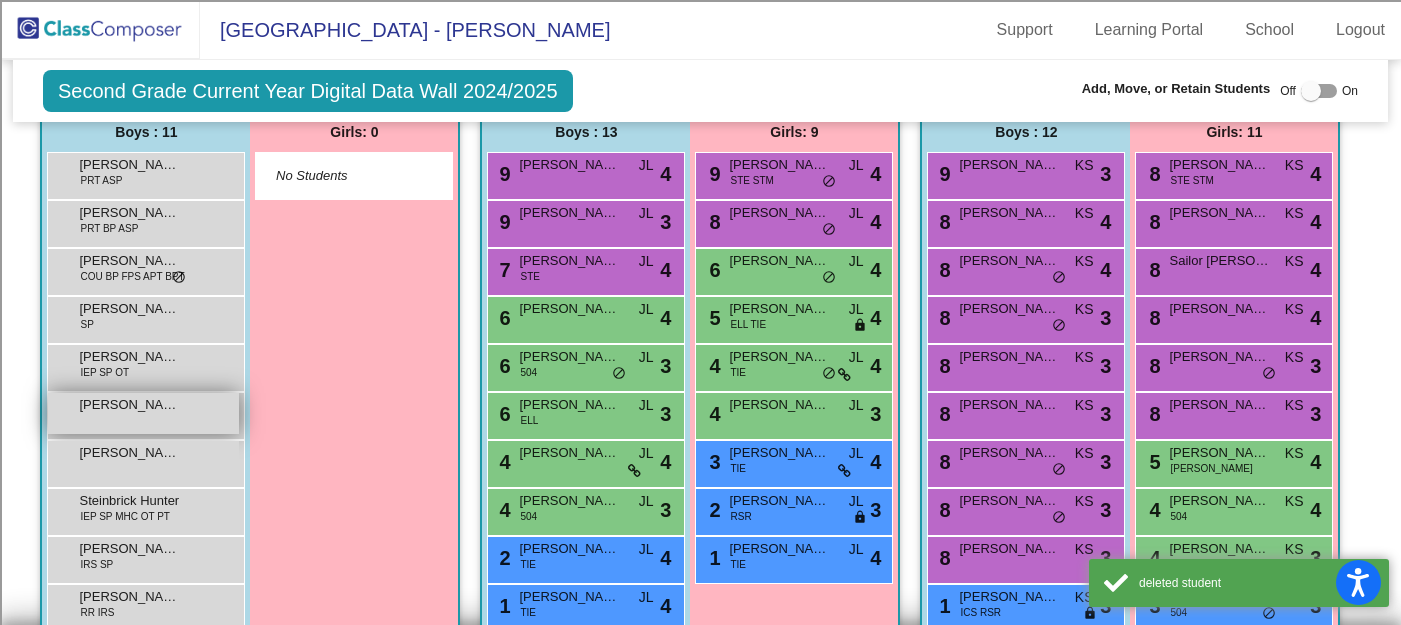 click on "Rojas Charles lock do_not_disturb_alt" at bounding box center [143, 413] 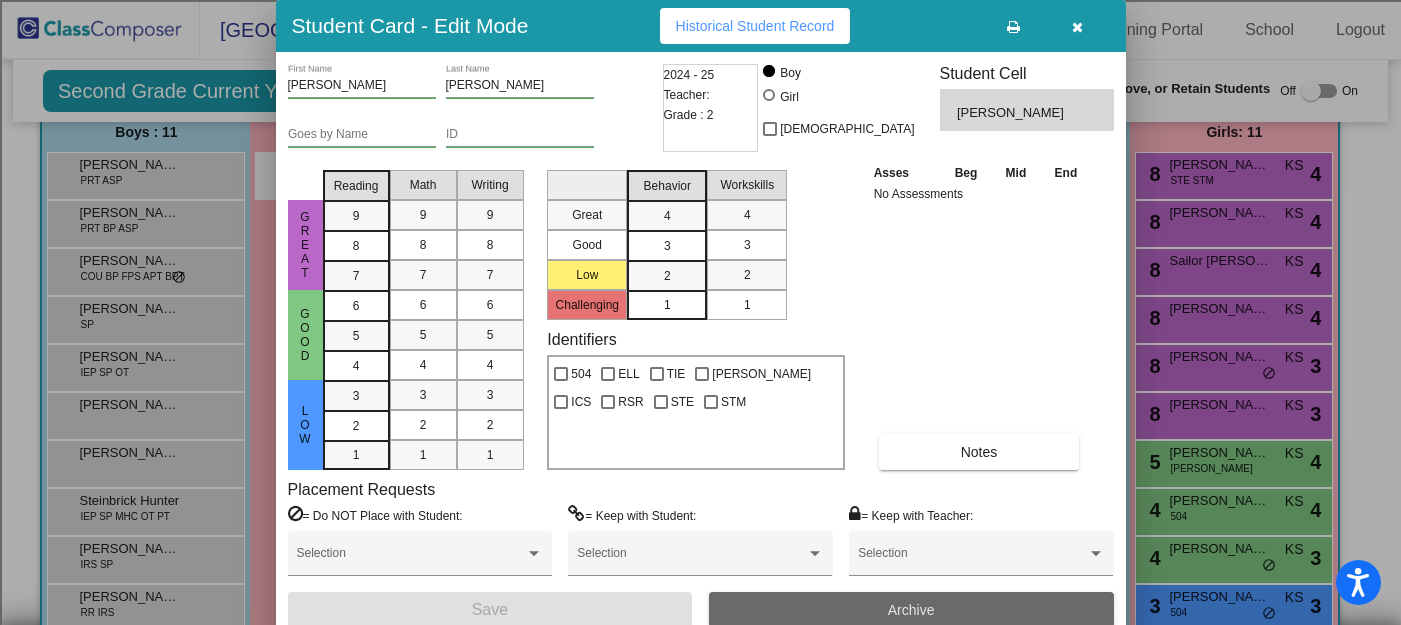 click on "Archive" at bounding box center [911, 610] 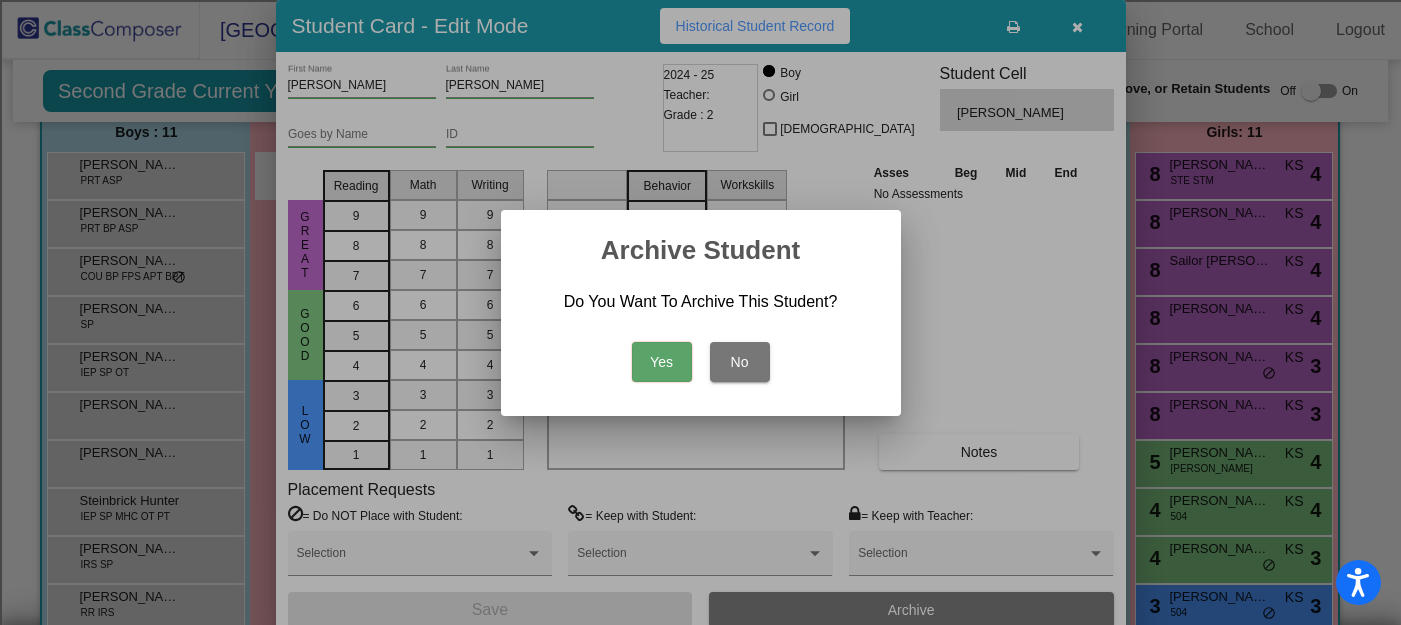 click on "Yes" at bounding box center [662, 362] 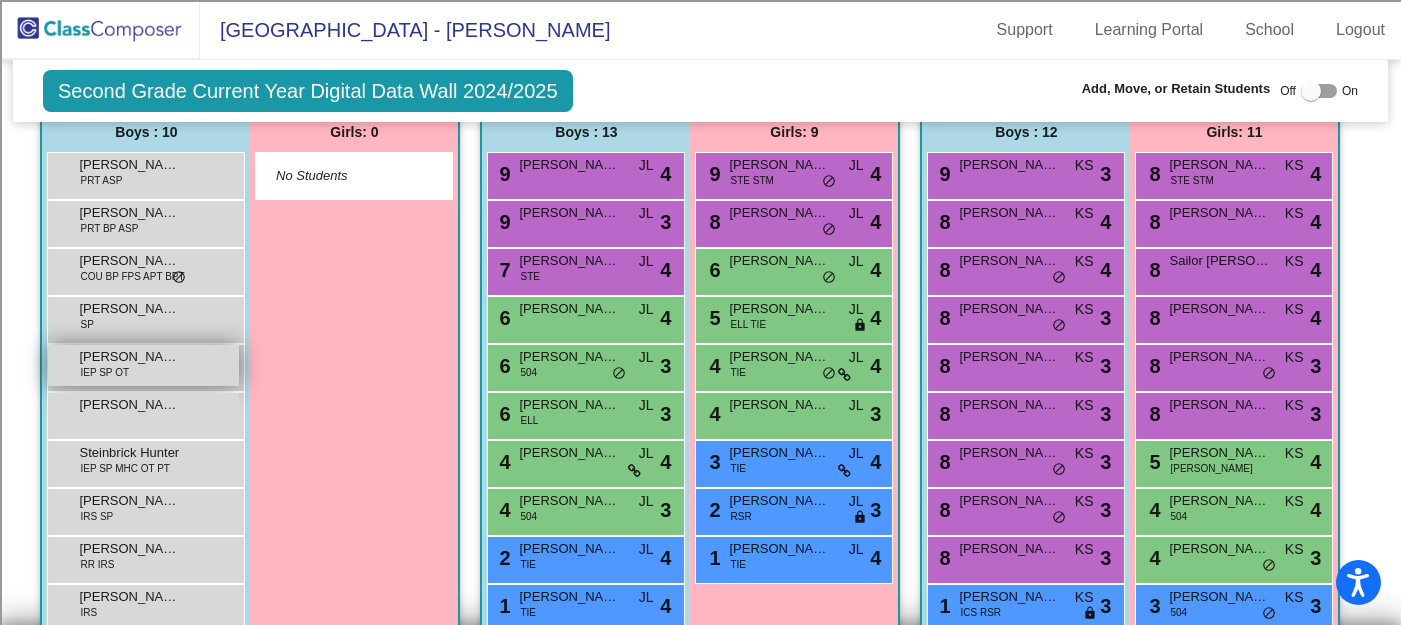 click on "Pirylis Jared IEP SP OT lock do_not_disturb_alt" at bounding box center [143, 365] 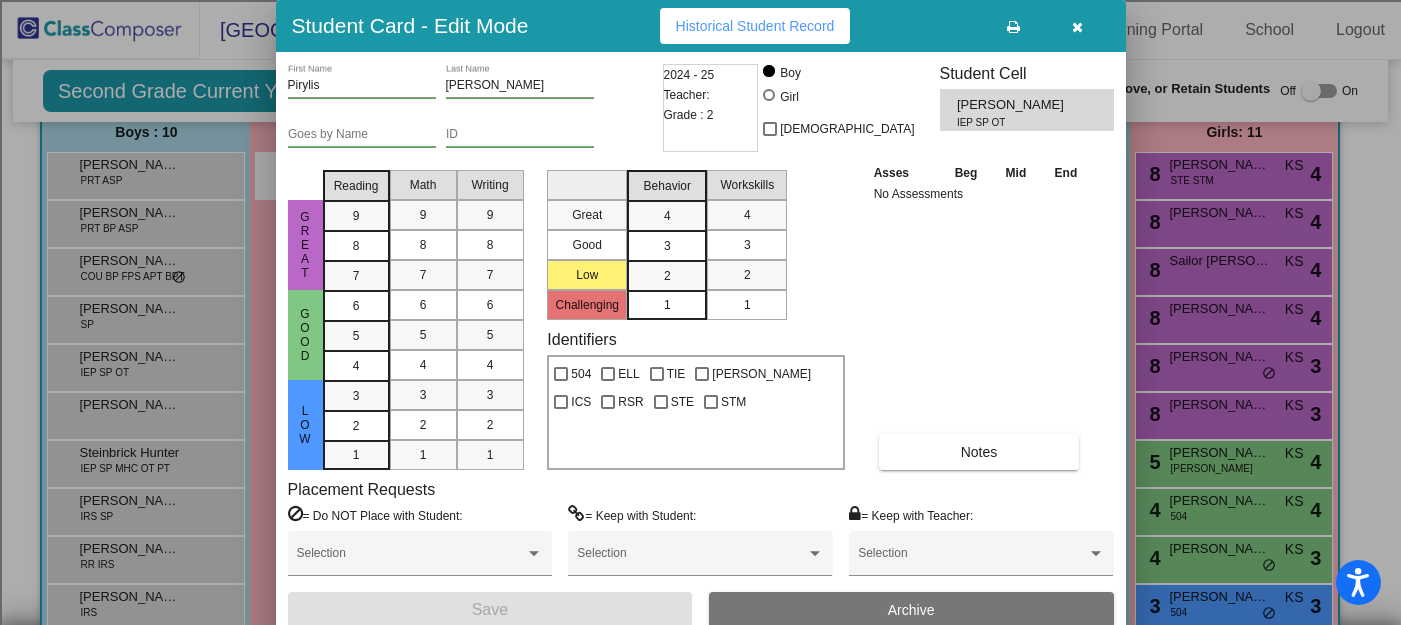click on "Archive" at bounding box center (911, 610) 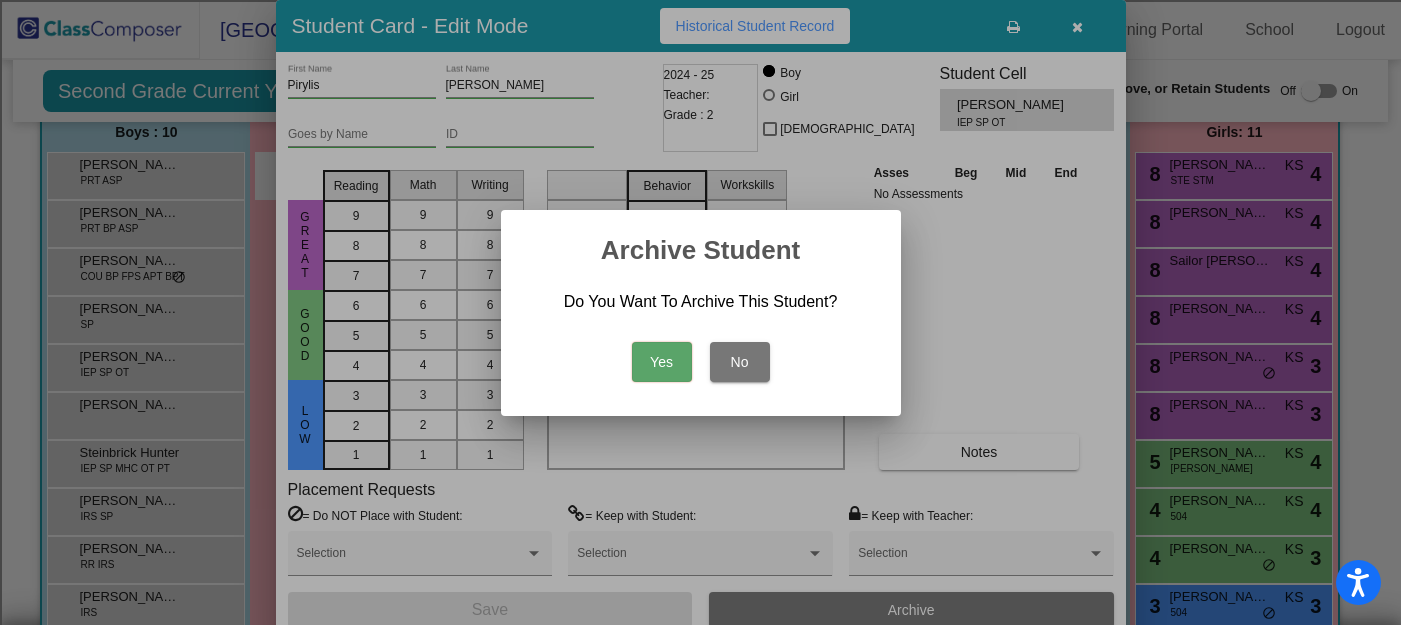click on "Yes" at bounding box center (662, 362) 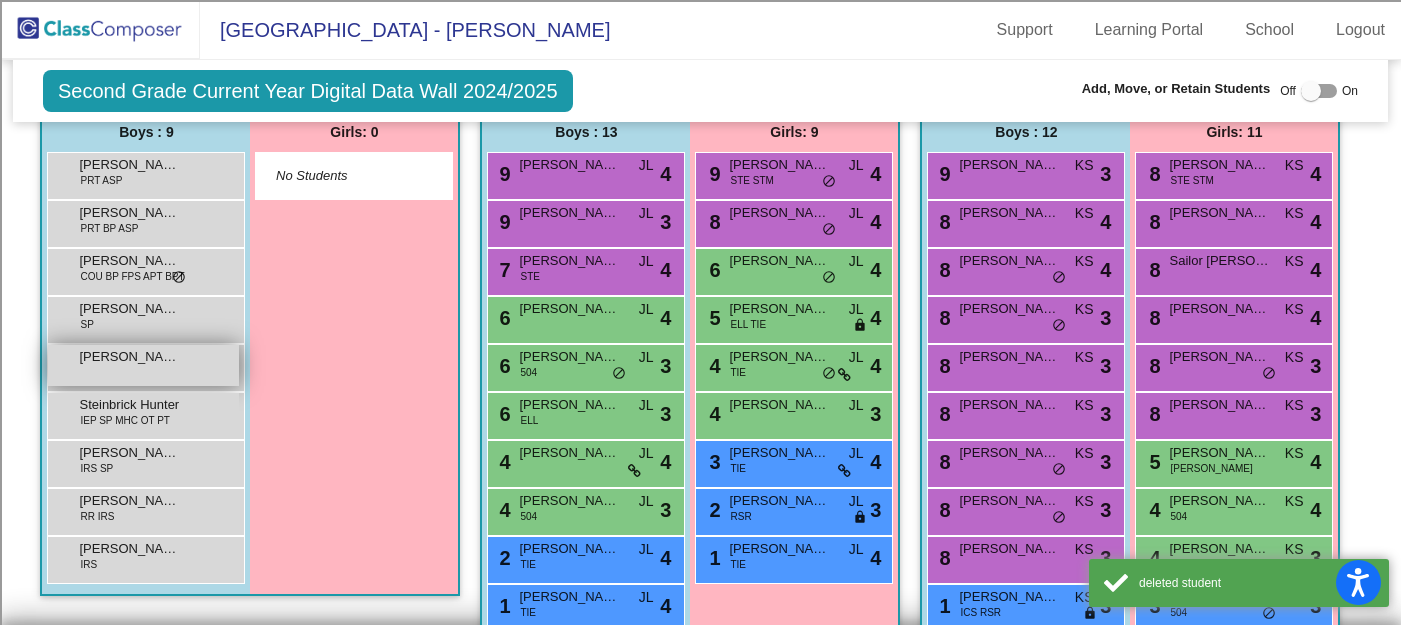 click on "Sahlberg Carter lock do_not_disturb_alt" at bounding box center (143, 365) 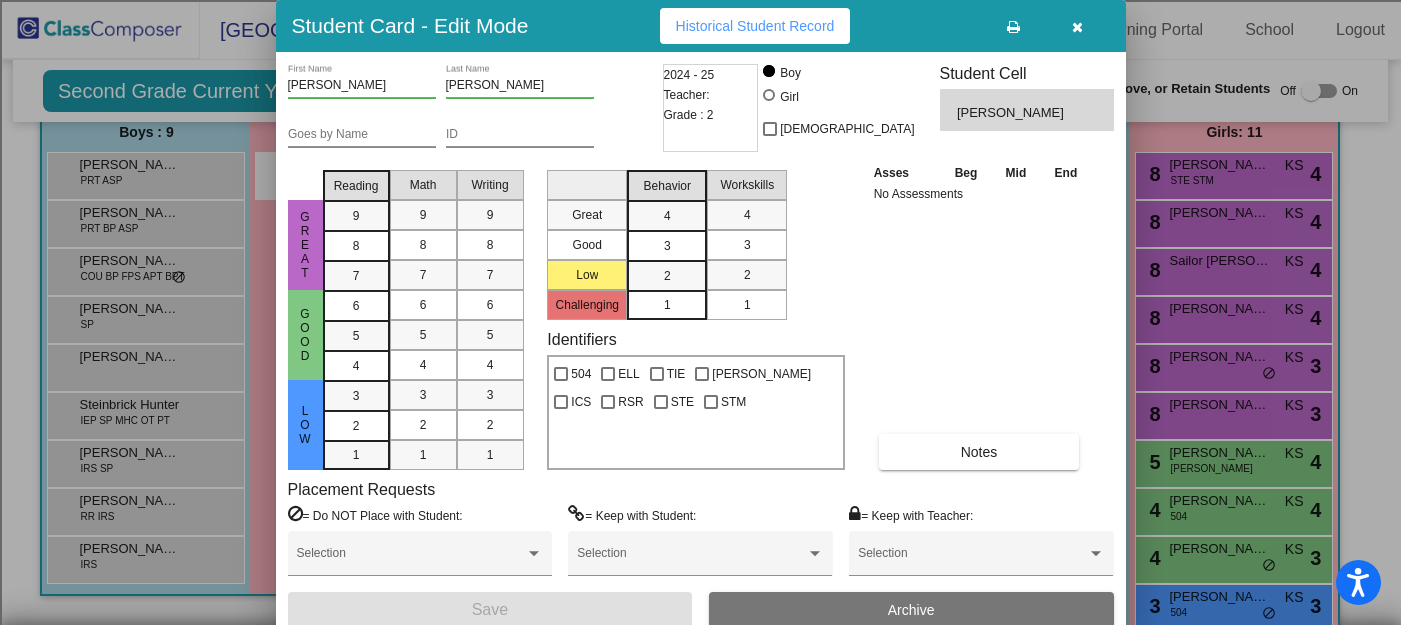 click on "Archive" at bounding box center (911, 610) 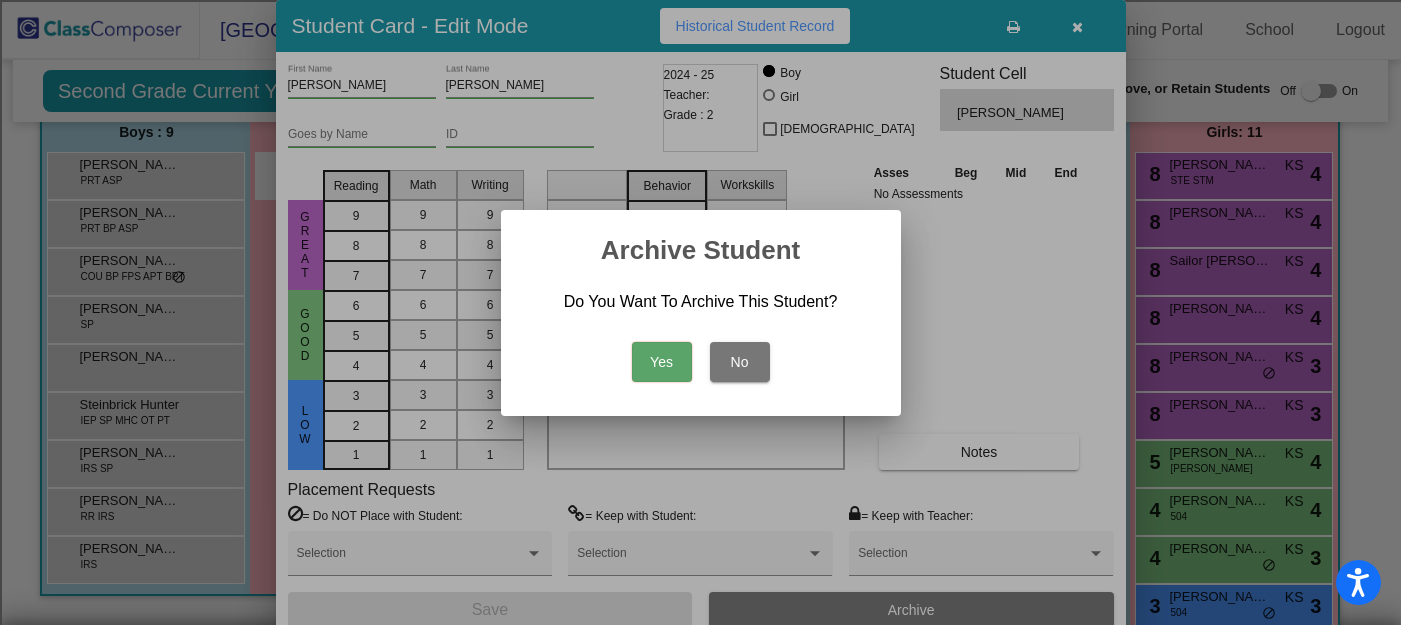 click on "Yes" at bounding box center (662, 362) 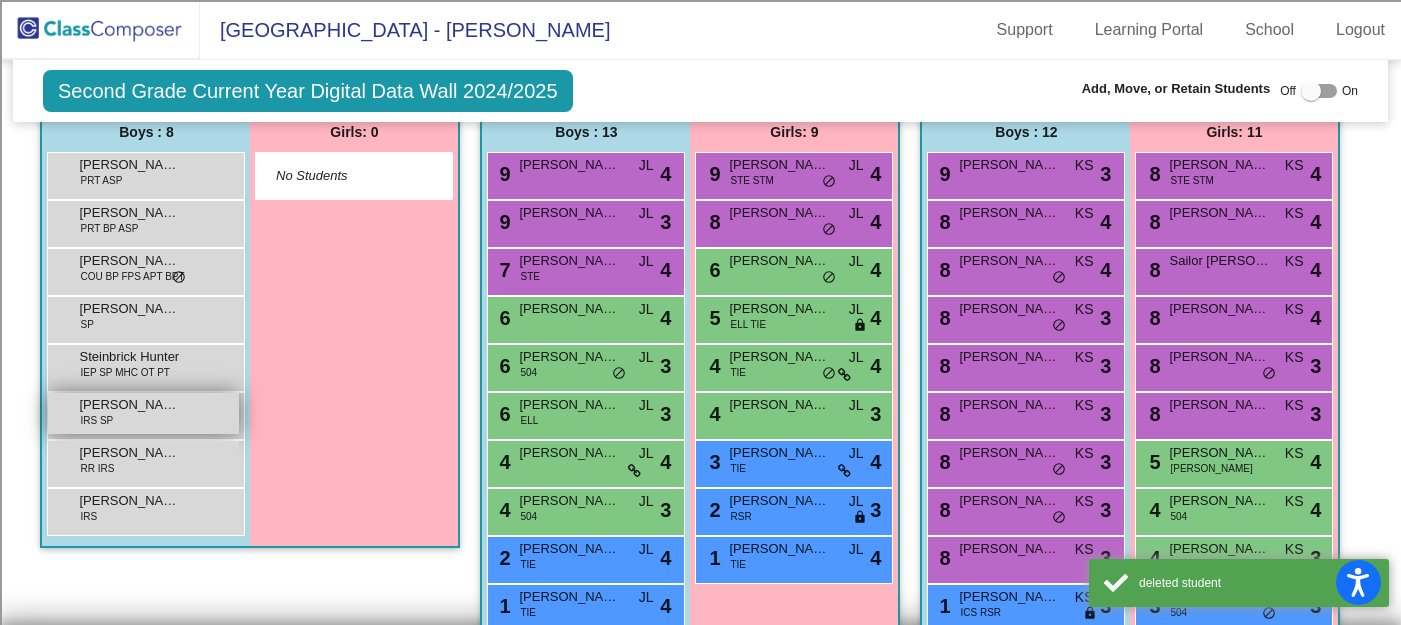 click on "Thomas LaValle IRS SP lock do_not_disturb_alt" at bounding box center (143, 413) 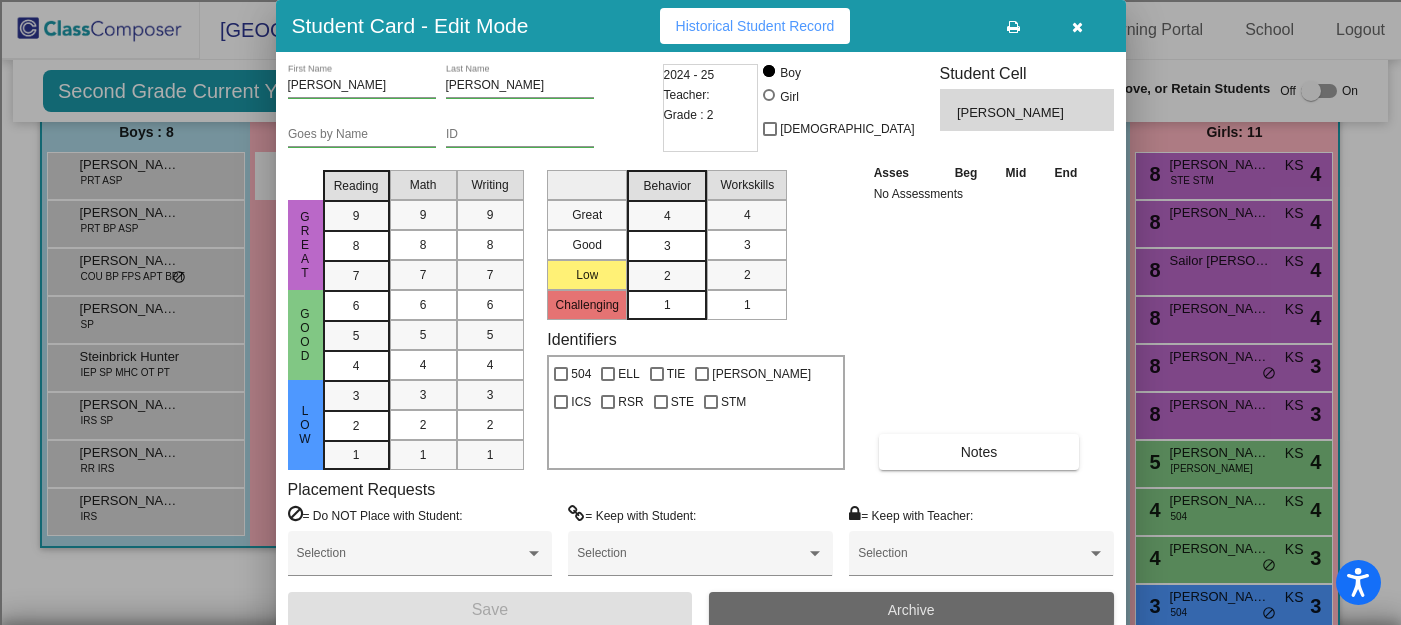click on "Archive" at bounding box center [911, 610] 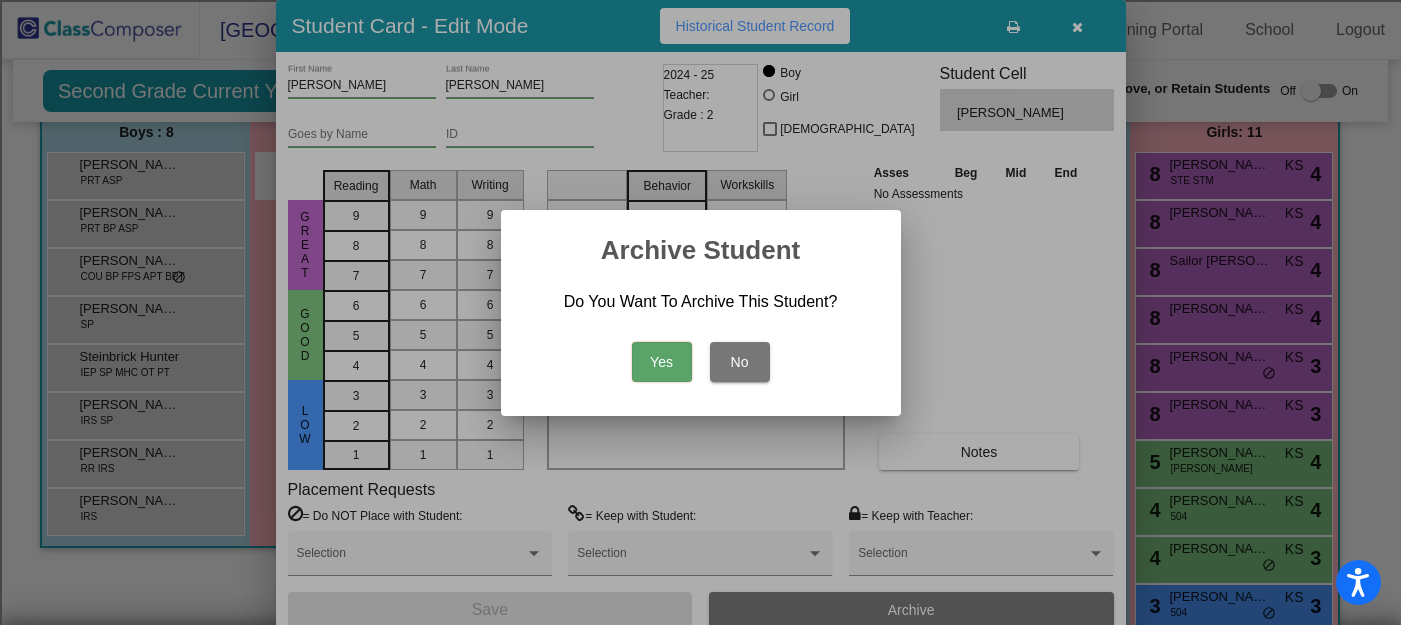 click on "Yes" at bounding box center [662, 362] 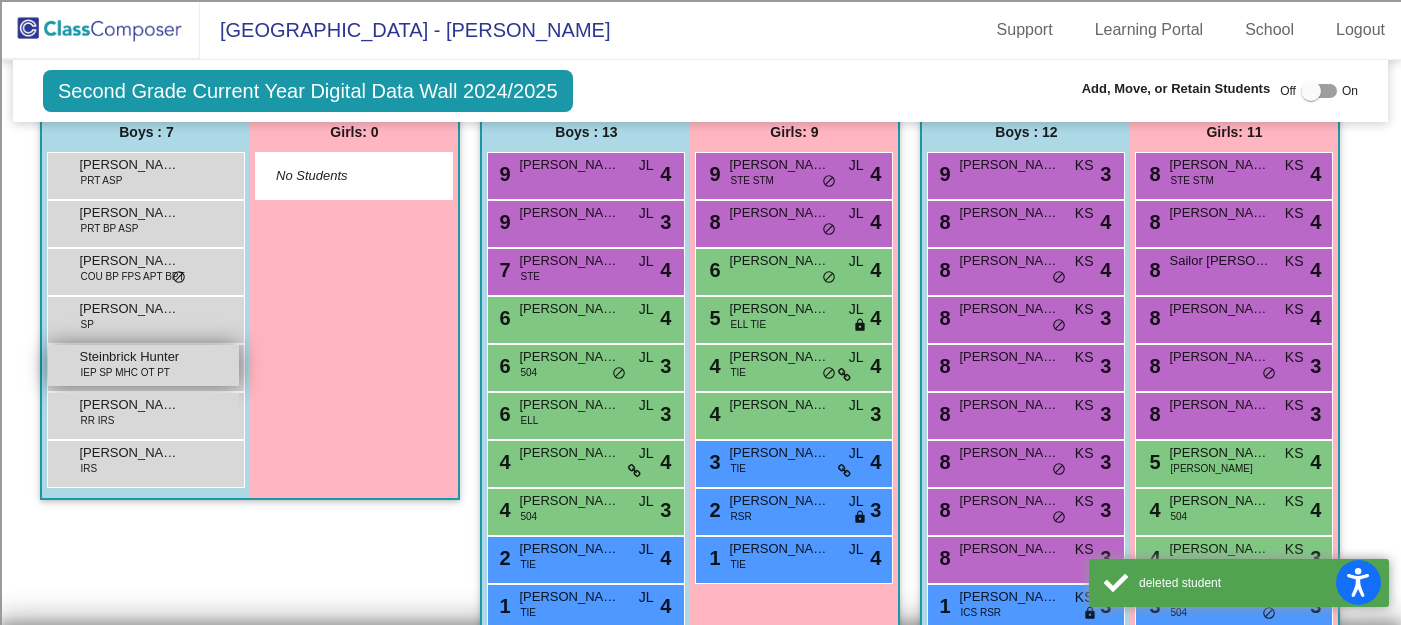 click on "Steinbrick Hunter IEP SP MHC OT PT lock do_not_disturb_alt" at bounding box center [143, 365] 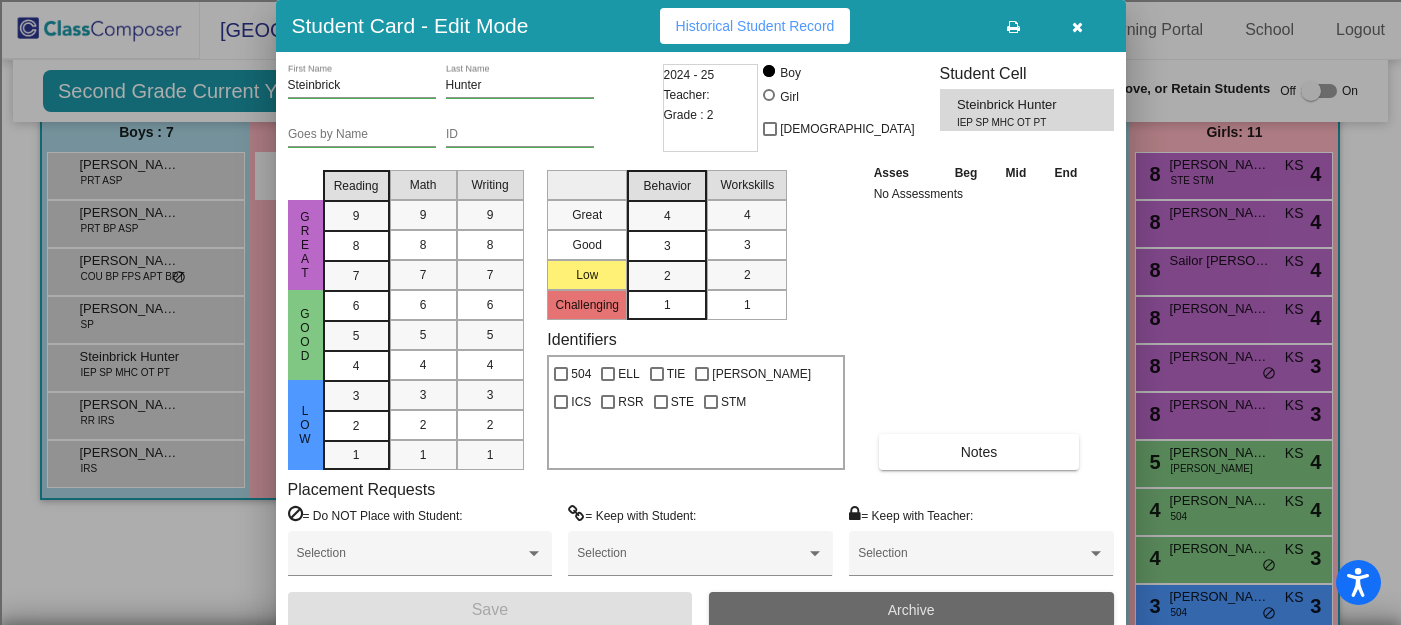 click on "Archive" at bounding box center [911, 610] 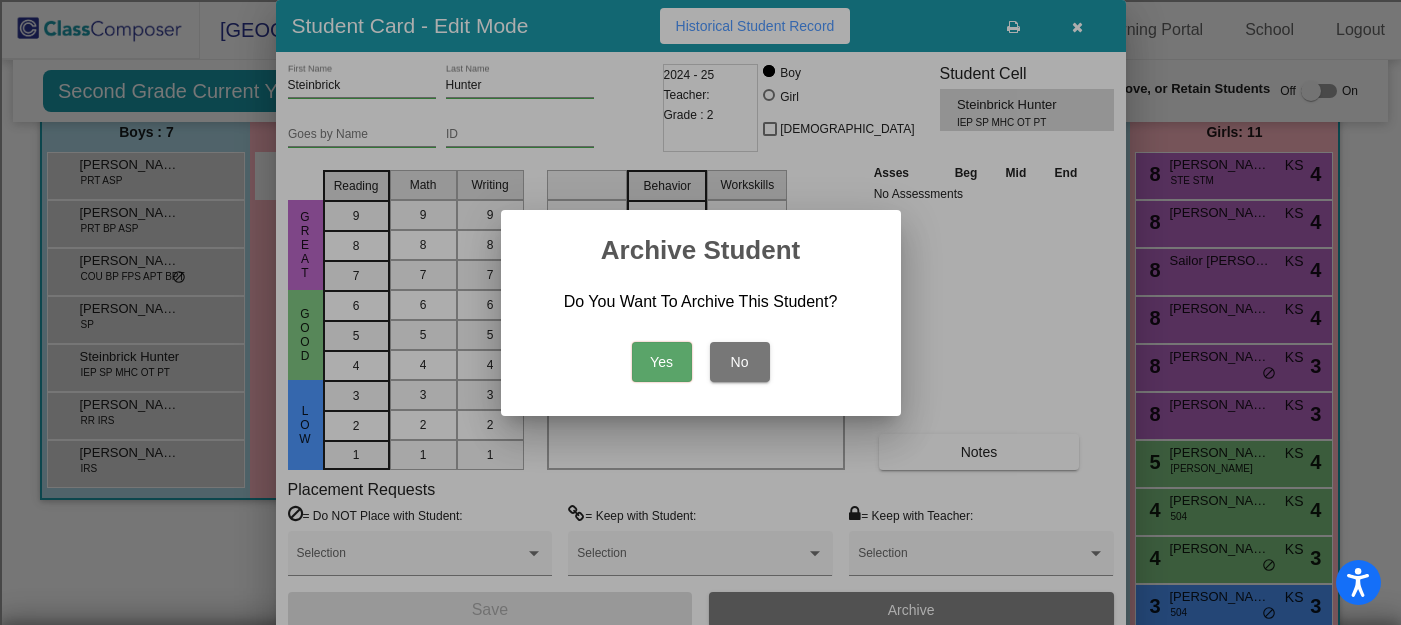 click on "Yes" at bounding box center (662, 362) 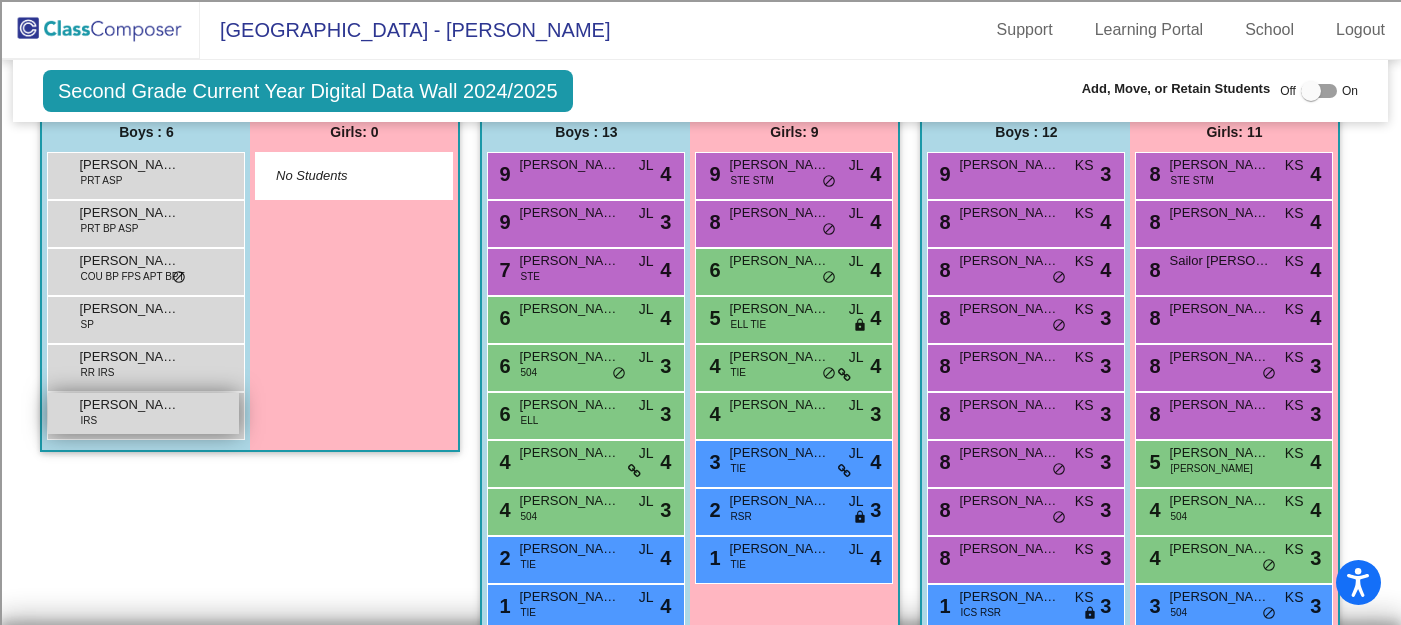 click on "Xzayvier Powell IRS lock do_not_disturb_alt" at bounding box center (143, 413) 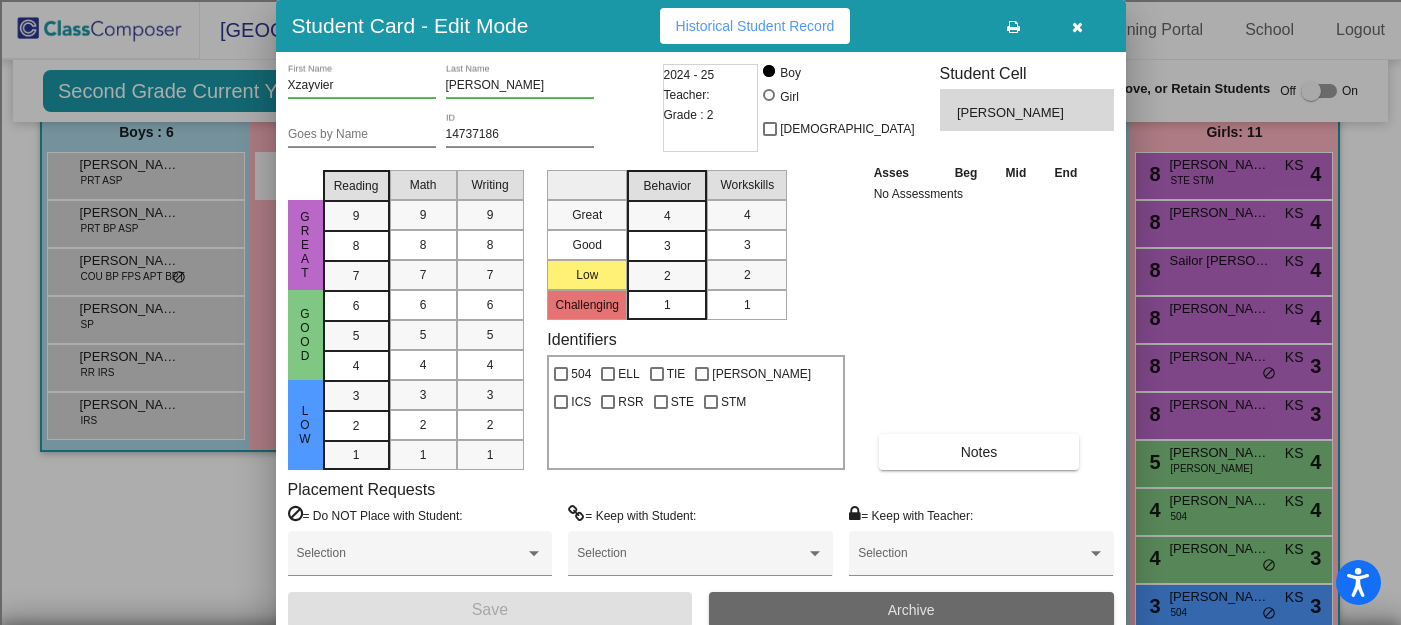 click on "Archive" at bounding box center [911, 610] 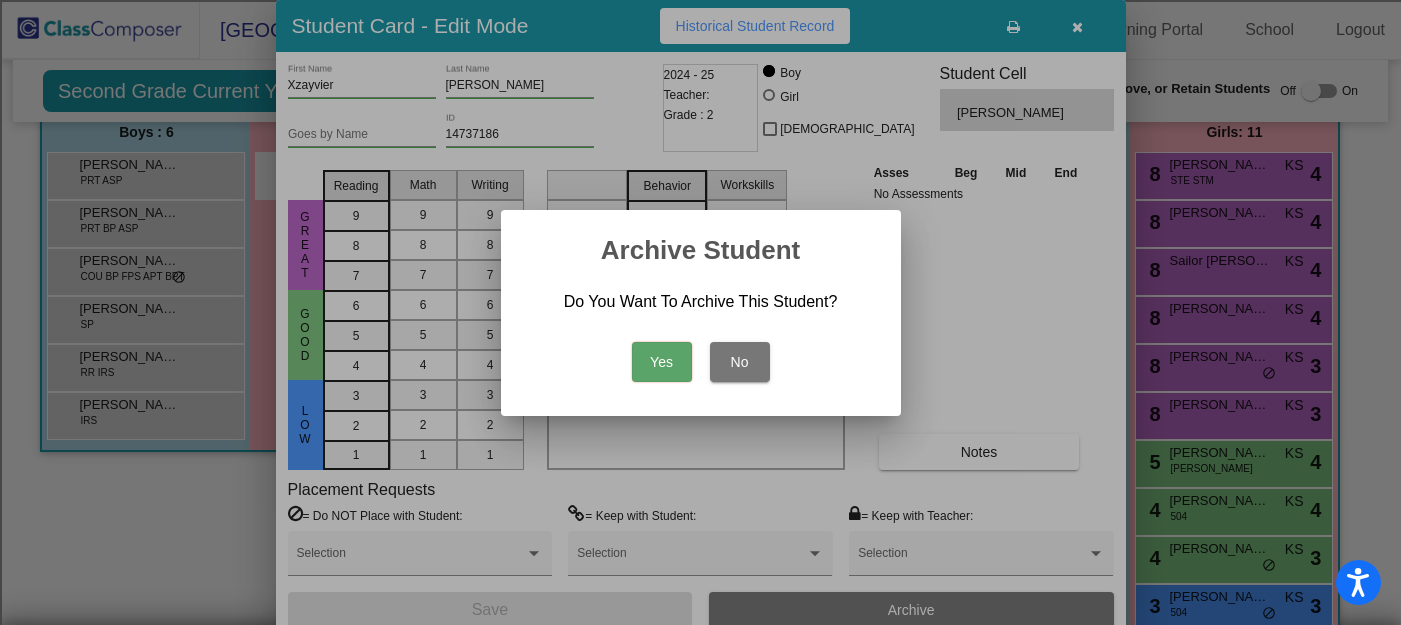 click on "Yes" at bounding box center (662, 362) 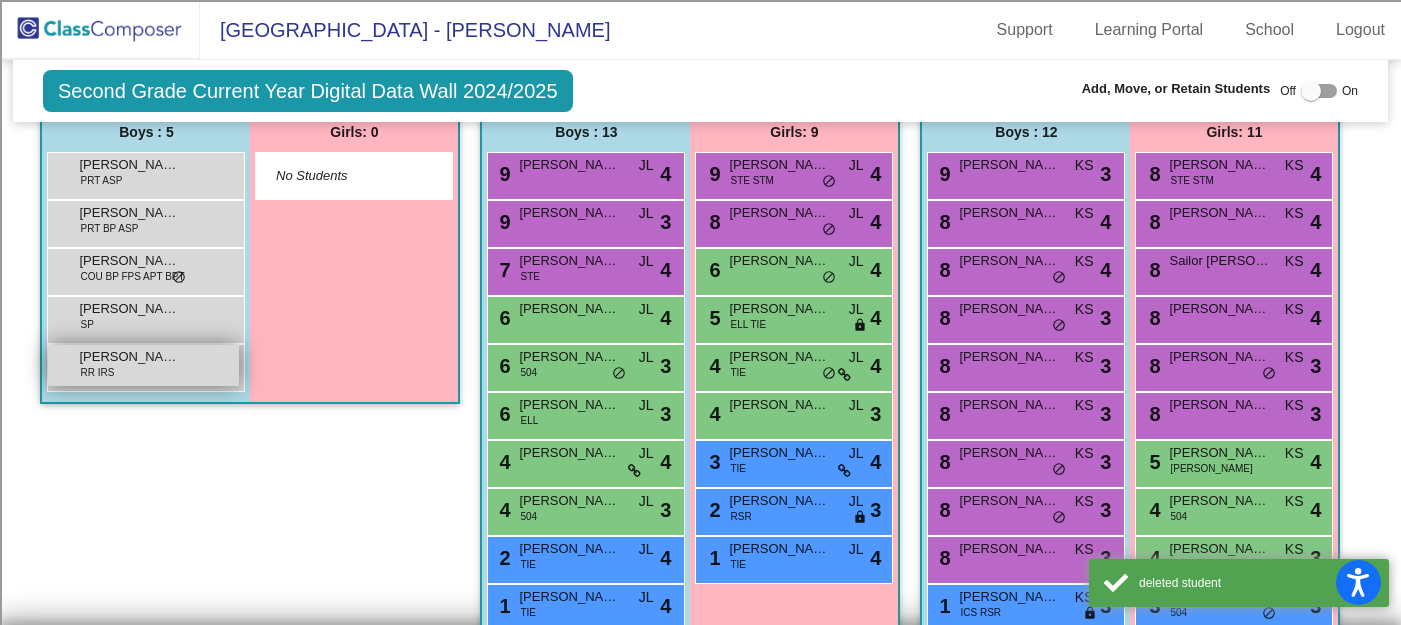 click on "Warren Blaszka RR IRS lock do_not_disturb_alt" at bounding box center (143, 365) 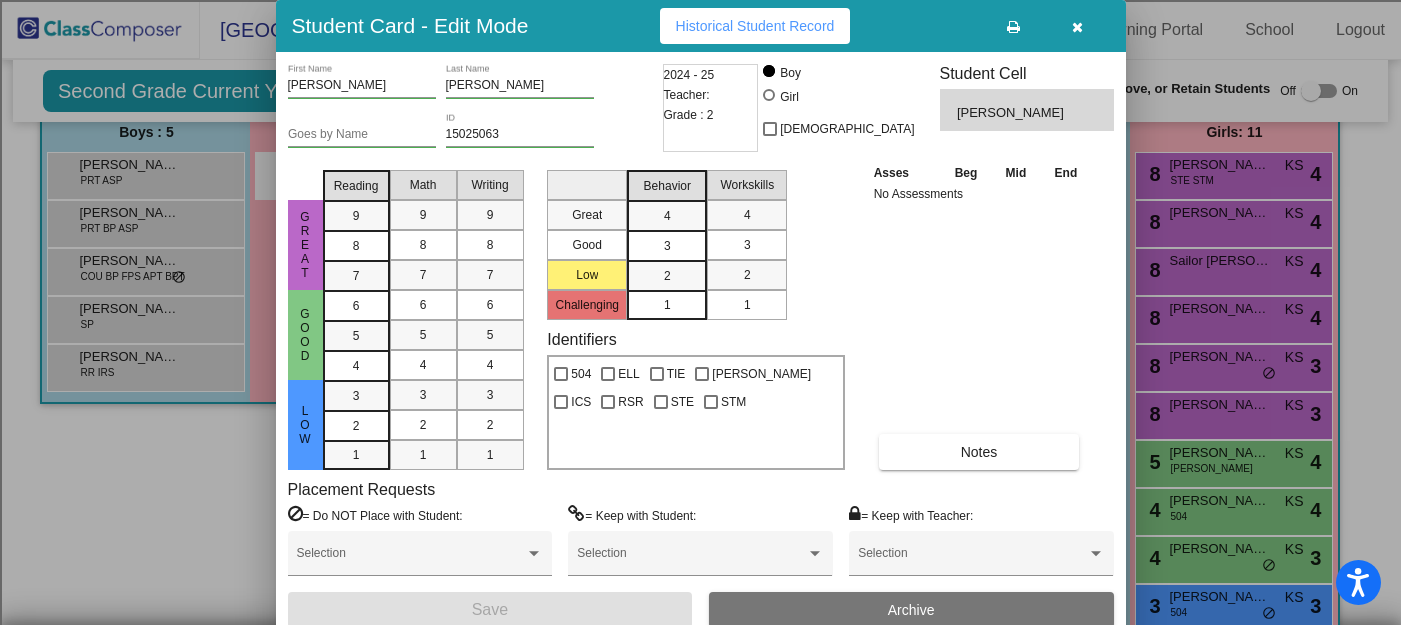 click on "Archive" at bounding box center [911, 610] 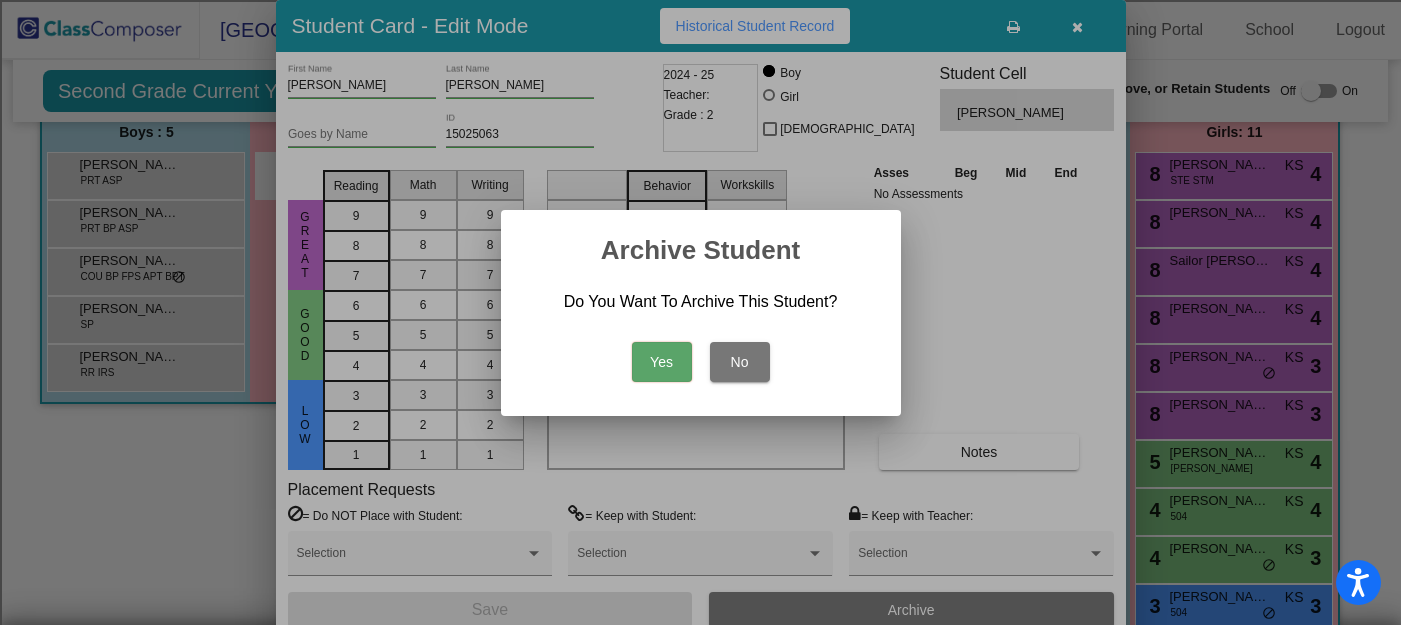 click on "Yes" at bounding box center (662, 362) 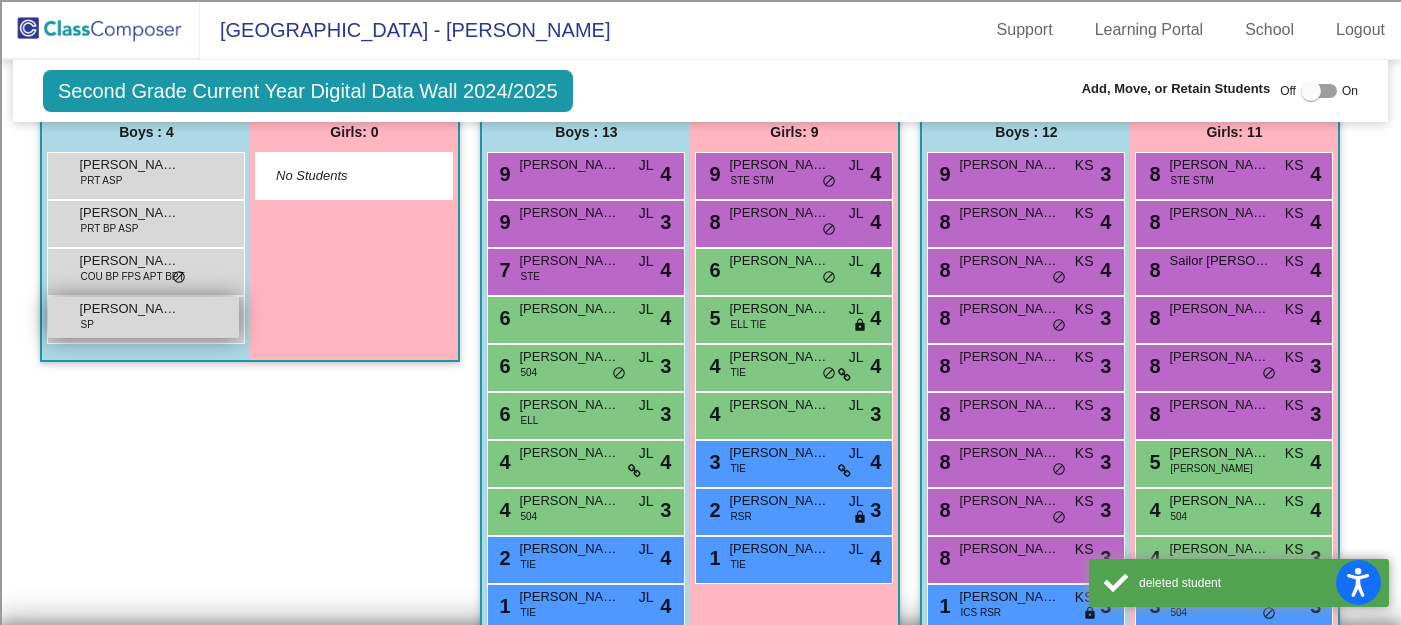 click on "Morgan Moch SP lock do_not_disturb_alt" at bounding box center [143, 317] 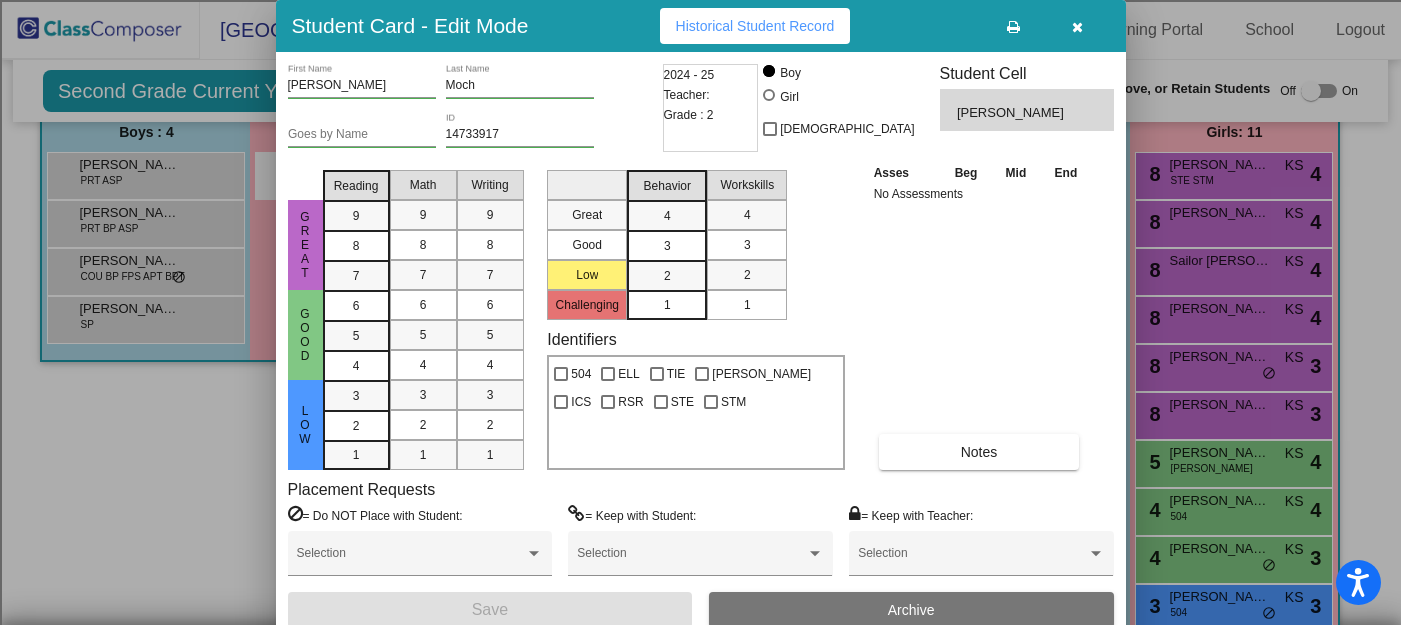 click on "Archive" at bounding box center [911, 610] 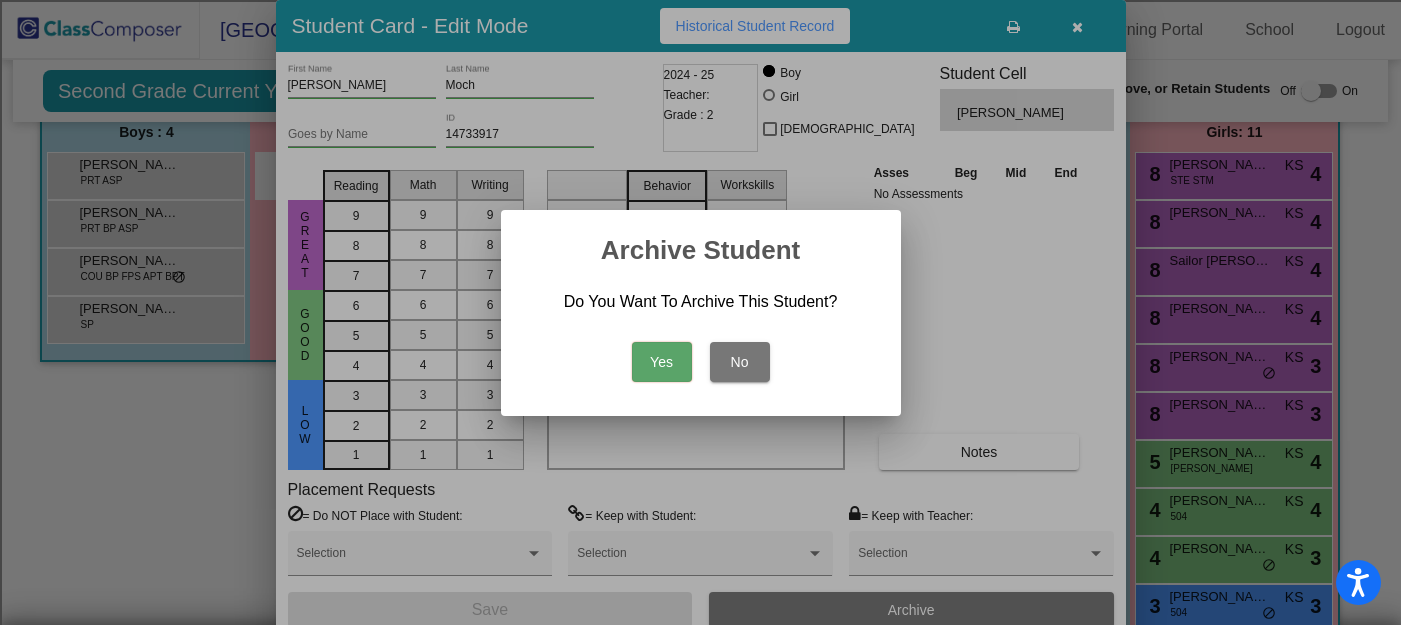 click on "Yes No" at bounding box center (701, 357) 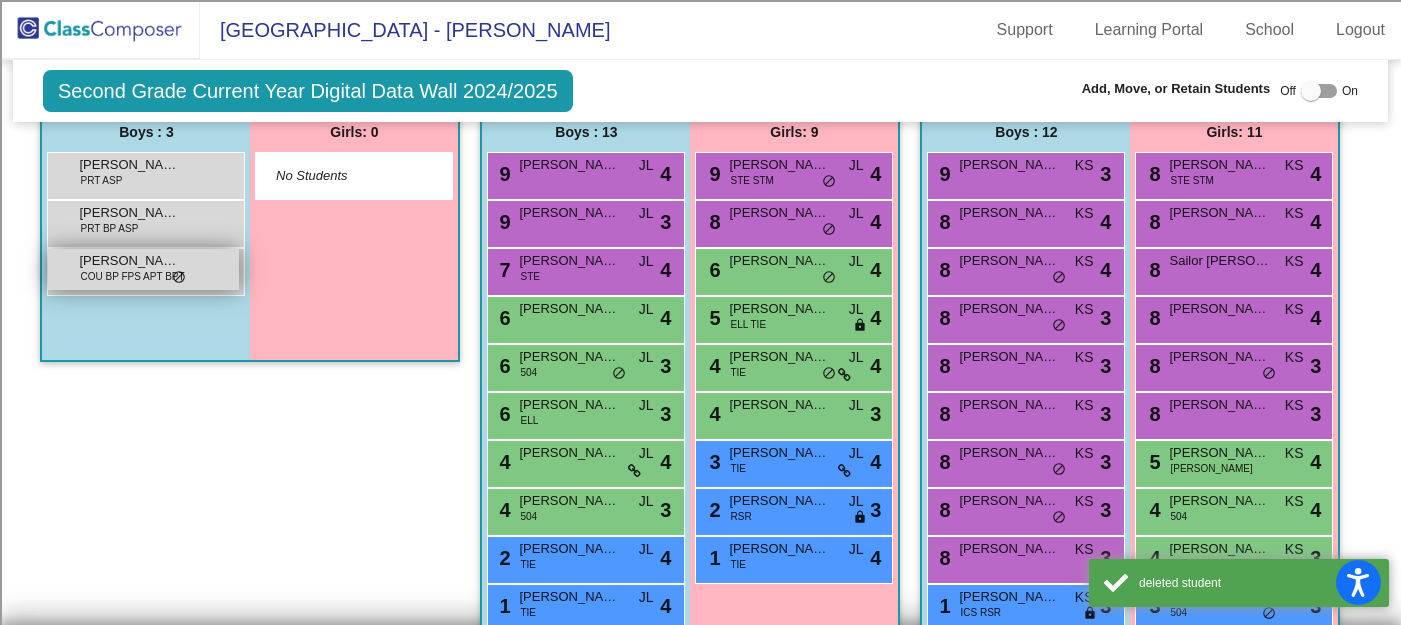click on "Dayshaun Fudalik COU BP FPS APT BPT lock do_not_disturb_alt" at bounding box center (143, 269) 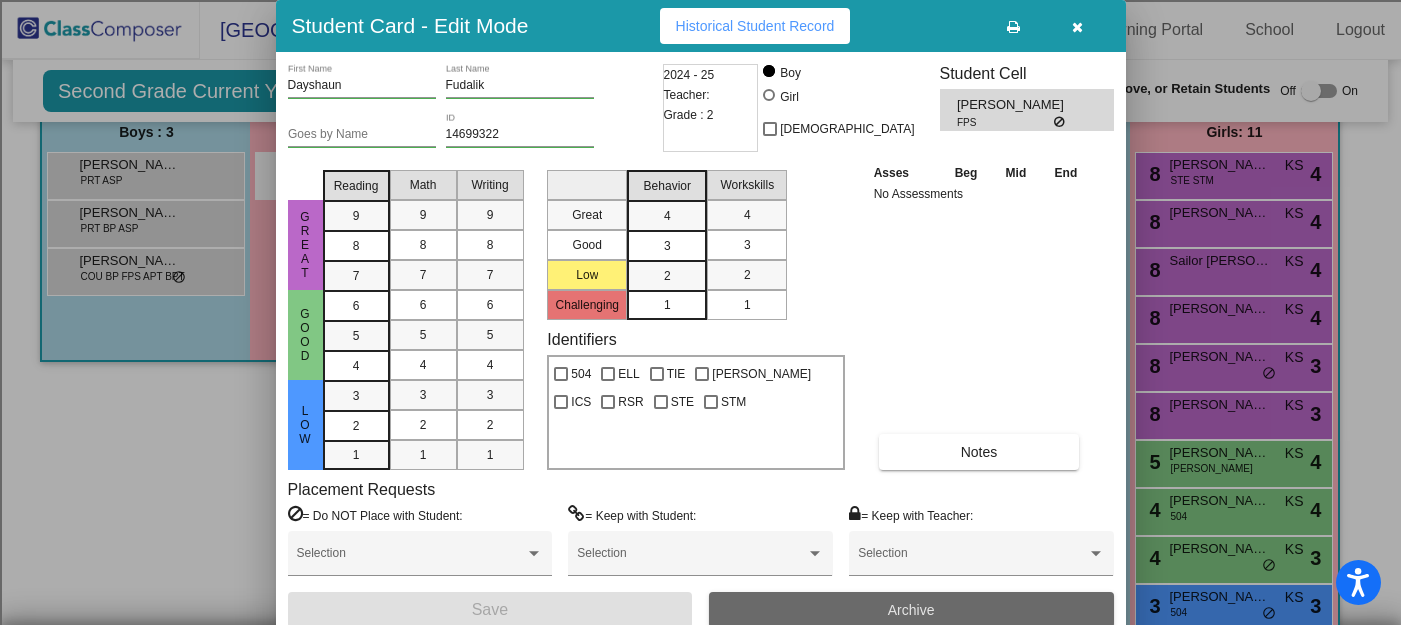 click on "Archive" at bounding box center (911, 610) 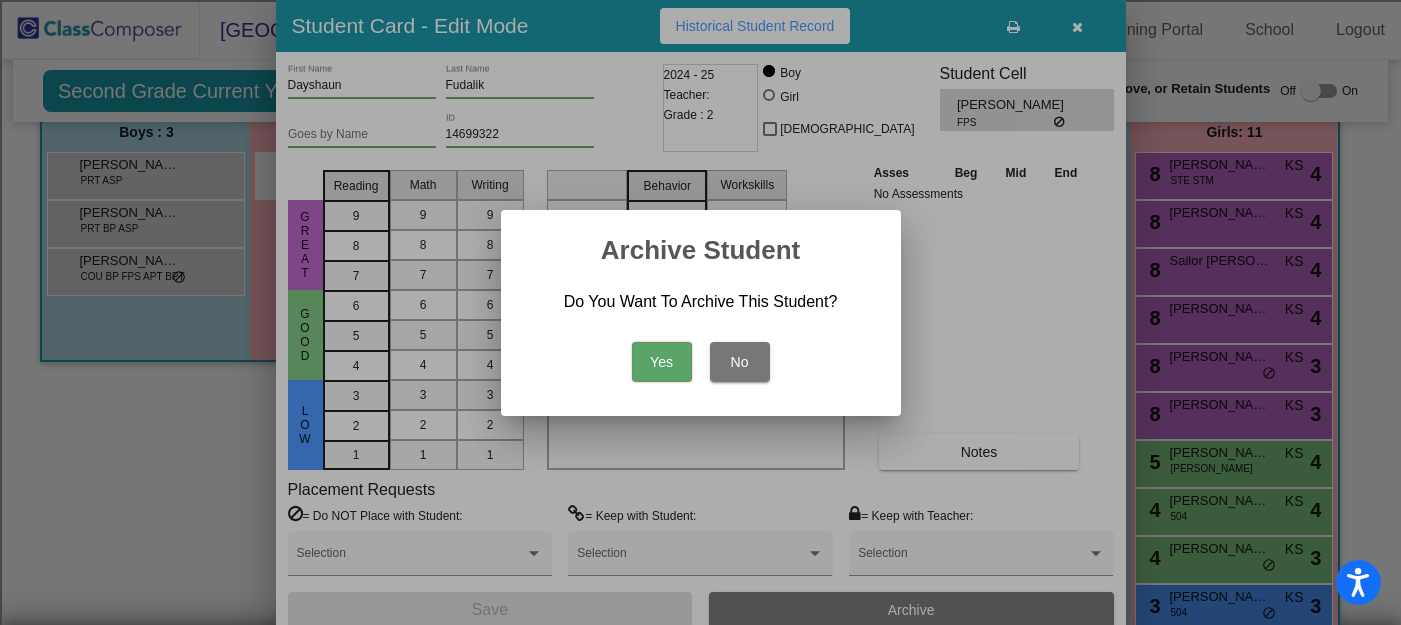 click on "Yes" at bounding box center (662, 362) 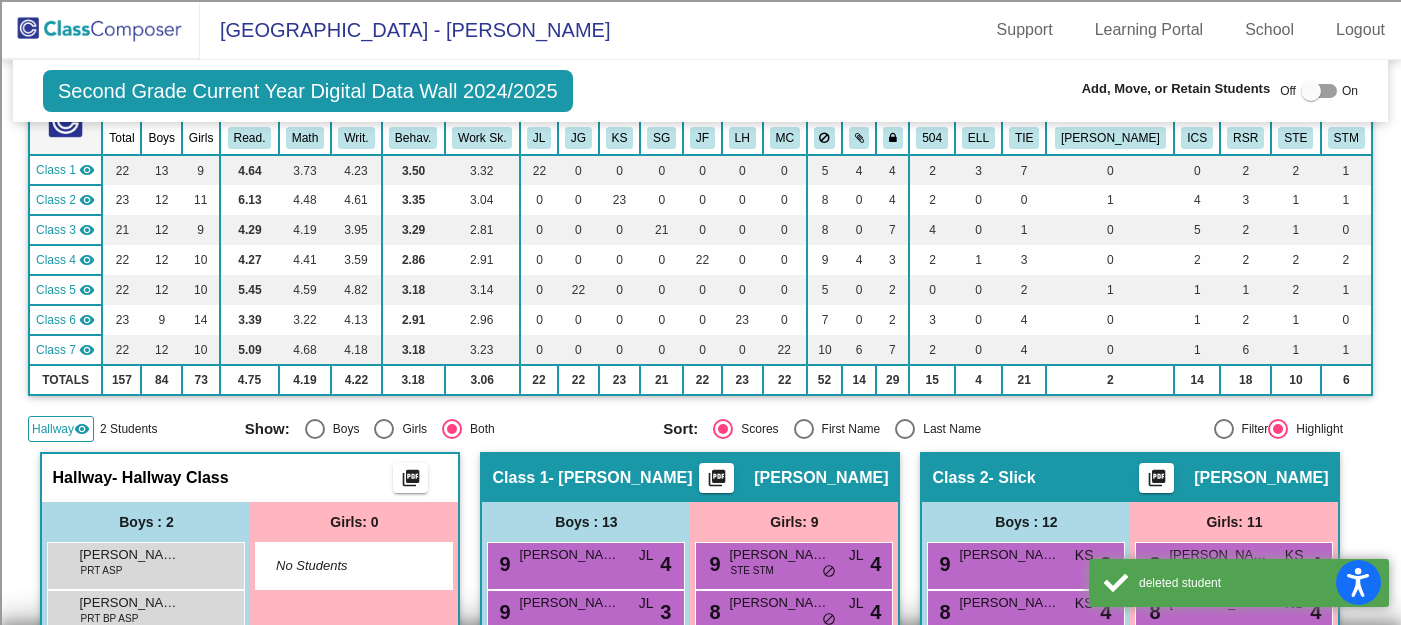 scroll, scrollTop: 0, scrollLeft: 0, axis: both 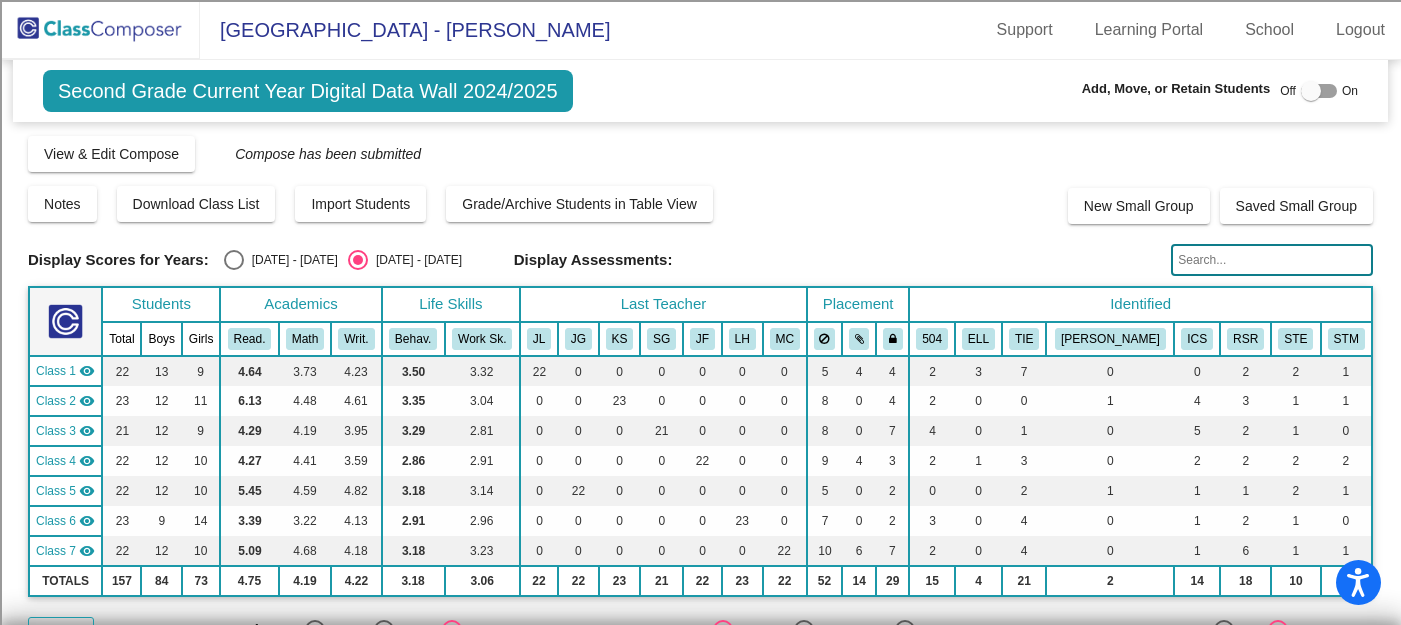 click 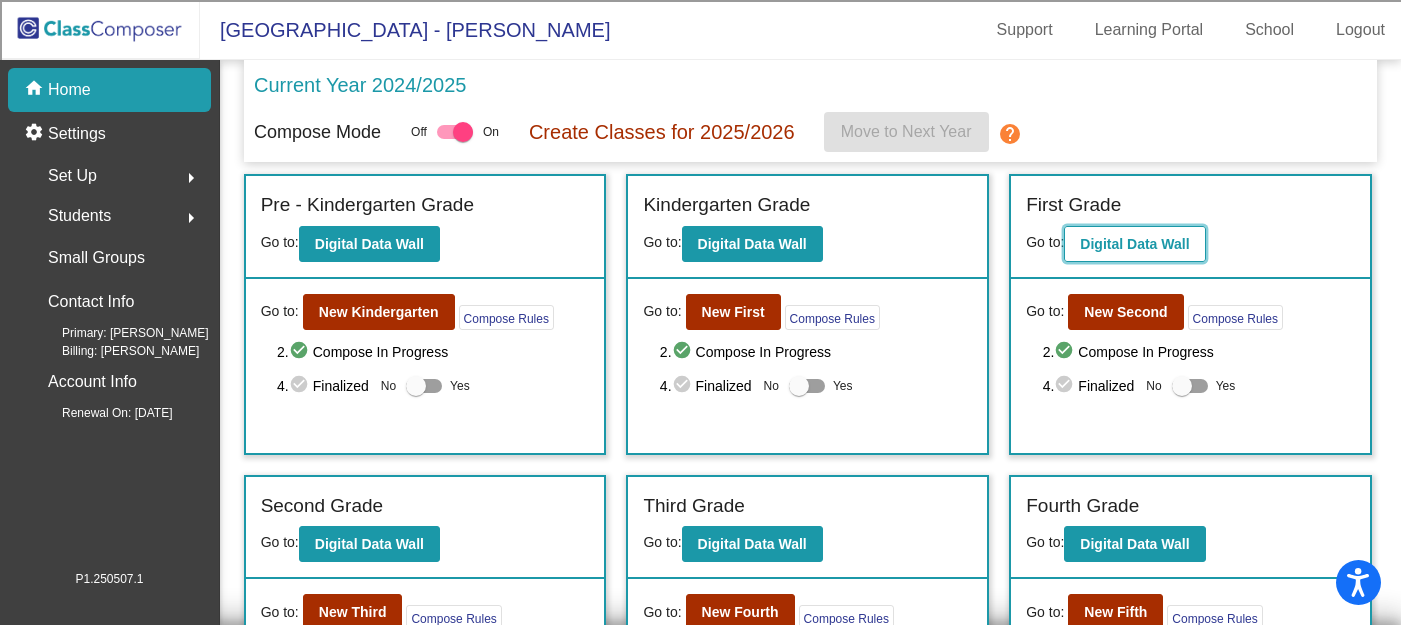 click on "Digital Data Wall" 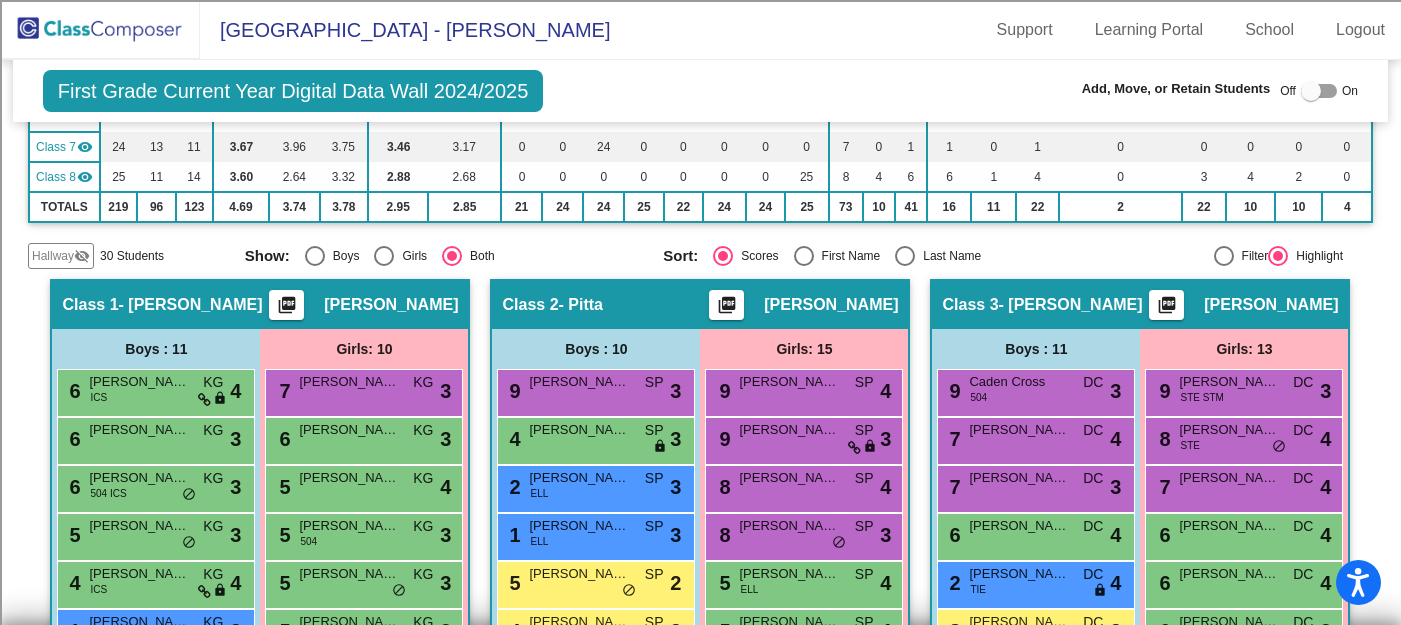 scroll, scrollTop: 406, scrollLeft: 0, axis: vertical 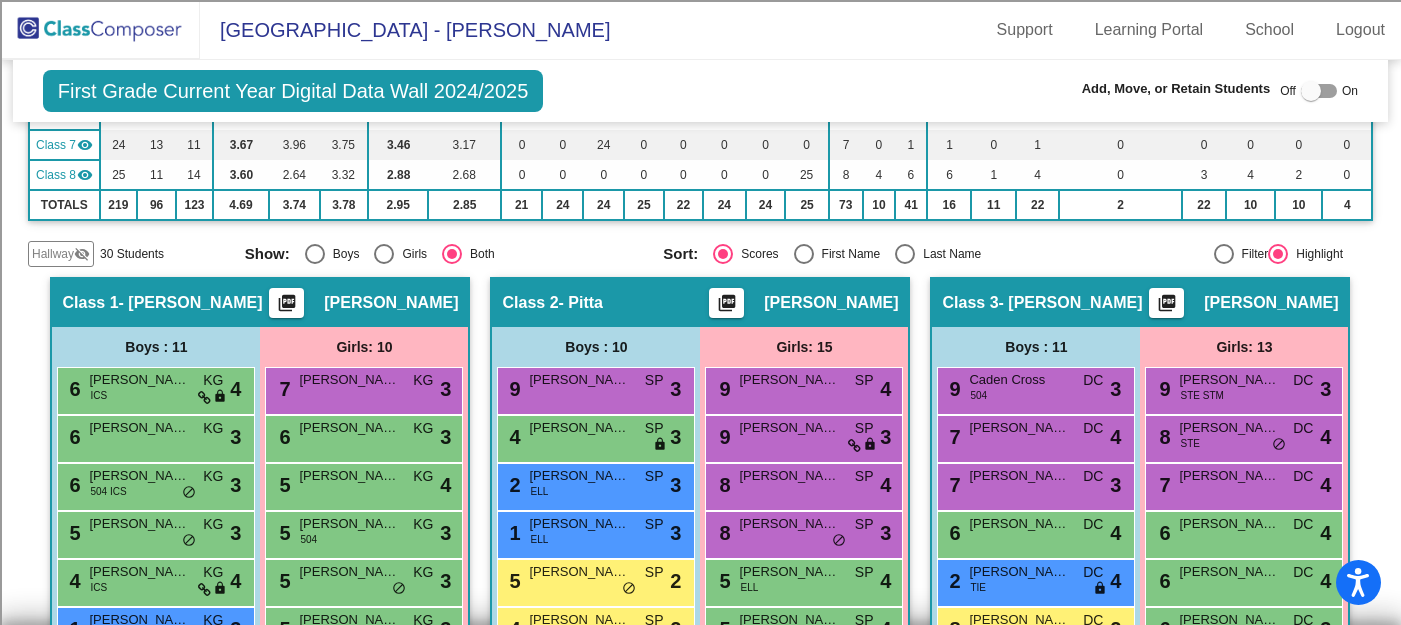 click on "Hallway" 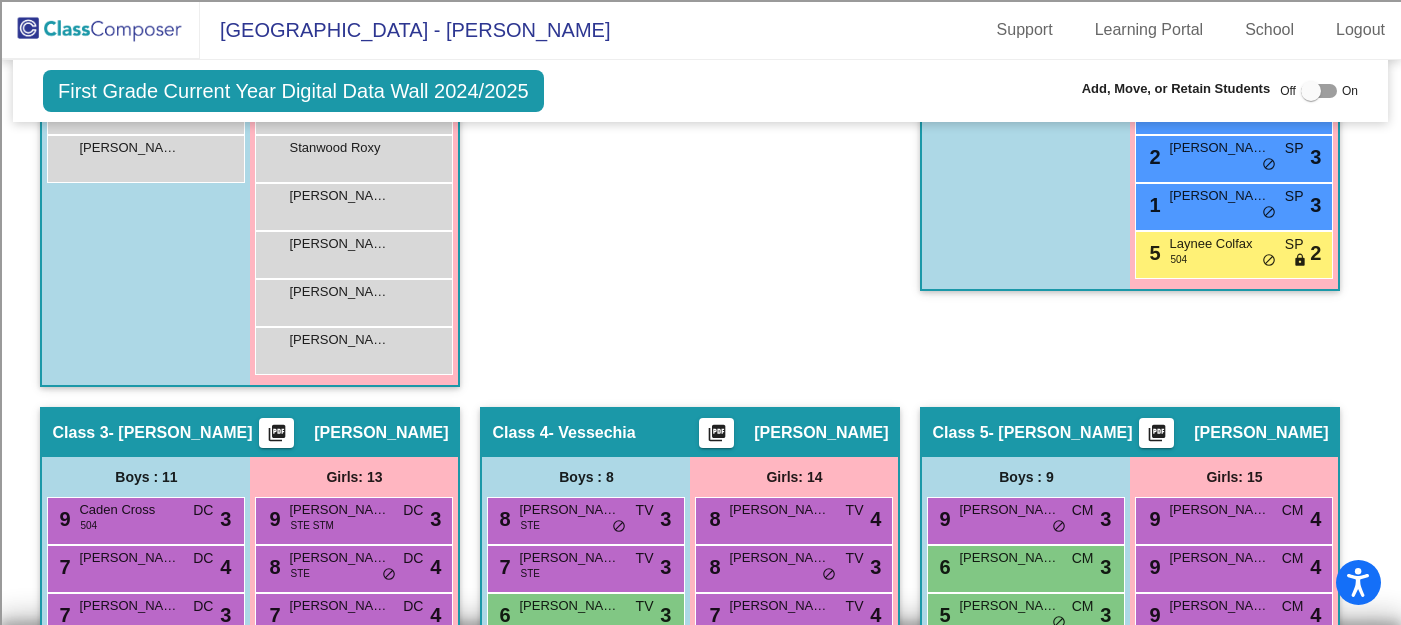 scroll, scrollTop: 1236, scrollLeft: 0, axis: vertical 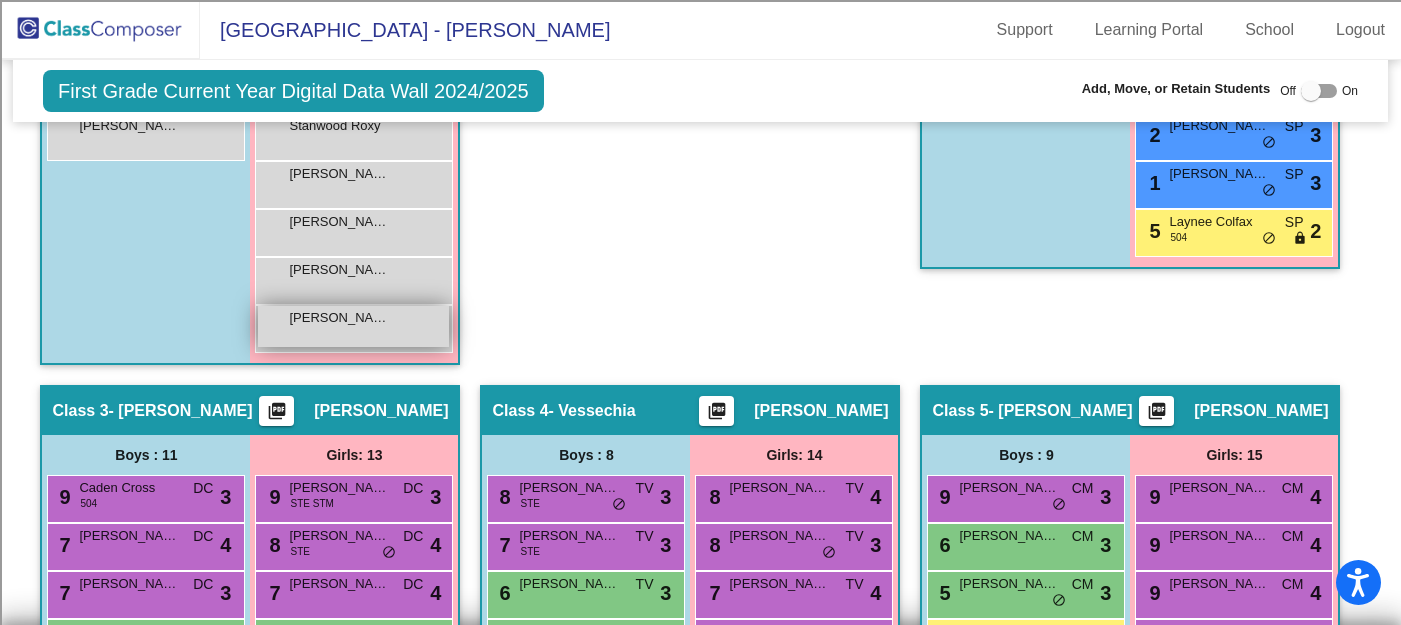 click on "Youmans Davina lock do_not_disturb_alt" at bounding box center [353, 326] 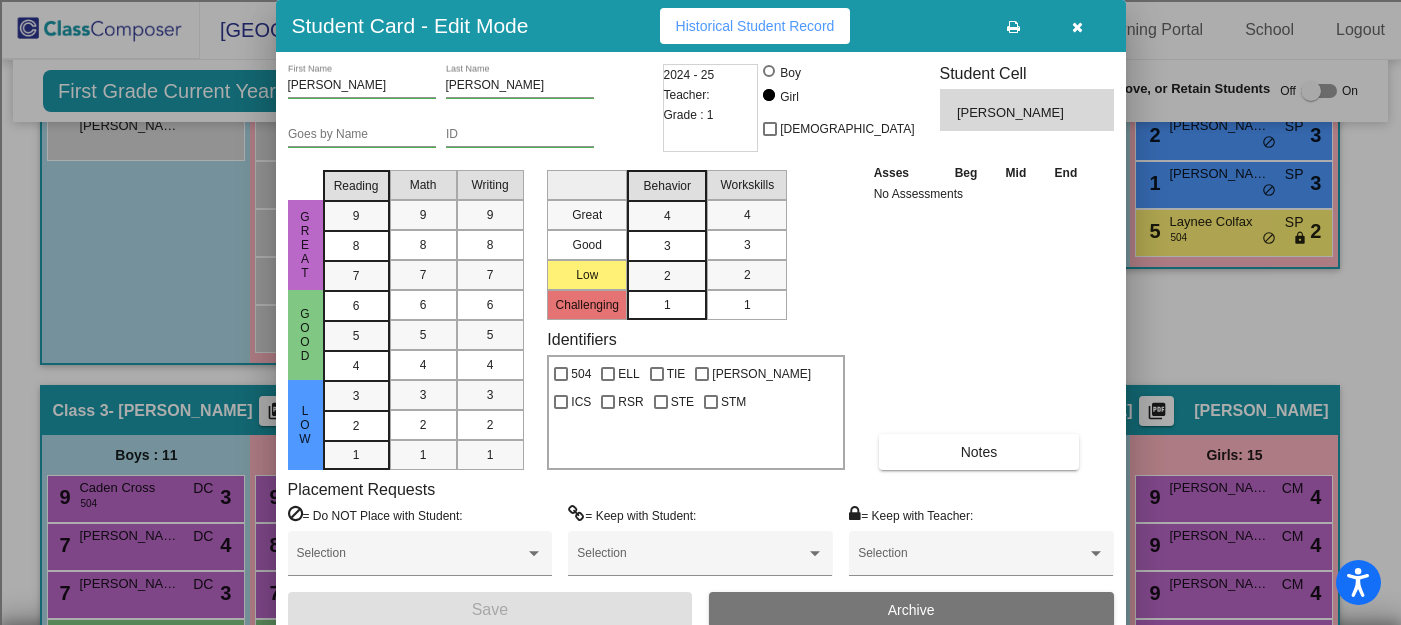 click on "Archive" at bounding box center (911, 610) 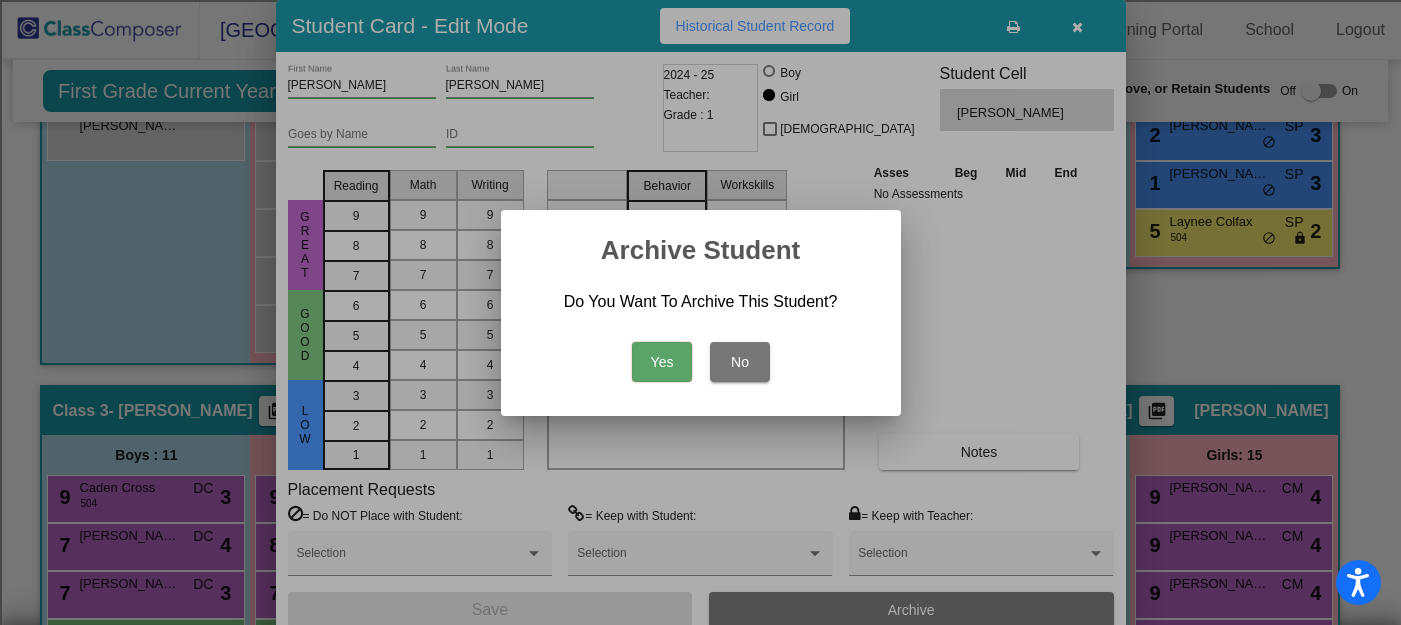 click on "Yes" at bounding box center [662, 362] 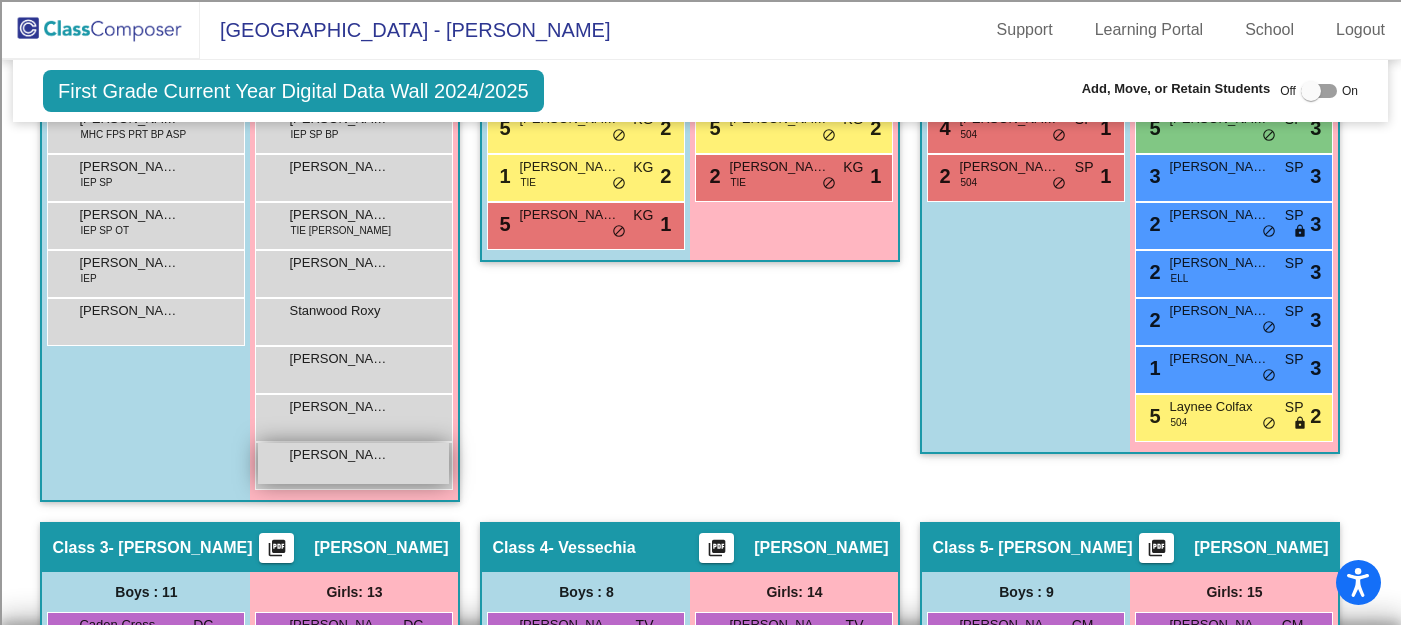 scroll, scrollTop: 1049, scrollLeft: 0, axis: vertical 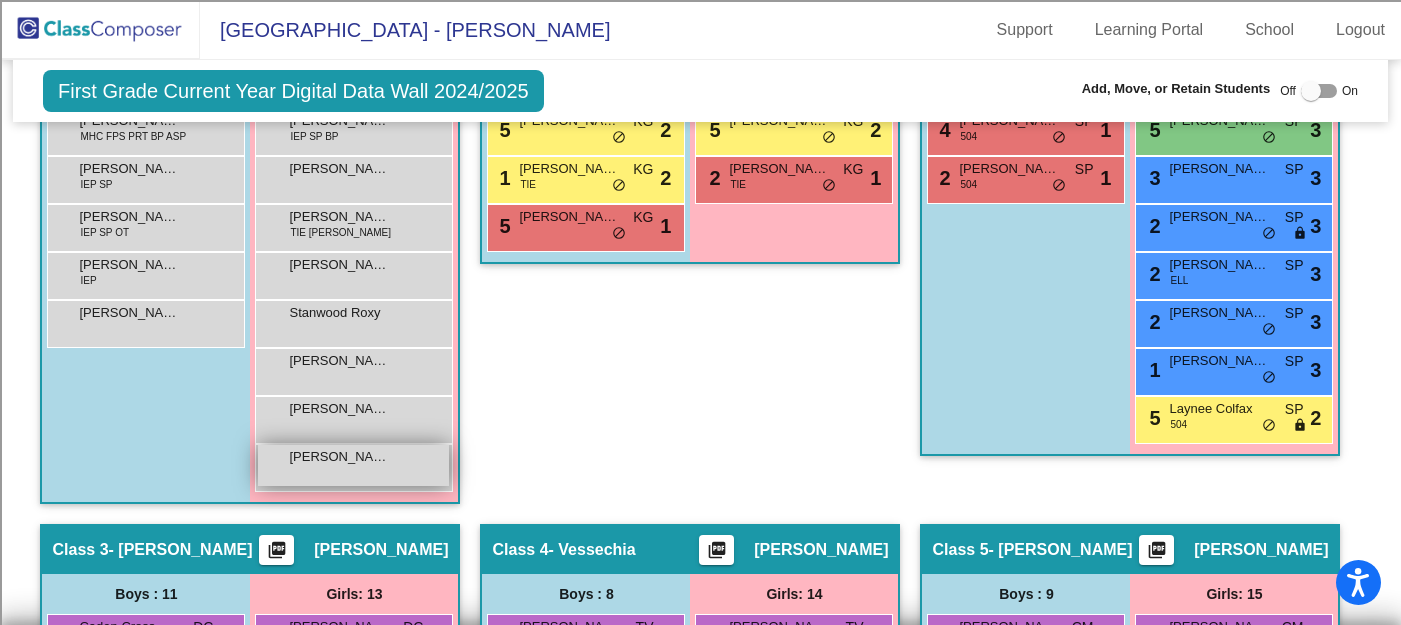 click on "Valentina Vitolo lock do_not_disturb_alt" at bounding box center [353, 465] 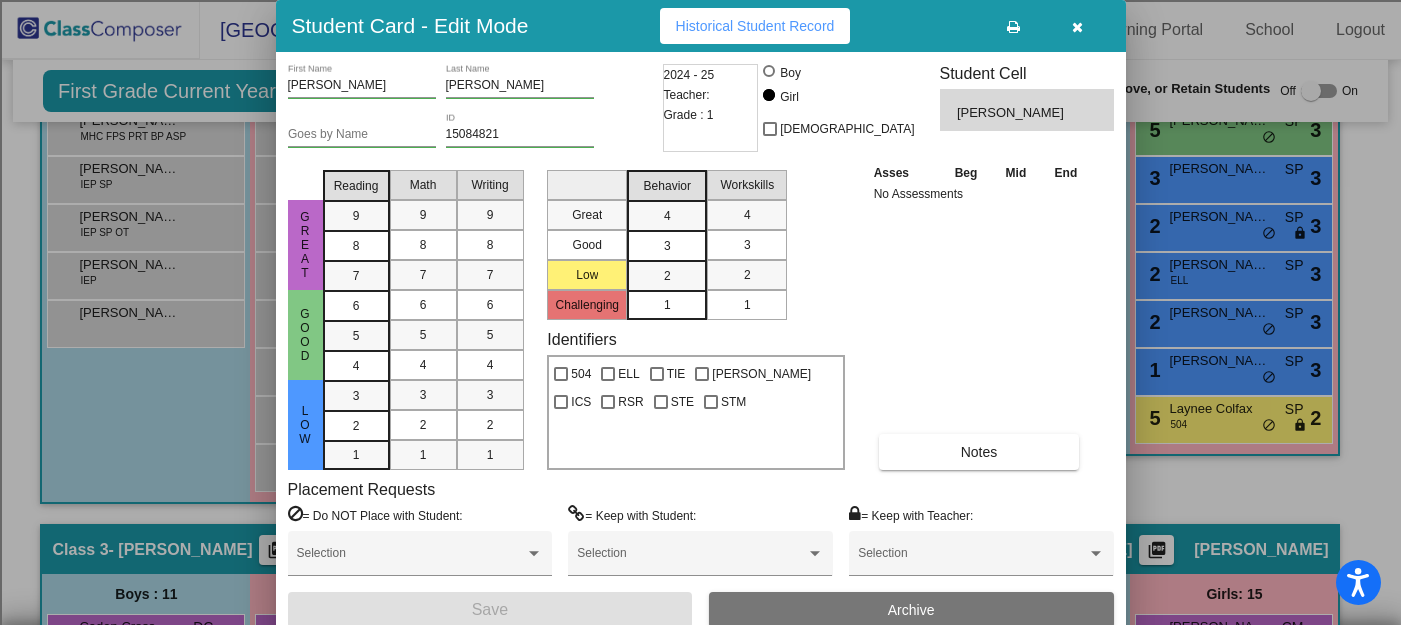 click on "Archive" at bounding box center (911, 610) 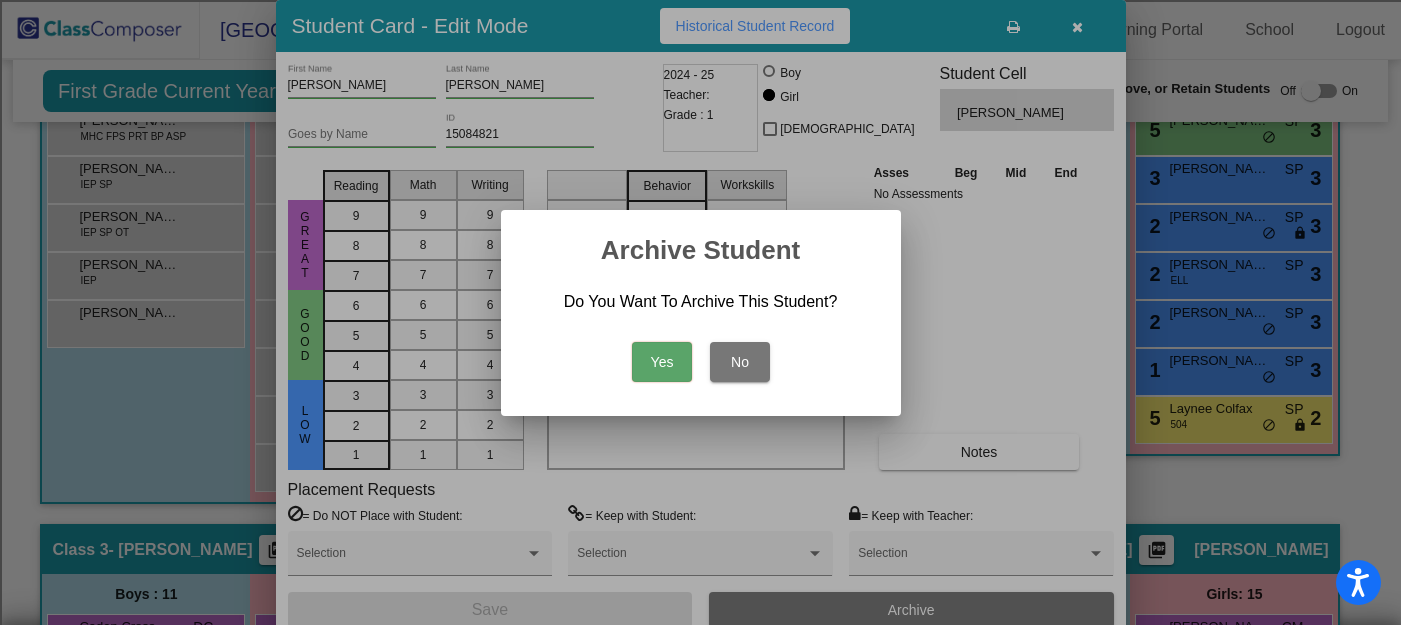 click on "Yes" at bounding box center (662, 362) 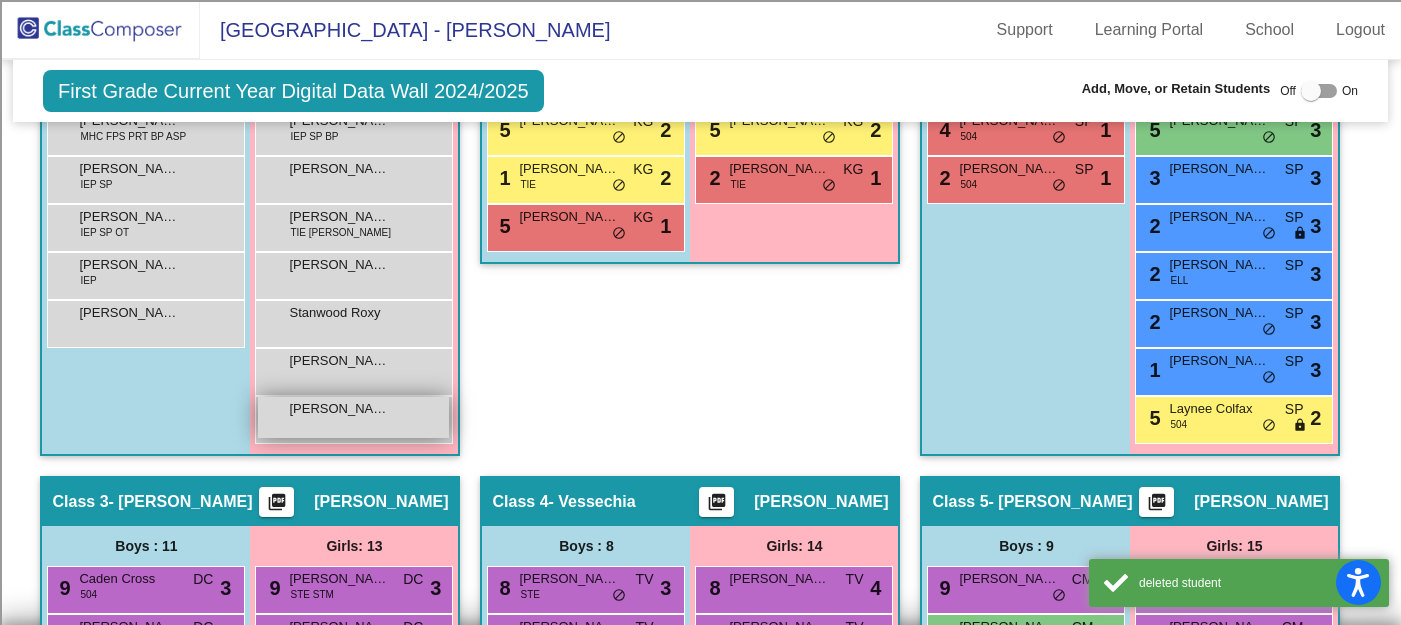 click on "Taleya Gardner lock do_not_disturb_alt" at bounding box center [353, 417] 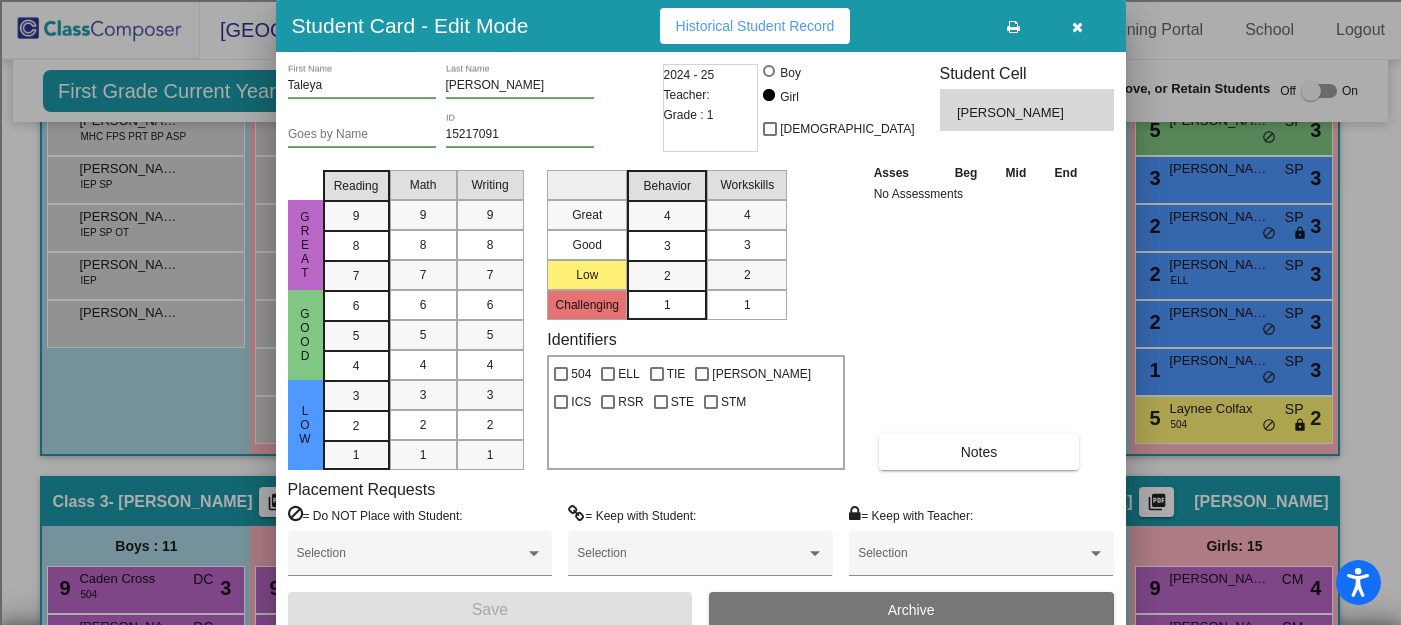 click on "Archive" at bounding box center [911, 610] 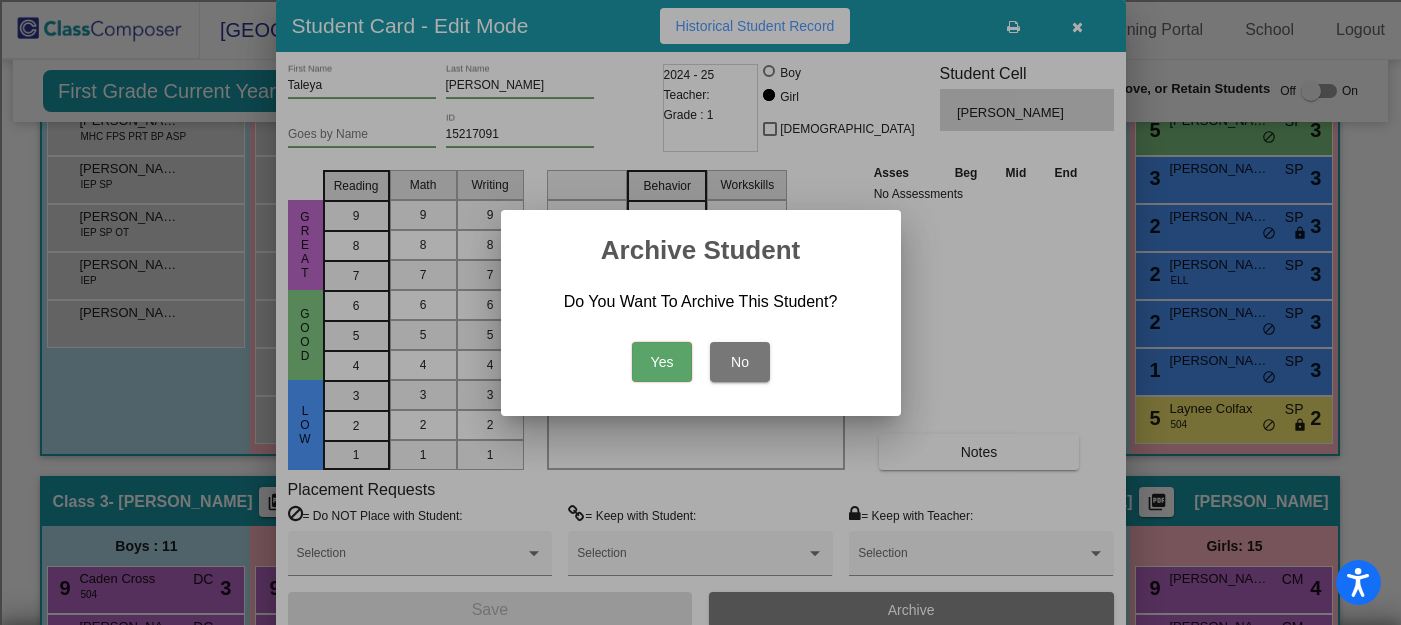 click on "Yes" at bounding box center [662, 362] 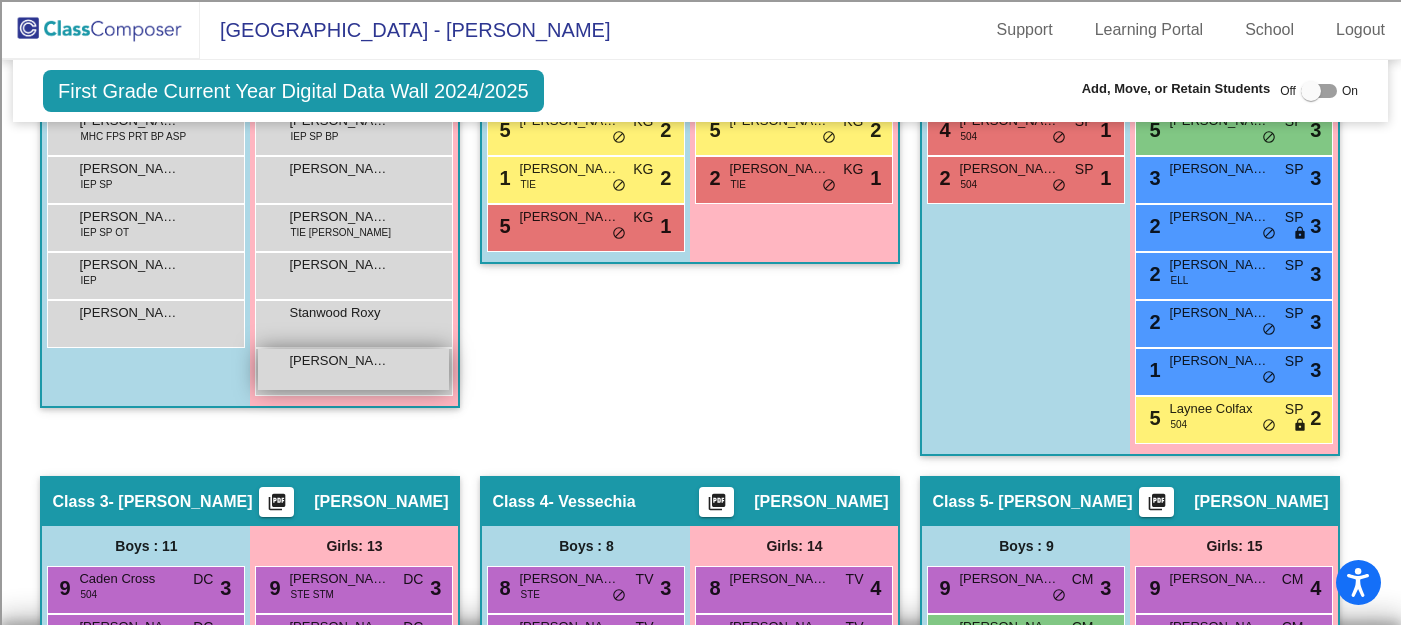 click on "Stephanie Tallerson lock do_not_disturb_alt" at bounding box center (353, 369) 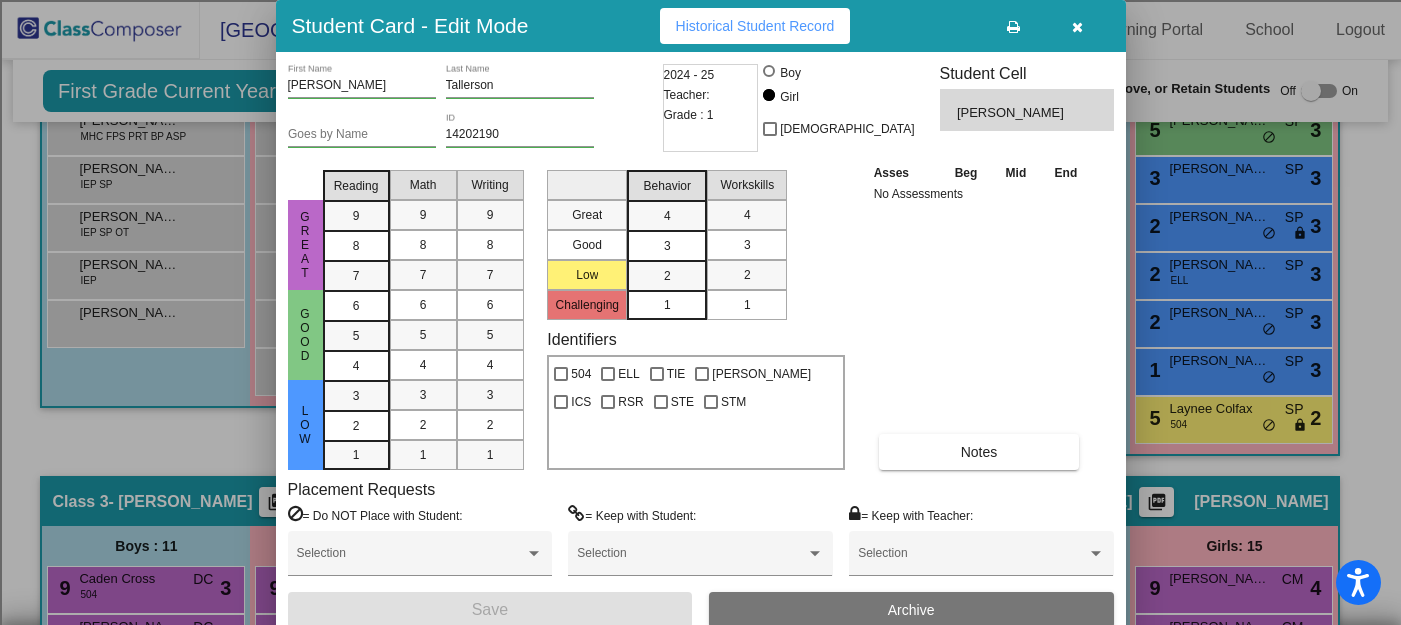 click on "Archive" at bounding box center (911, 610) 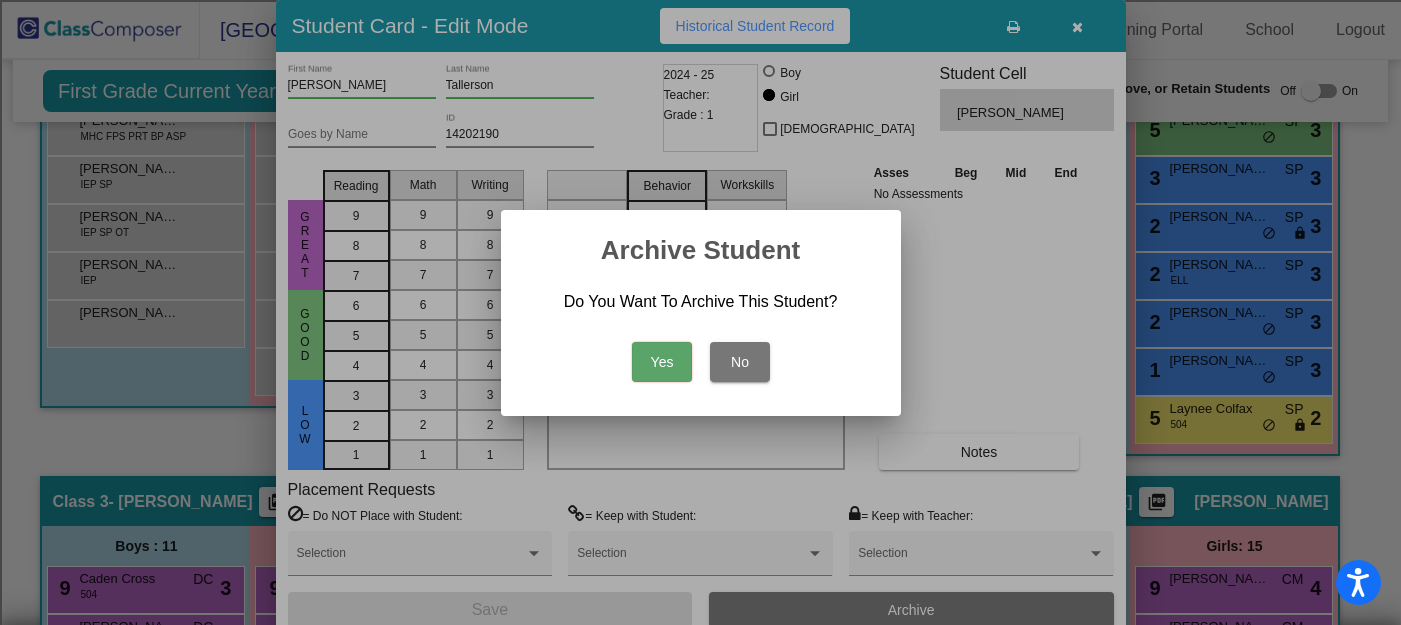 click on "Yes" at bounding box center [662, 362] 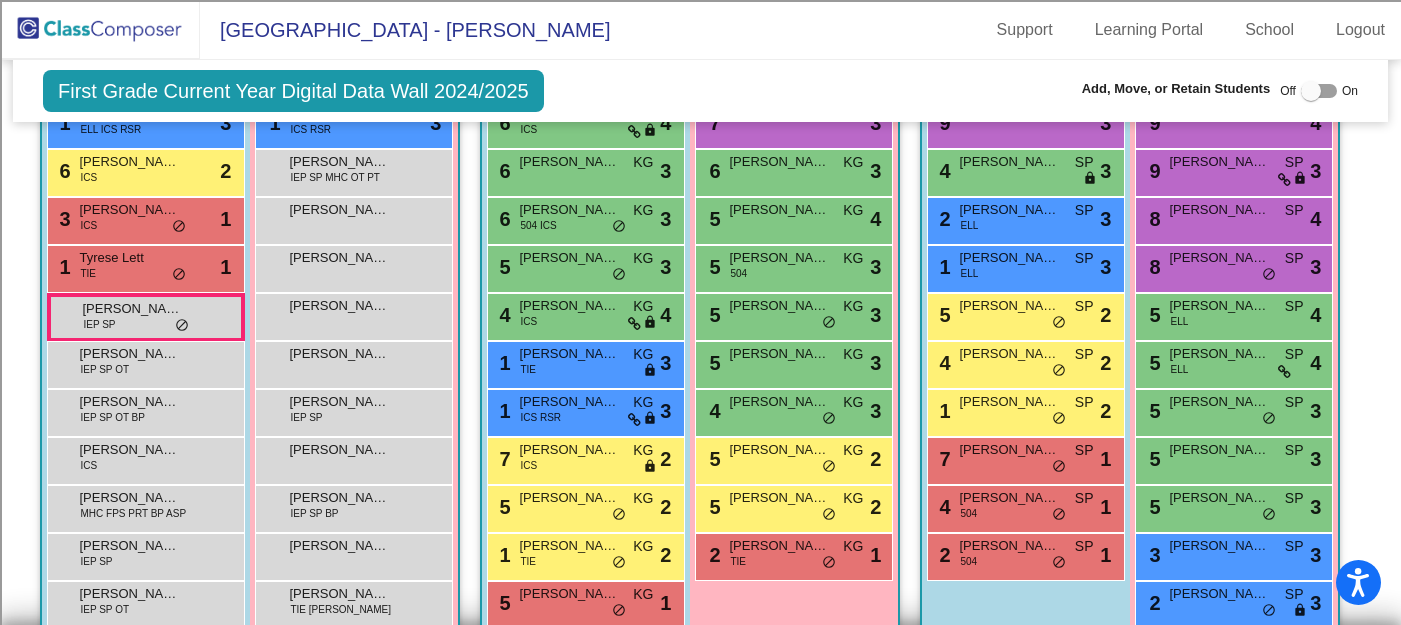 scroll, scrollTop: 653, scrollLeft: 0, axis: vertical 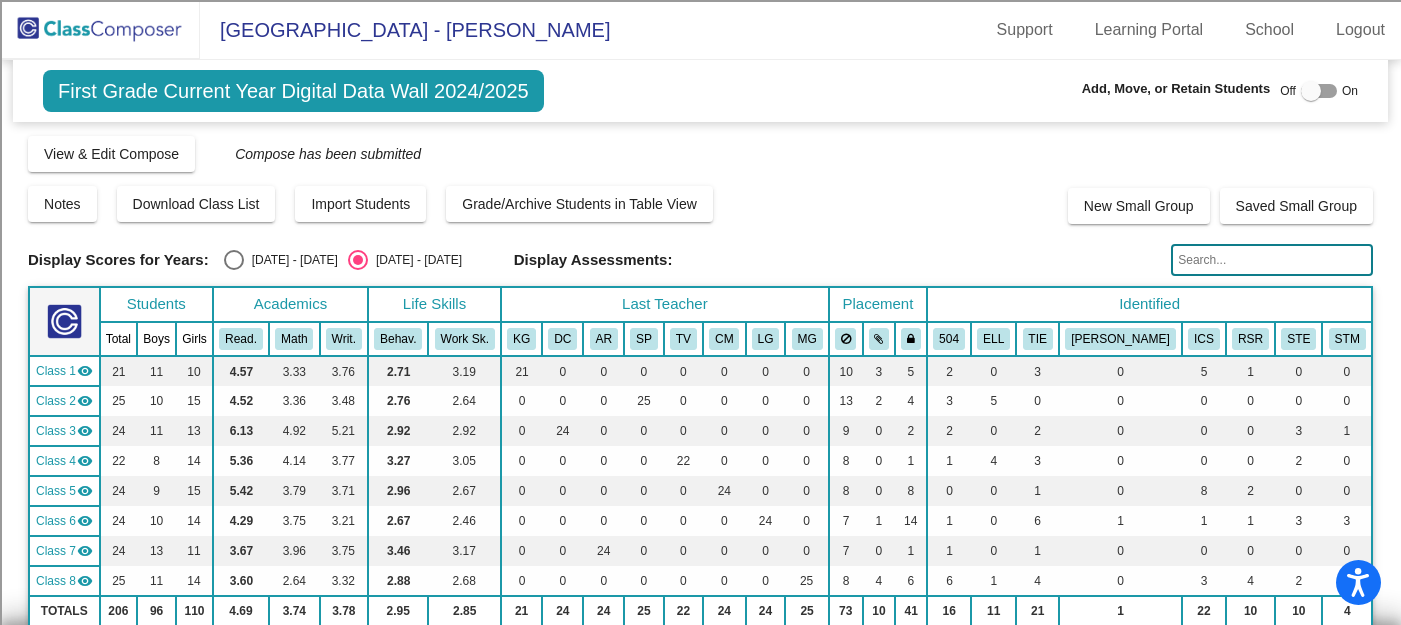 click 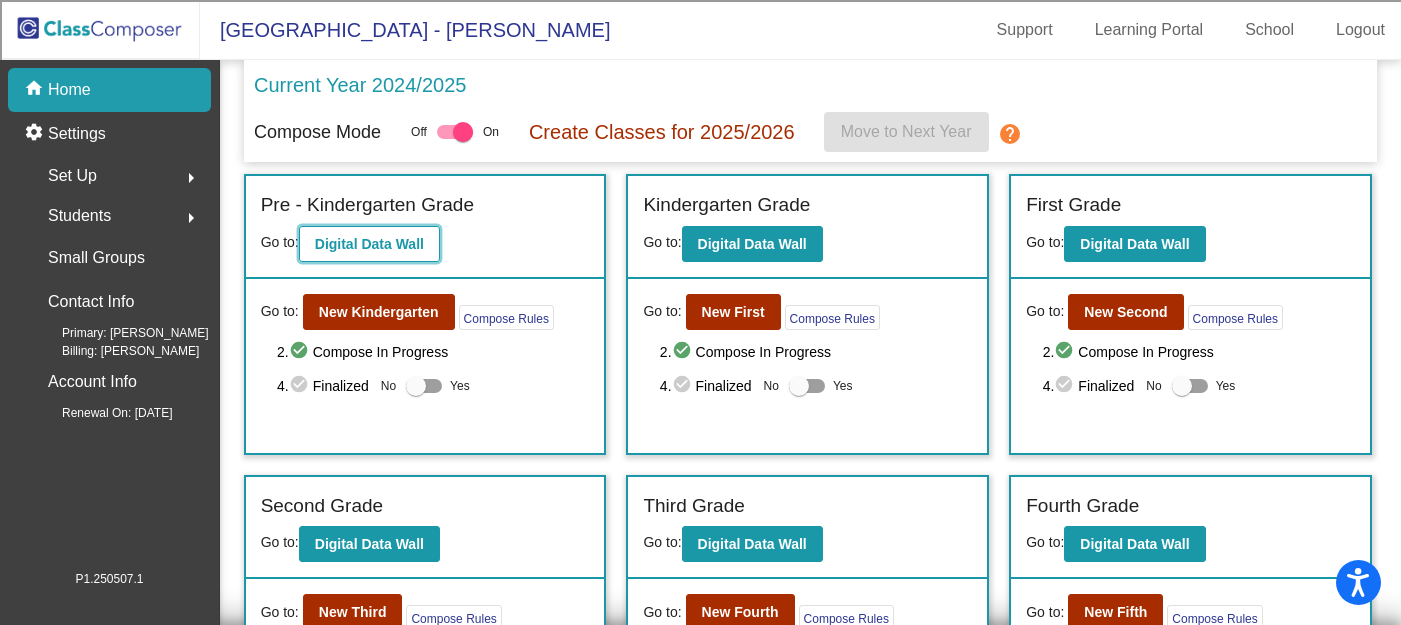click on "Digital Data Wall" 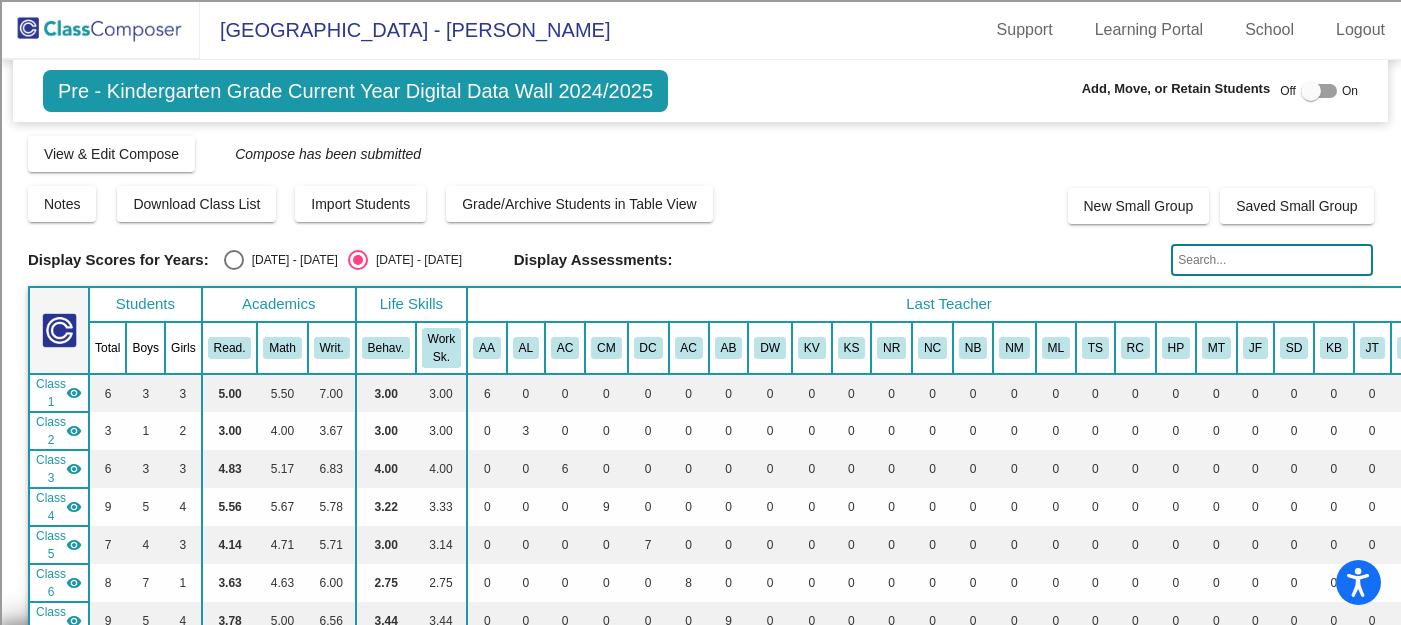 click at bounding box center (1311, 91) 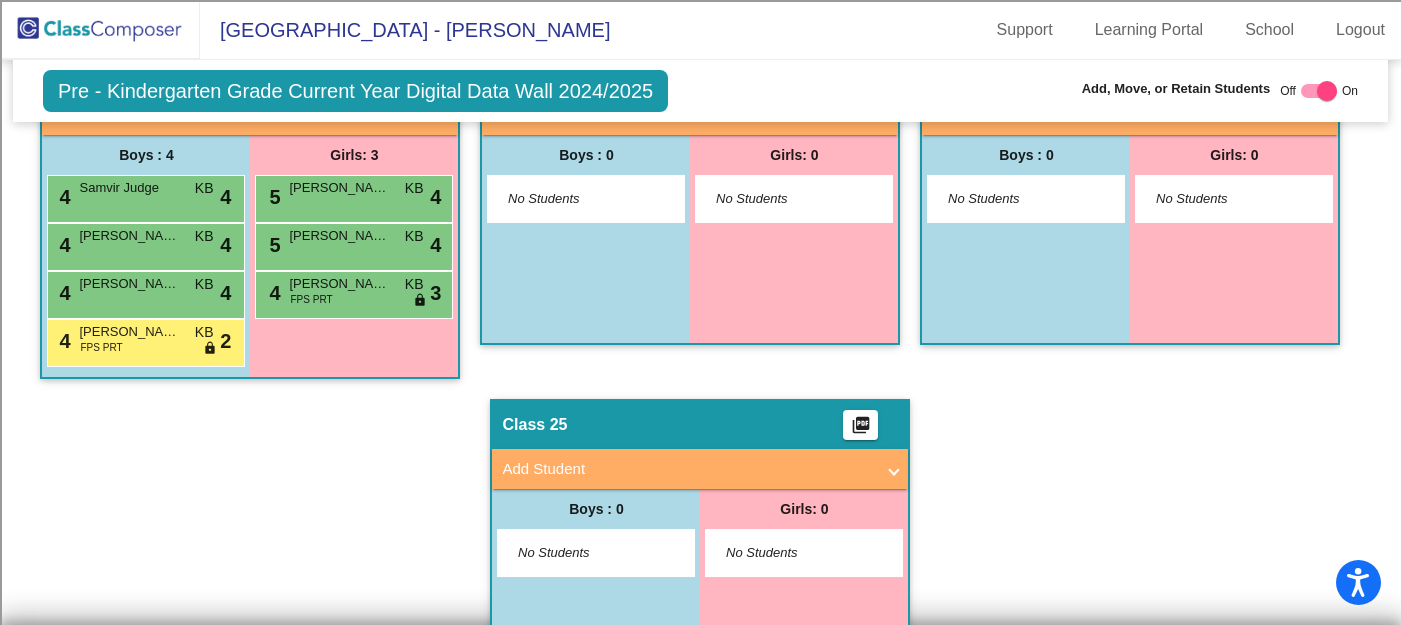 scroll, scrollTop: 4215, scrollLeft: 0, axis: vertical 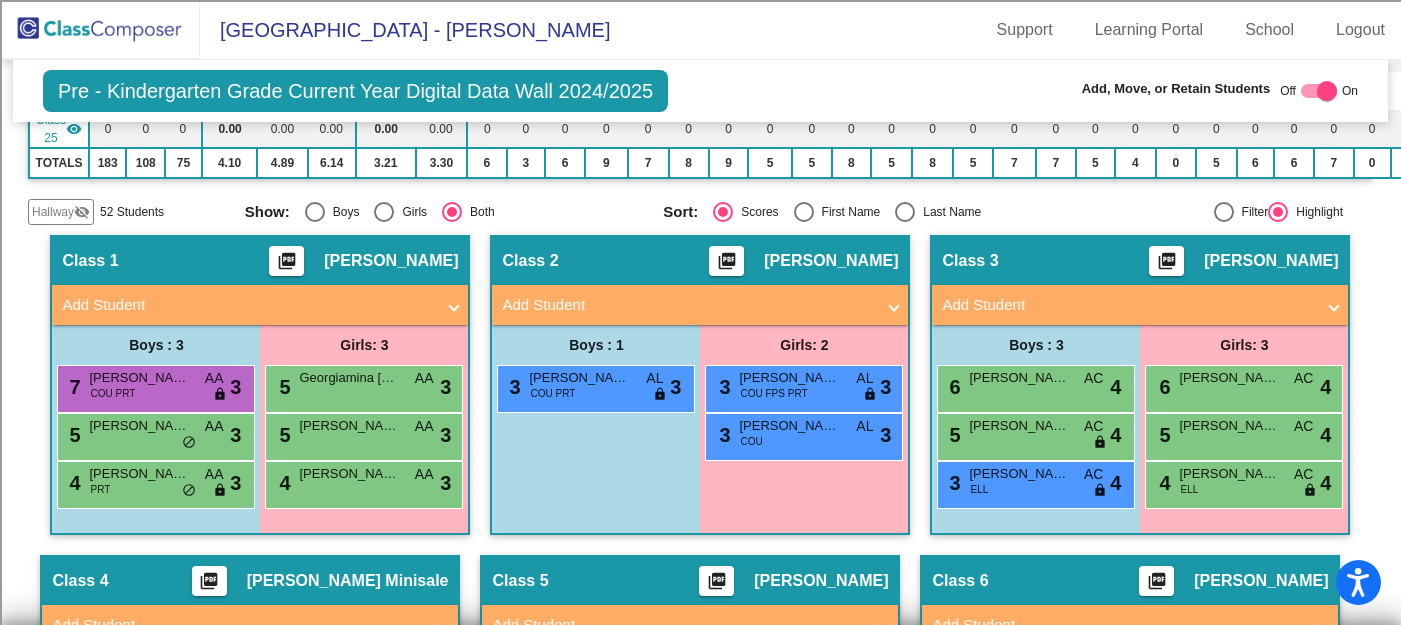 click on "Hallway" 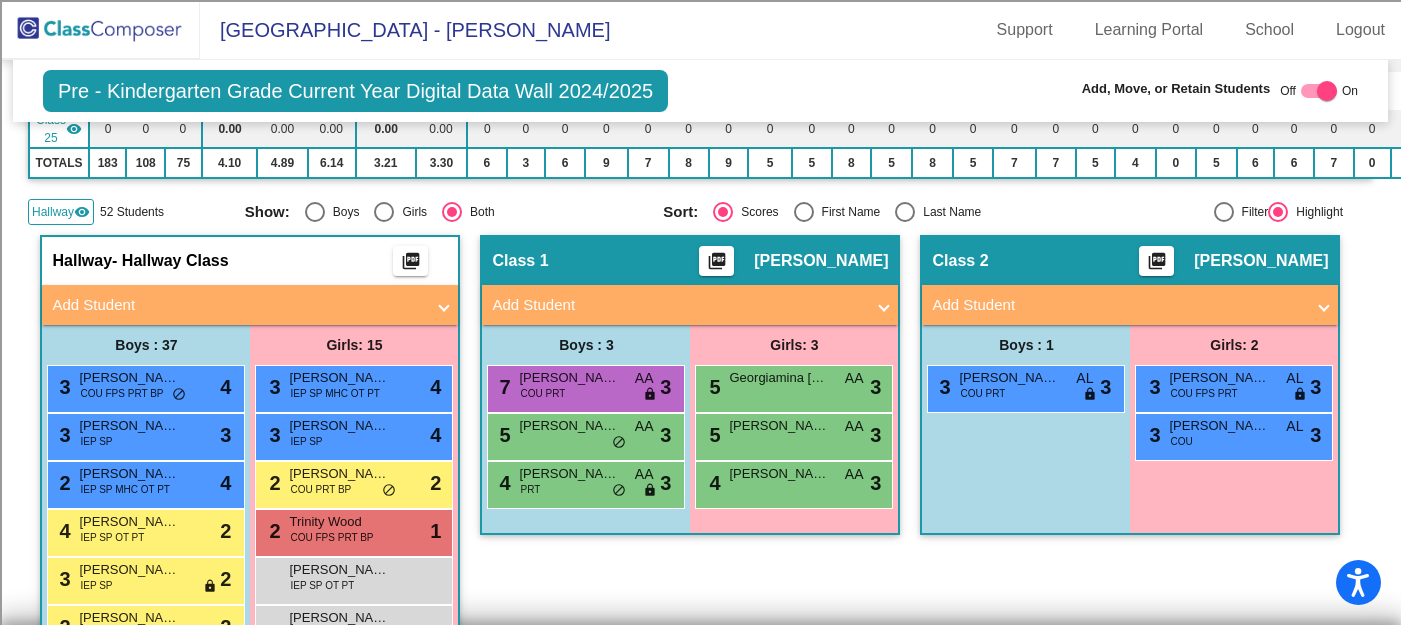 click at bounding box center [444, 305] 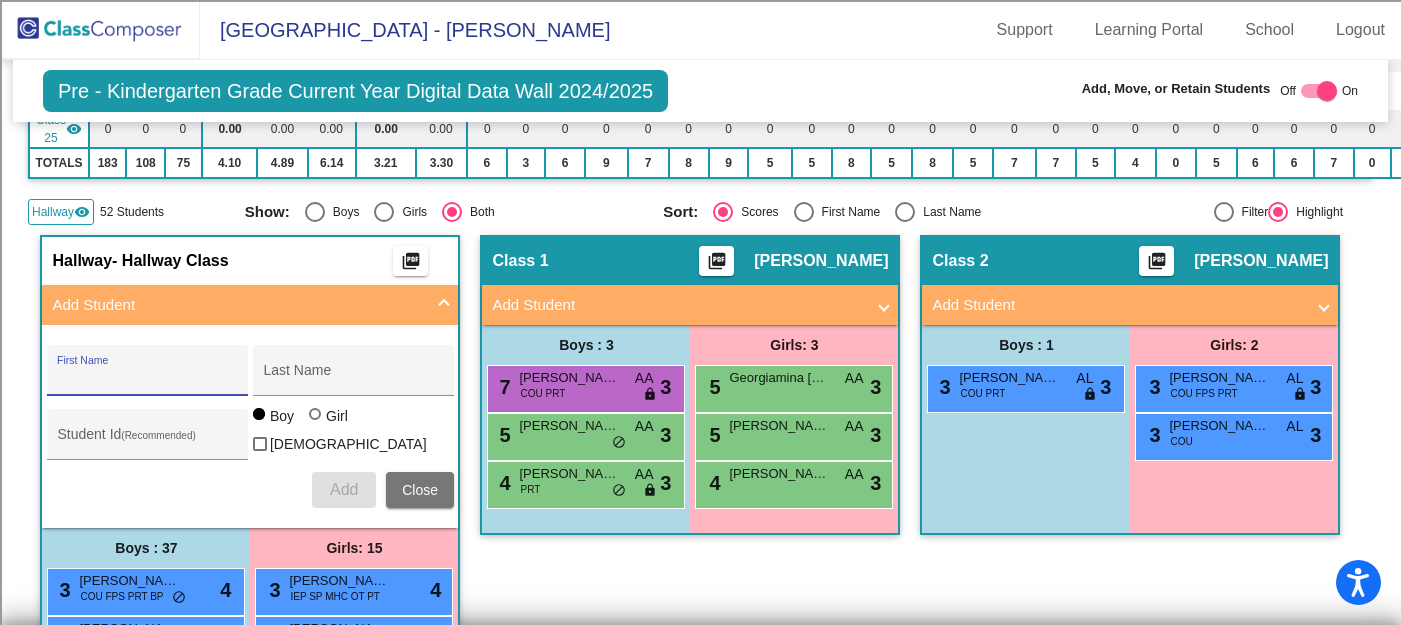 click on "First Name" at bounding box center (147, 378) 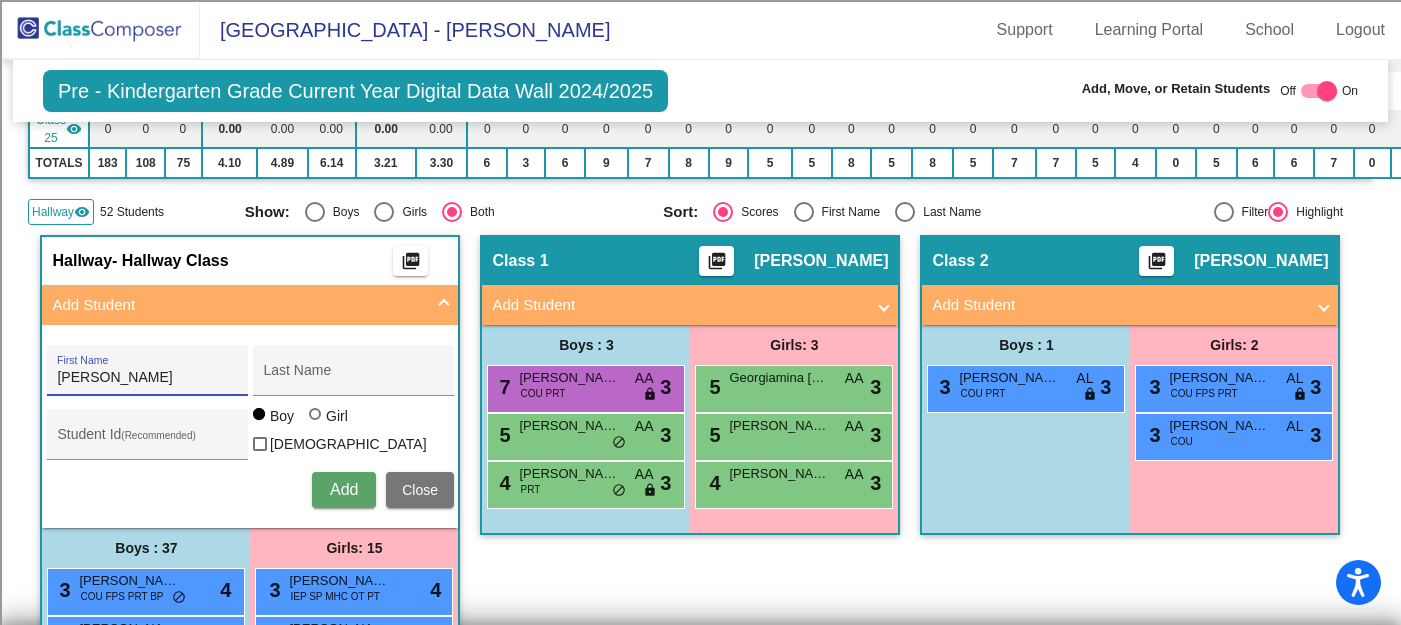 type on "Axel" 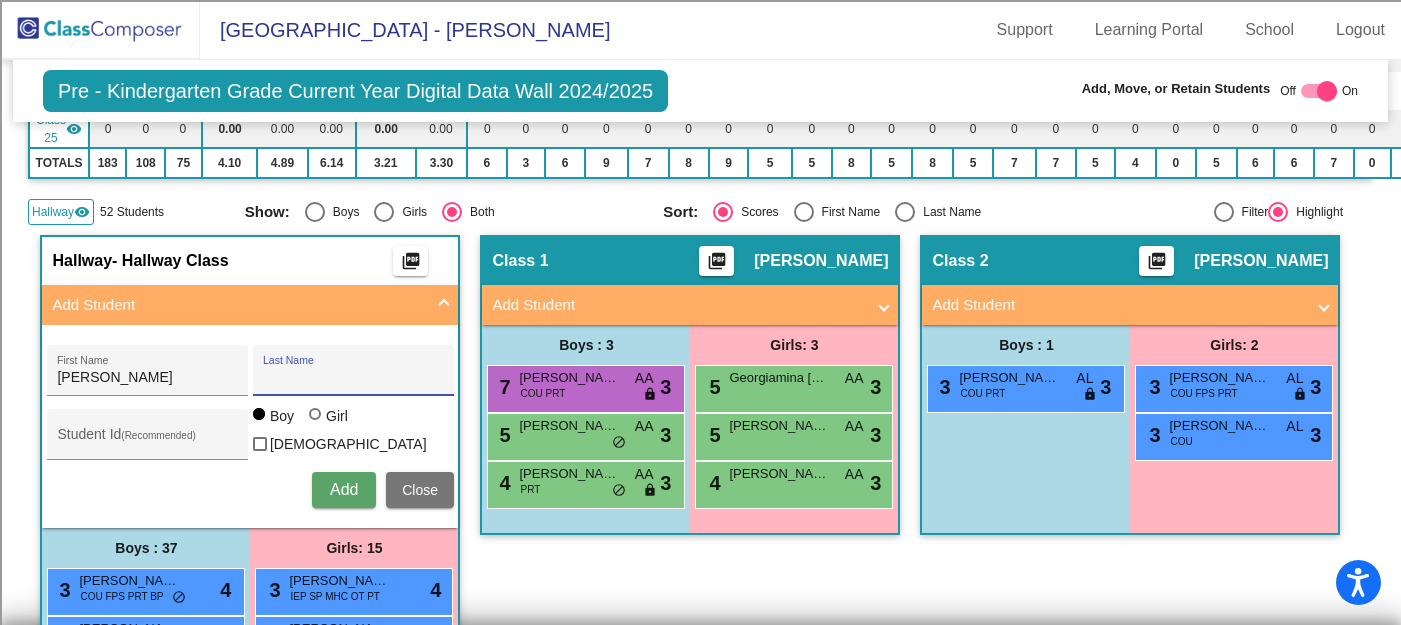 paste on "Monico Soriano" 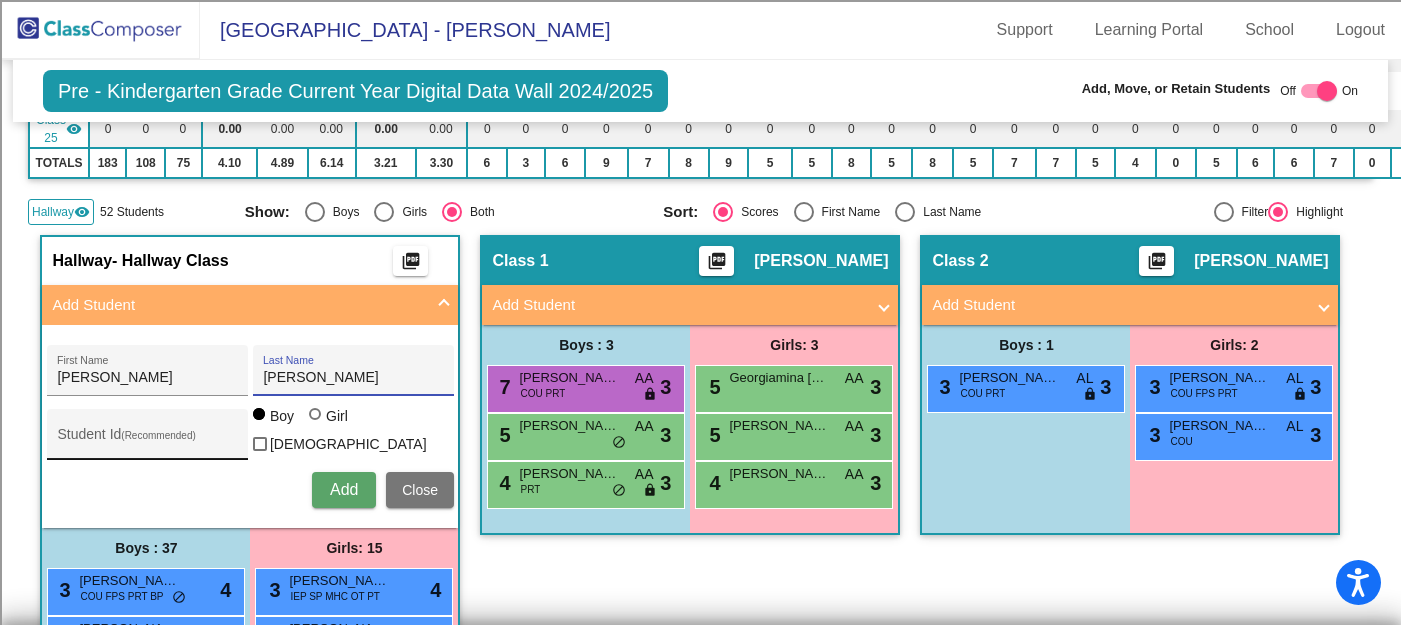 type on "Monico Soriano" 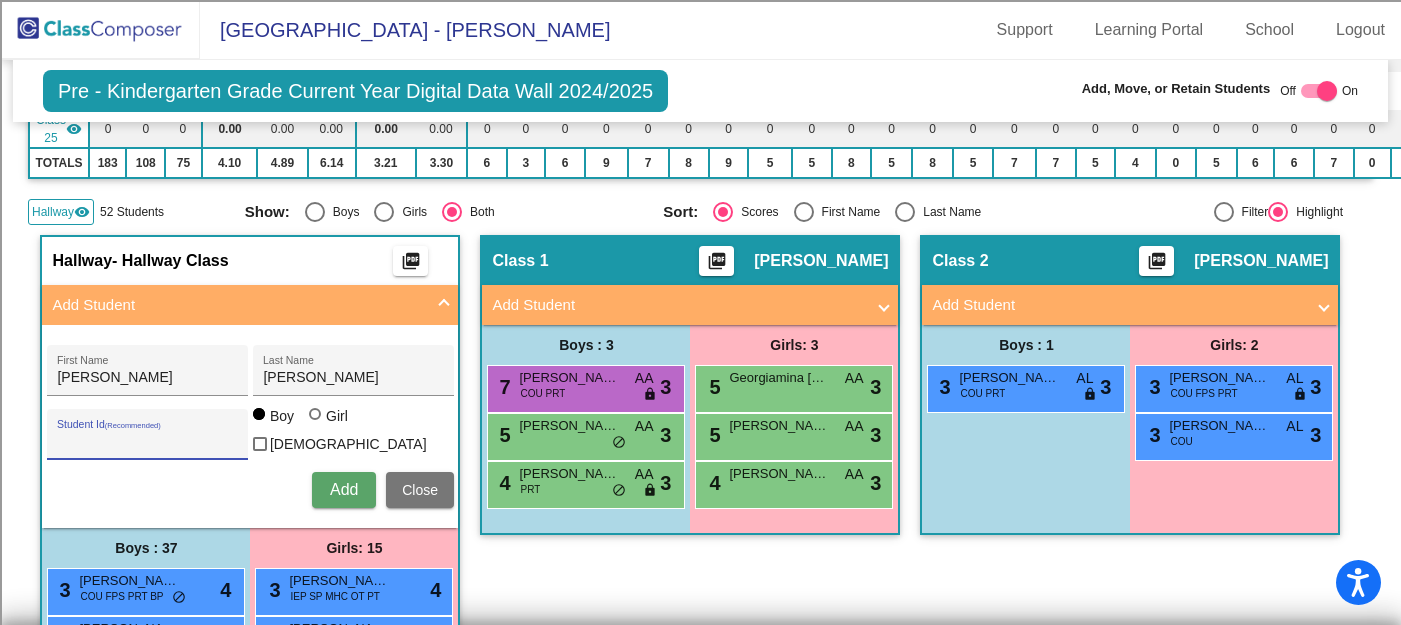 click on "Student Id  (Recommended)" at bounding box center (147, 442) 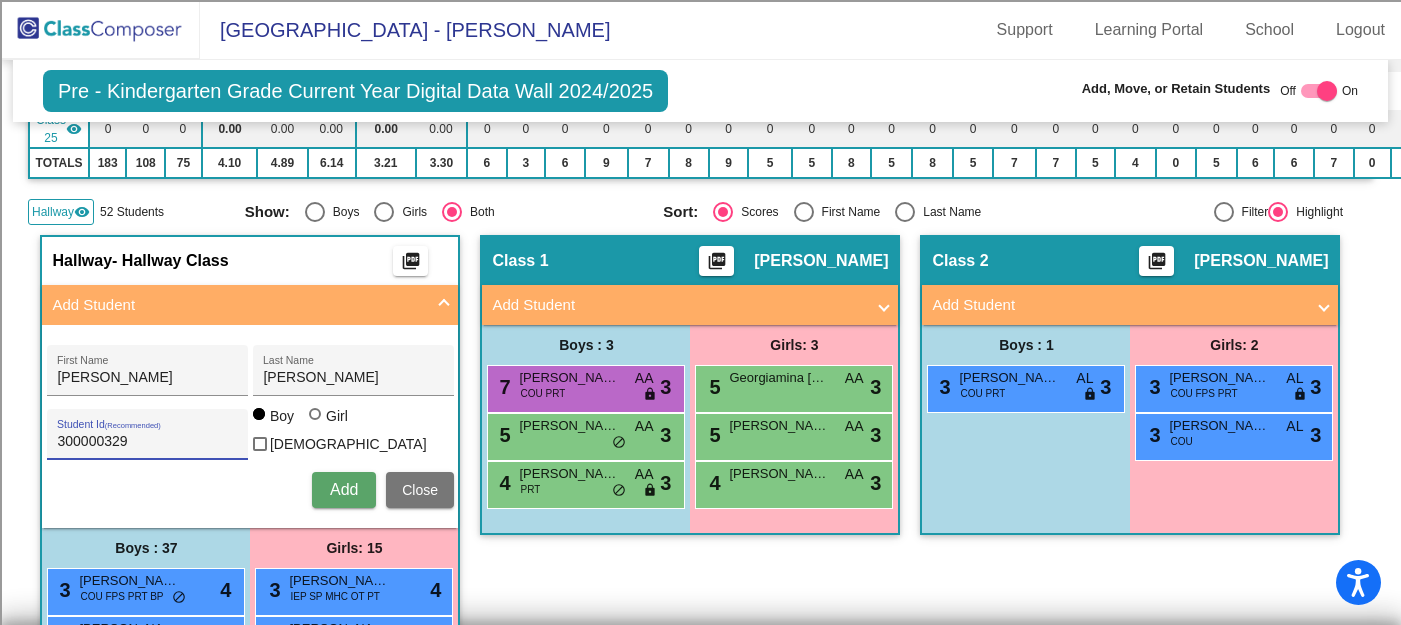 type on "300000329" 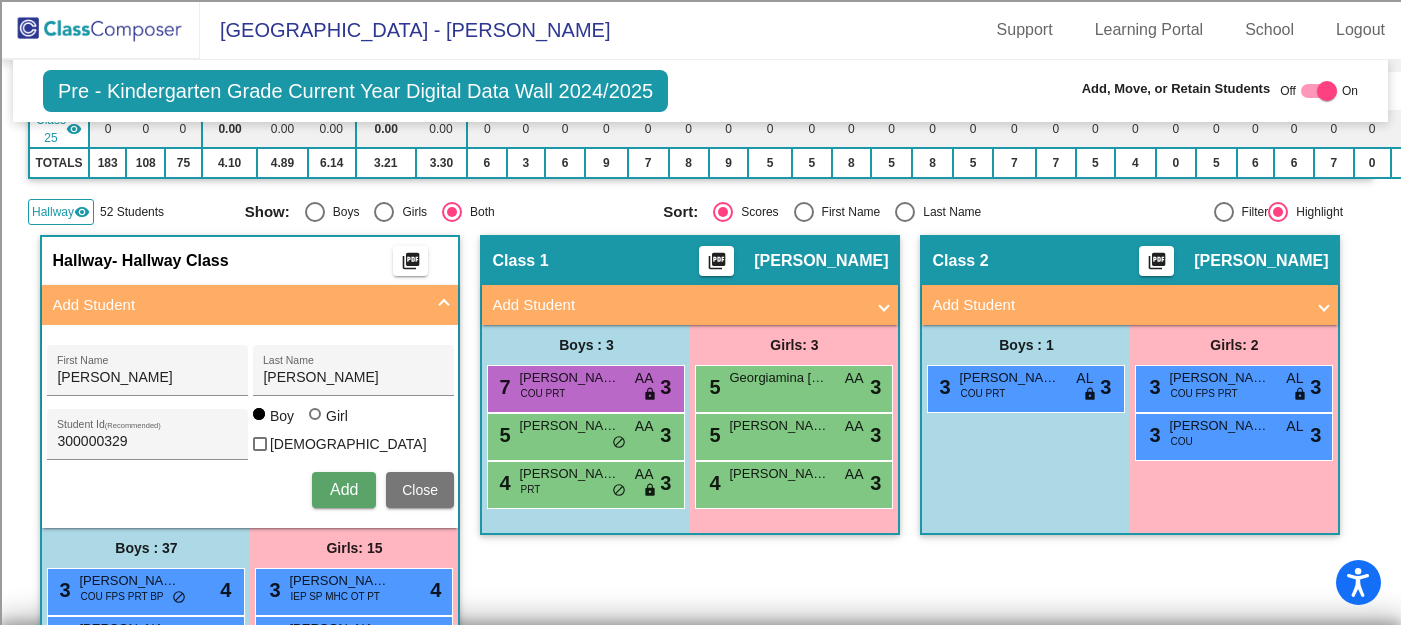 type 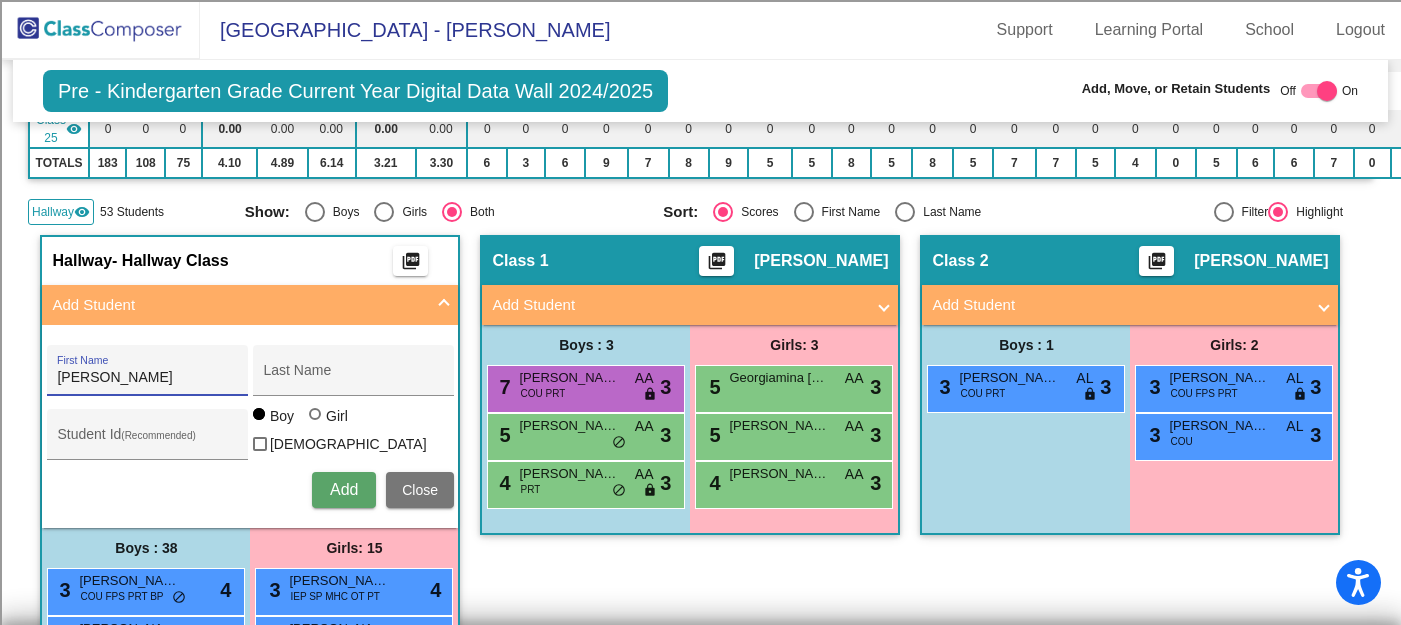type on "Petrone" 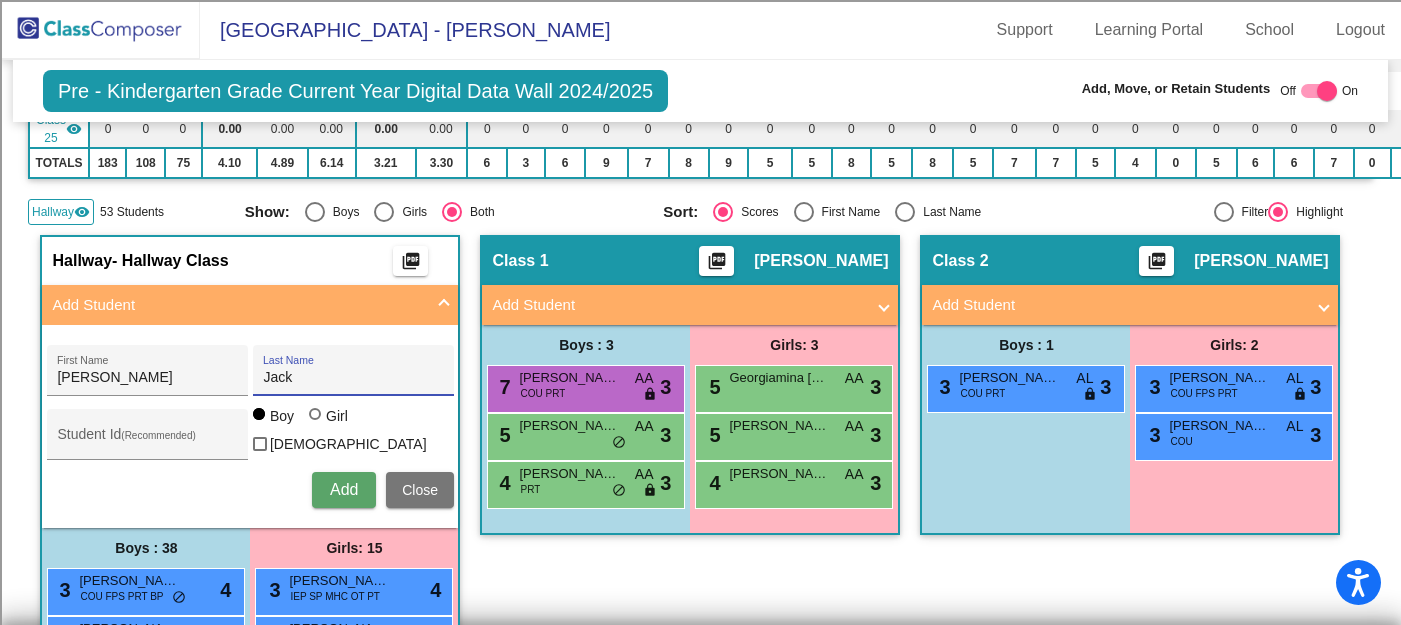 type on "Jack" 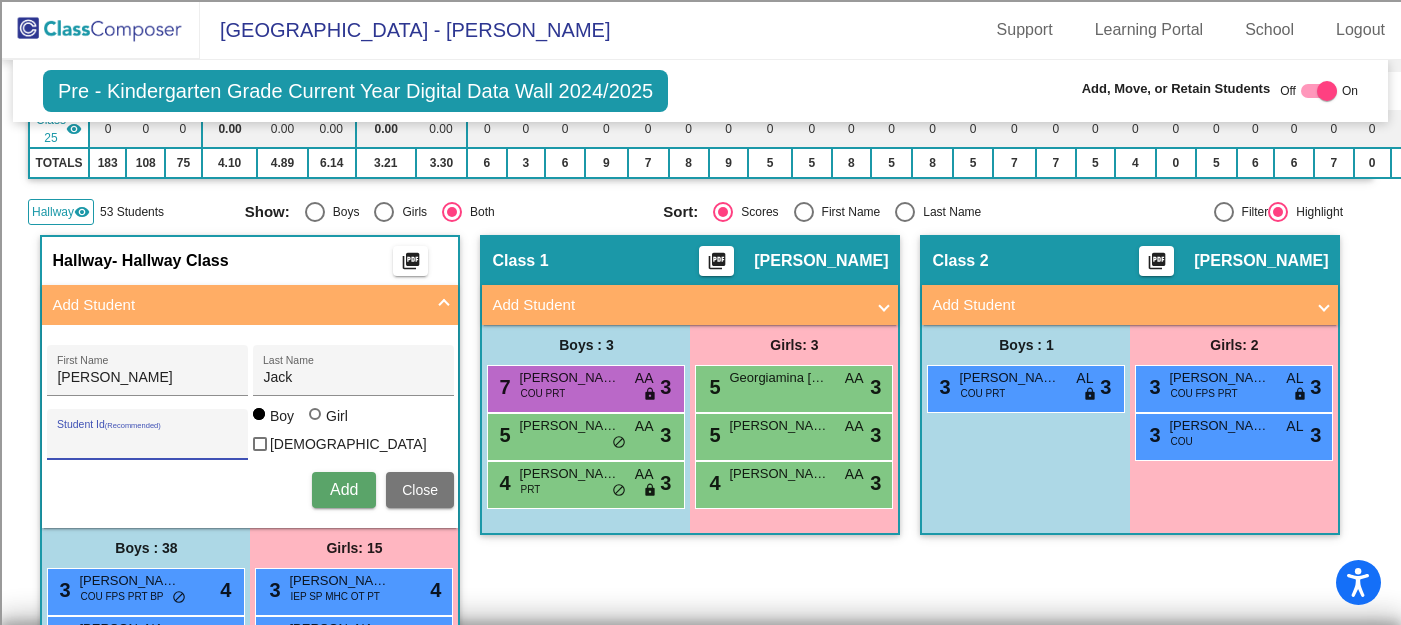 paste on "050000336" 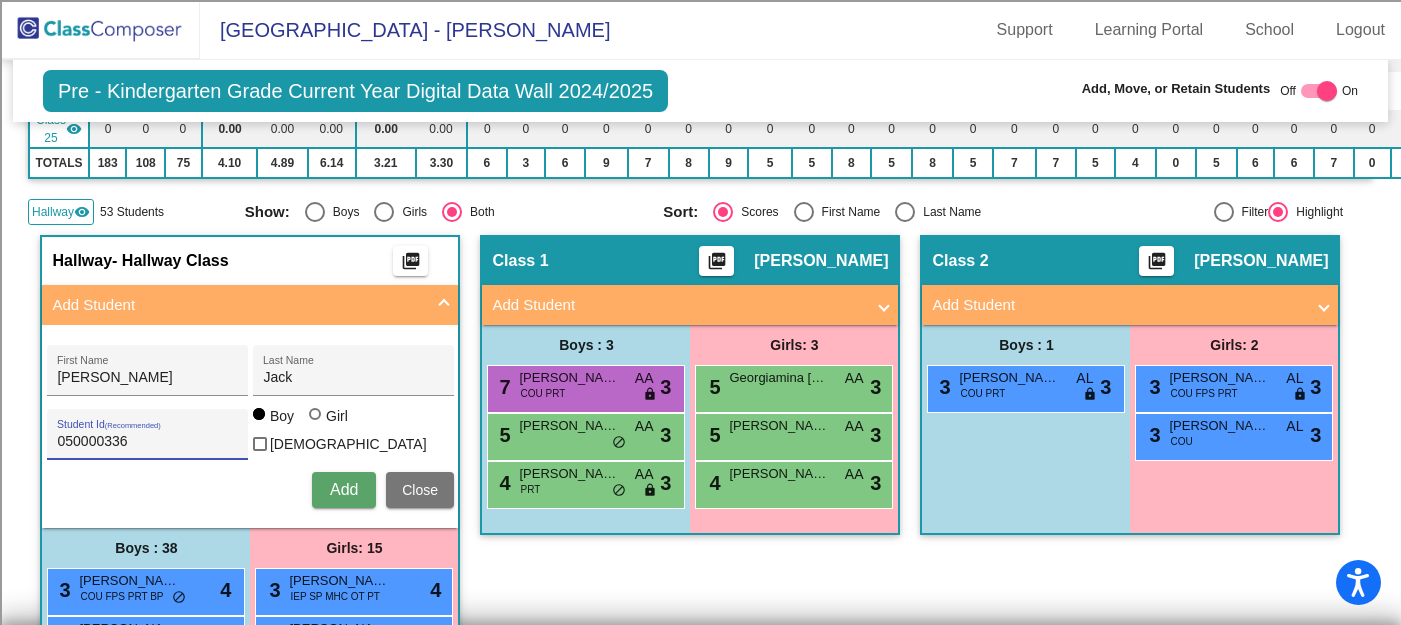 type on "050000336" 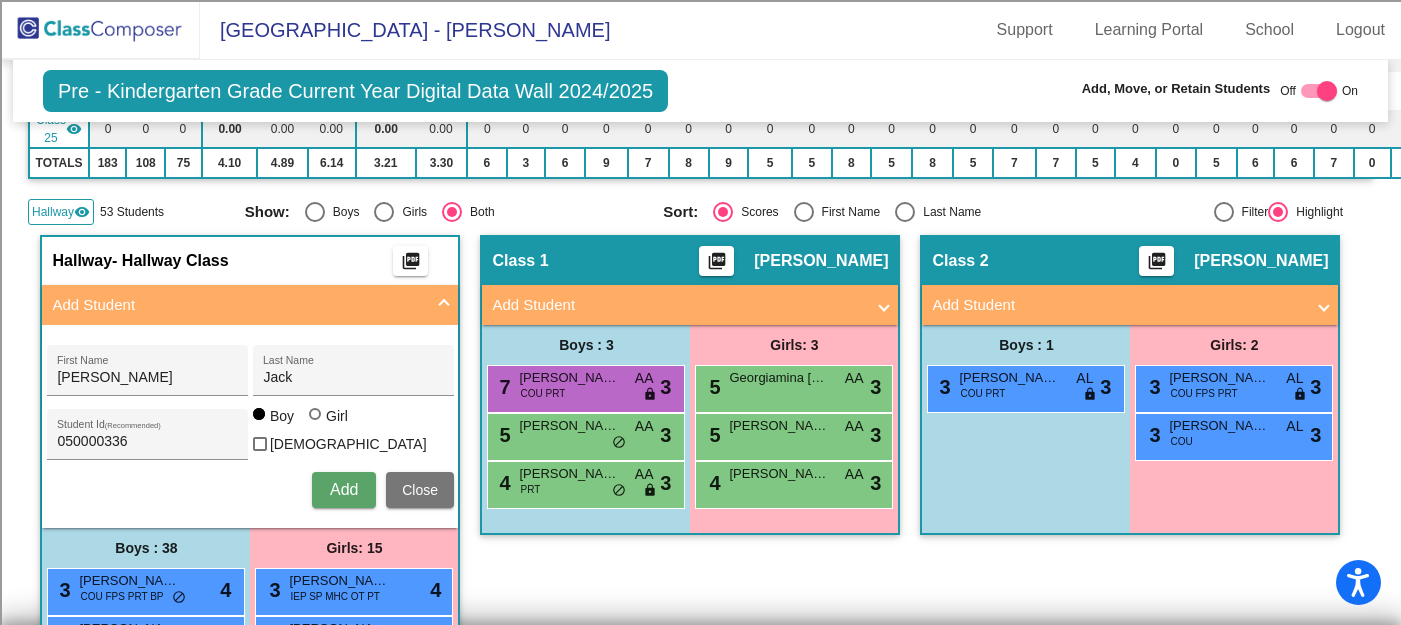type 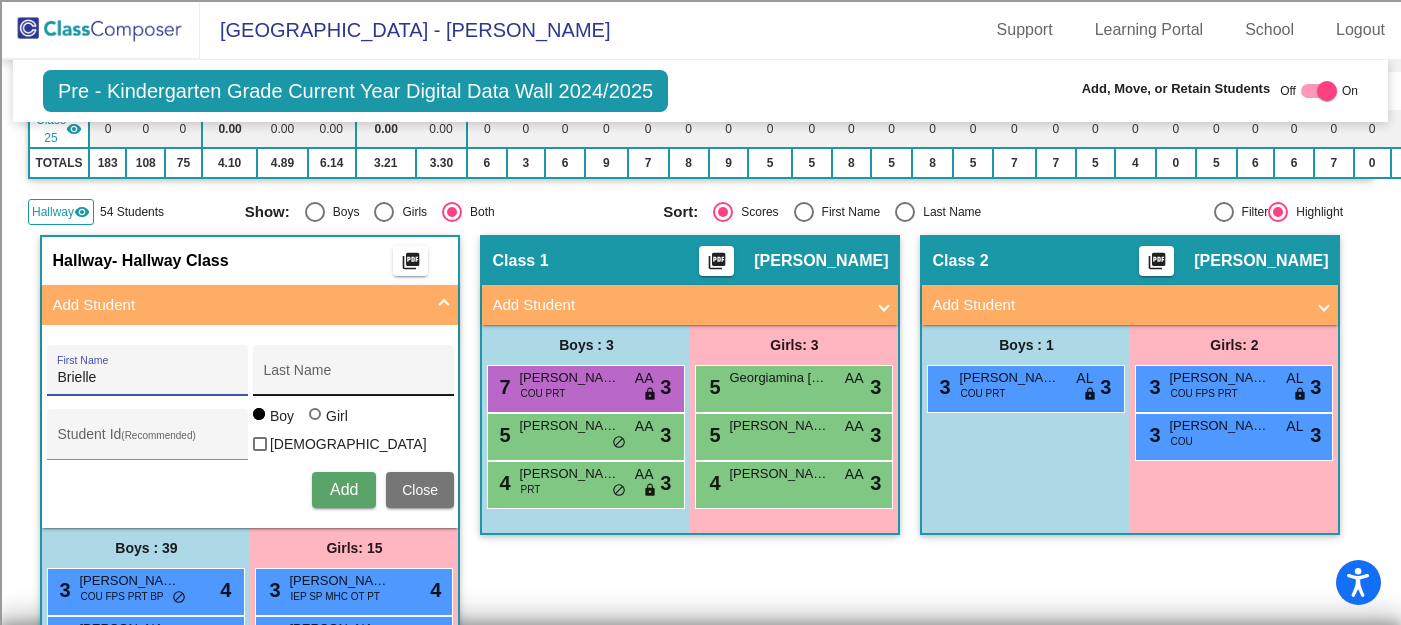 type on "Brielle" 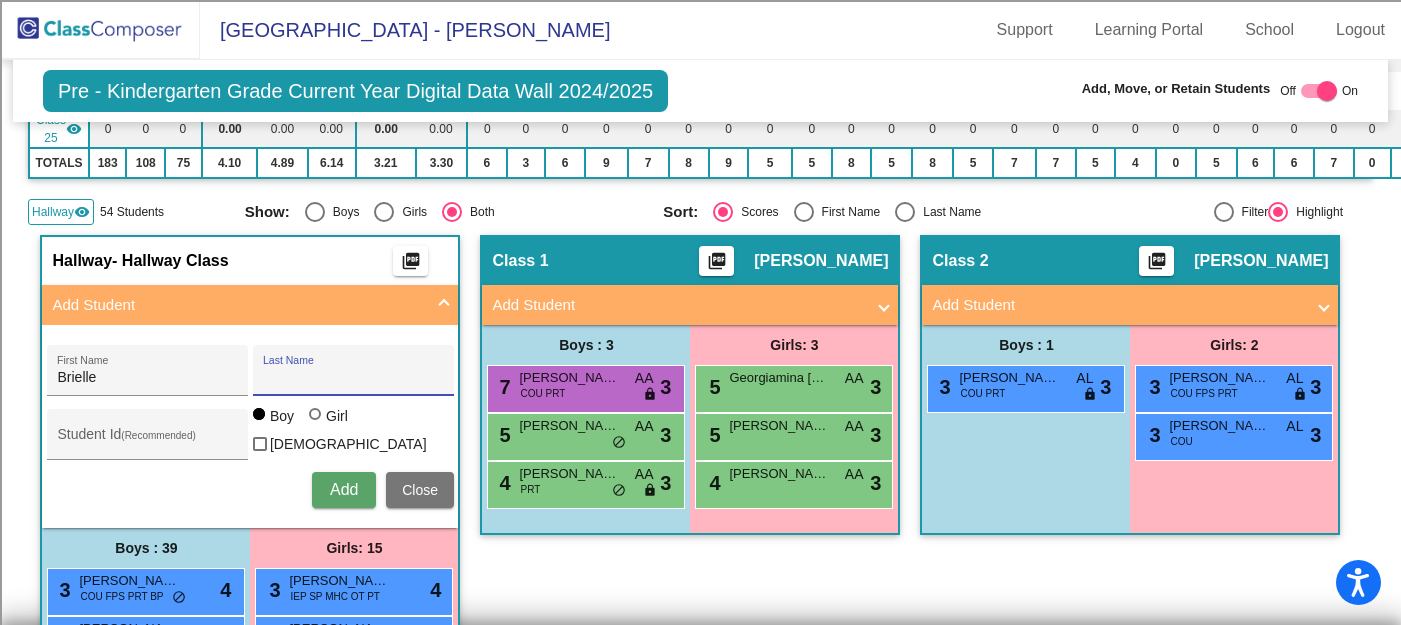 paste on "Shnitkin" 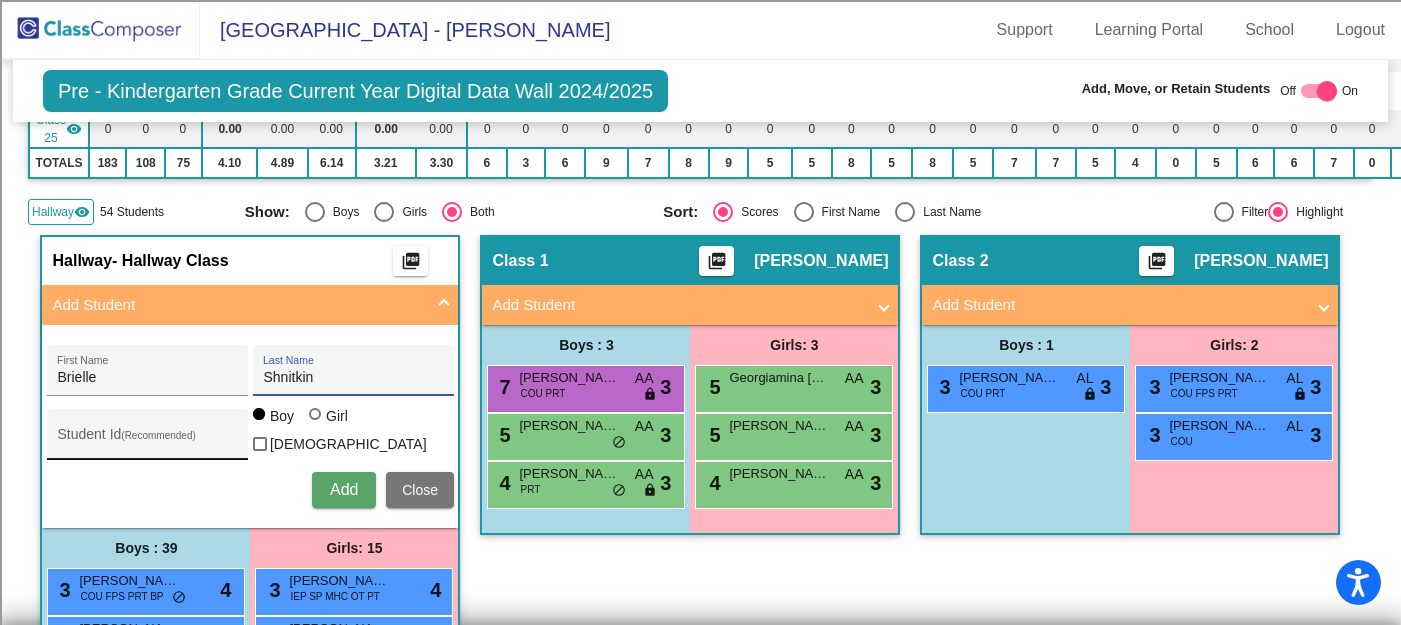 type on "Shnitkin" 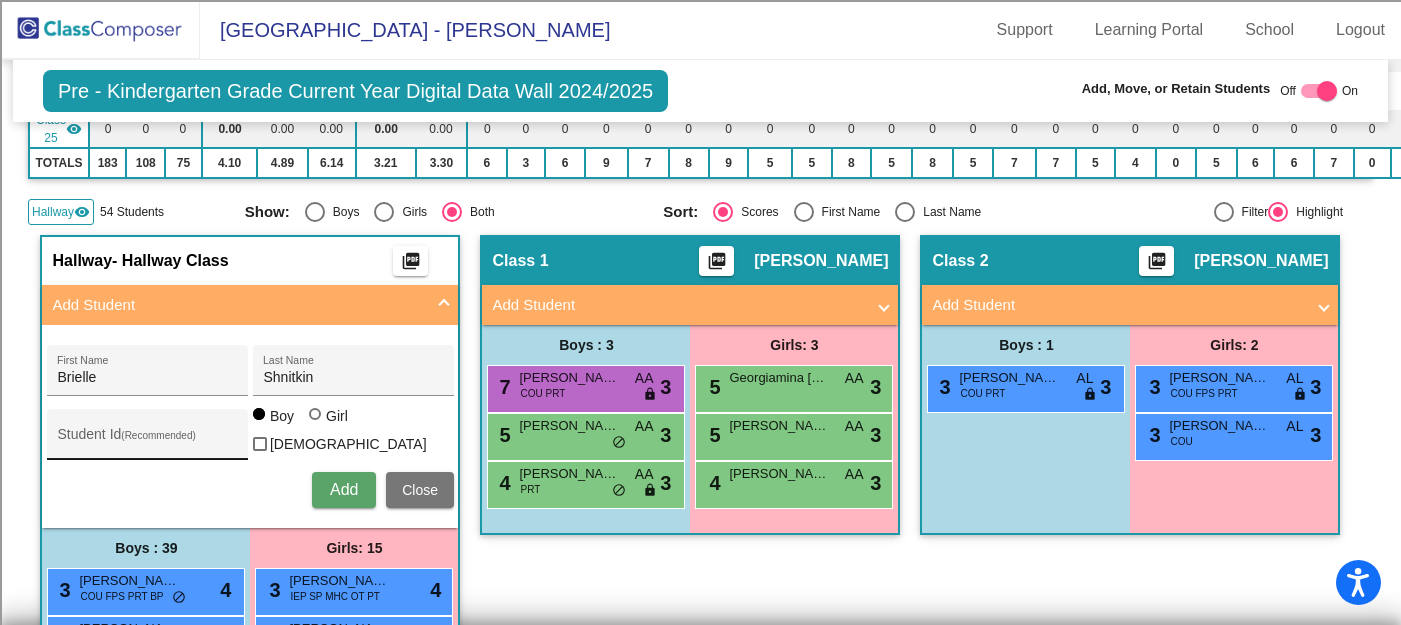 click on "Student Id  (Recommended)" at bounding box center [147, 439] 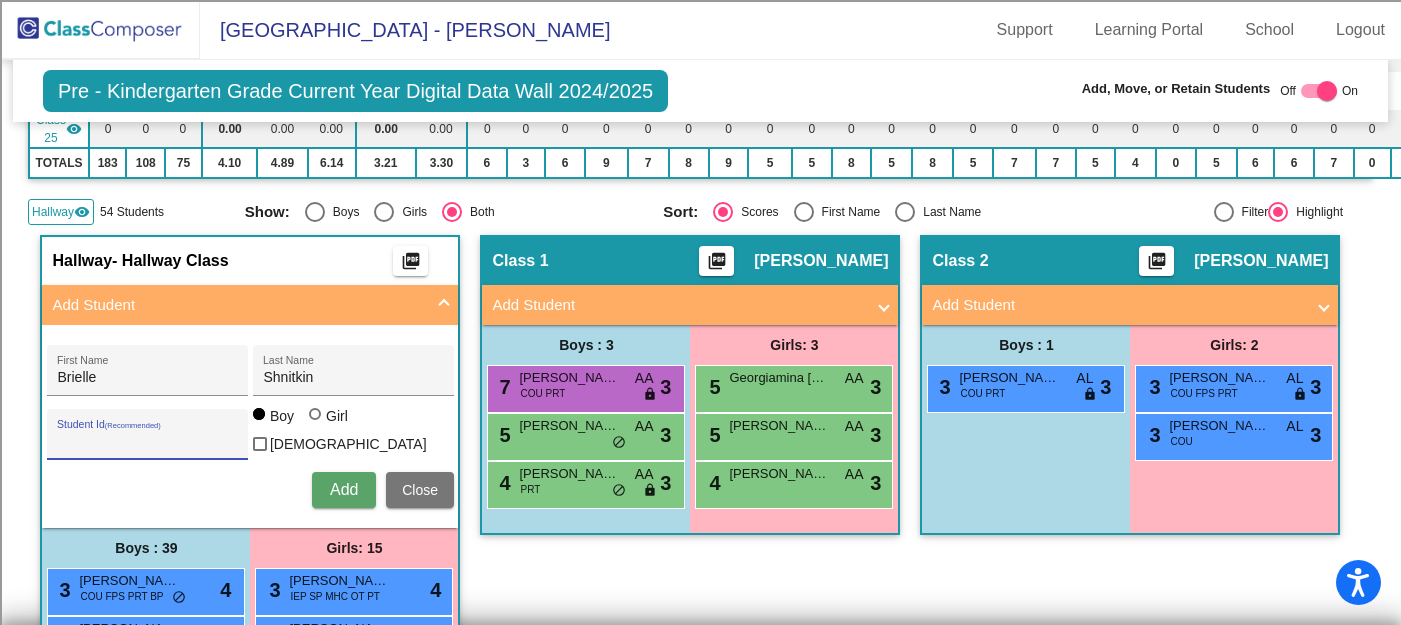 paste on "300000186" 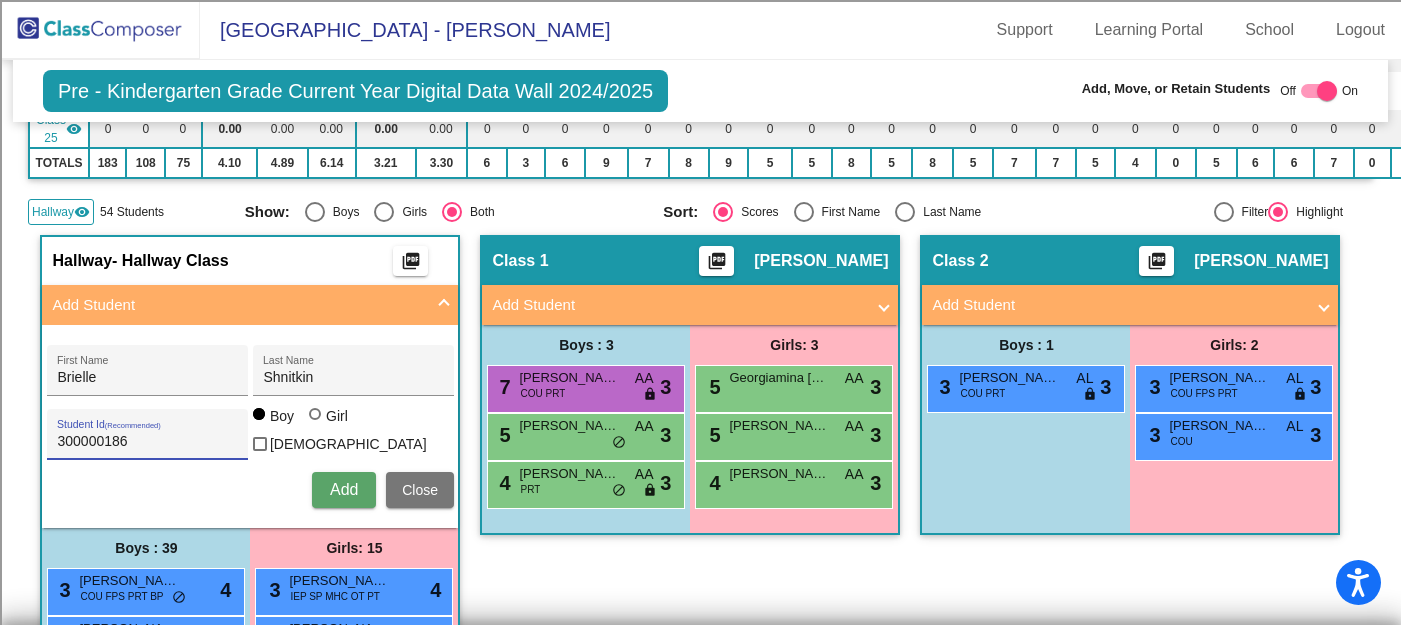 type on "300000186" 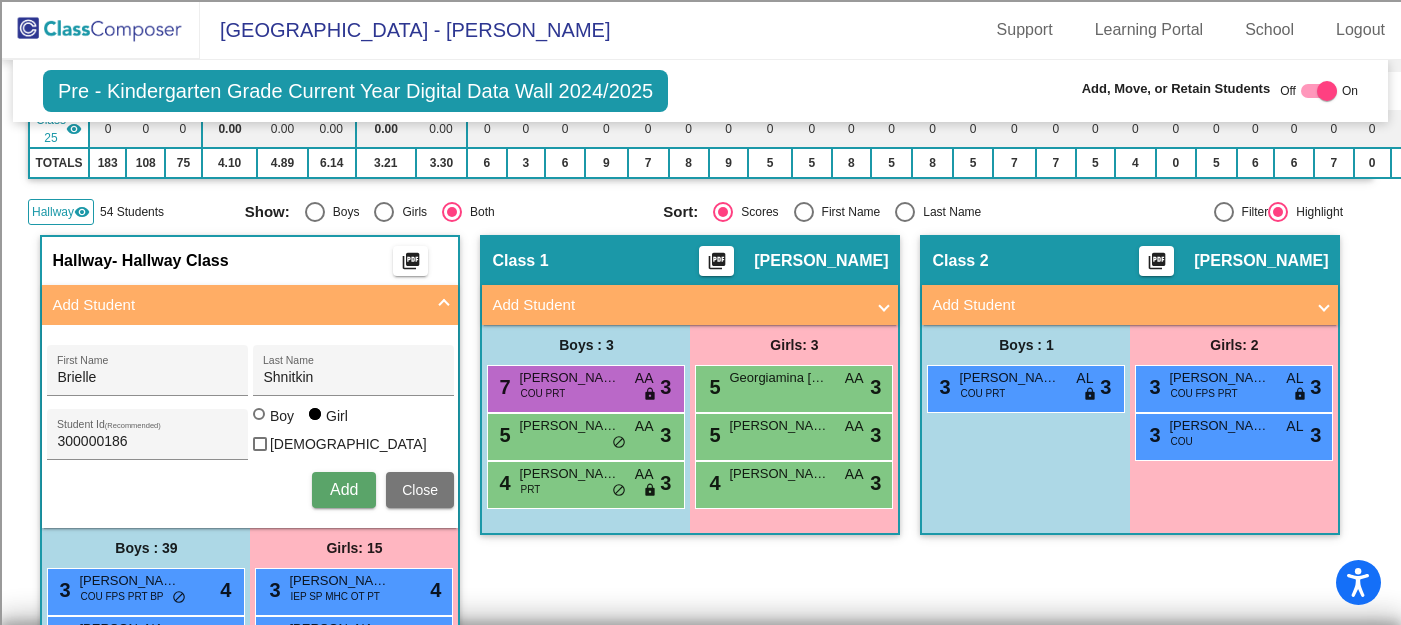 click on "Add" at bounding box center (344, 489) 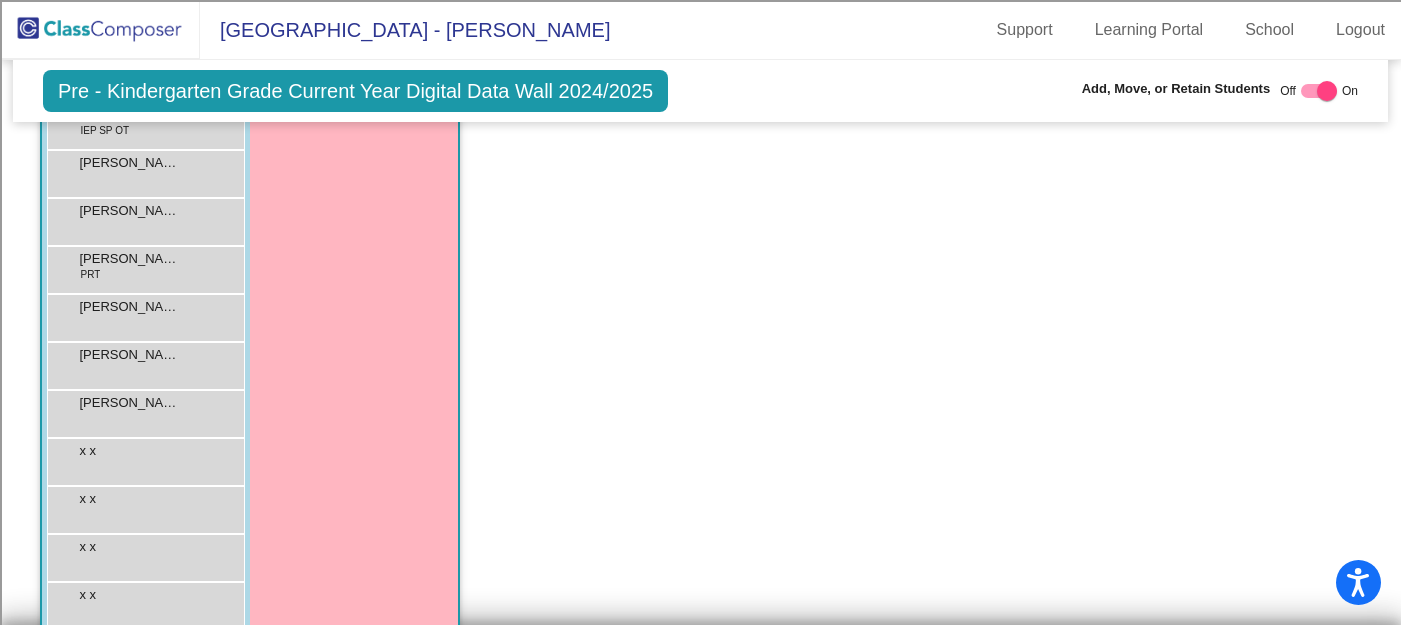 scroll, scrollTop: 2979, scrollLeft: 0, axis: vertical 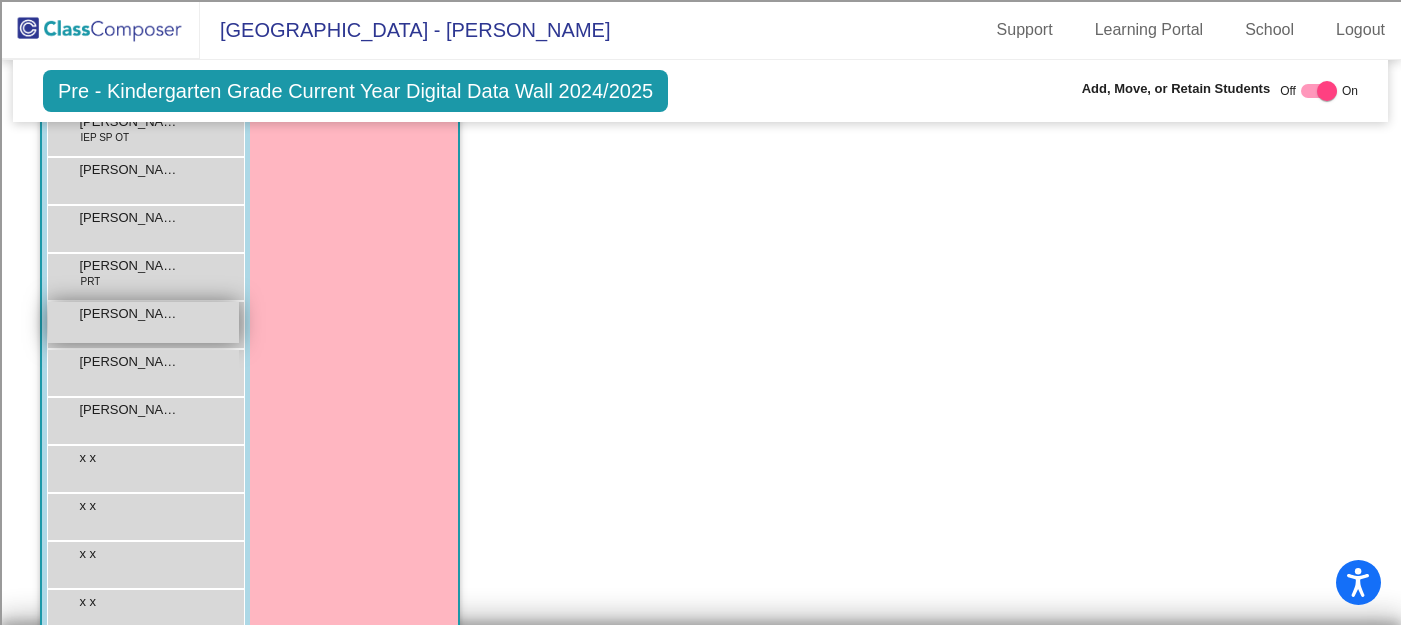 click on "Petrone Jack lock do_not_disturb_alt" at bounding box center (143, 322) 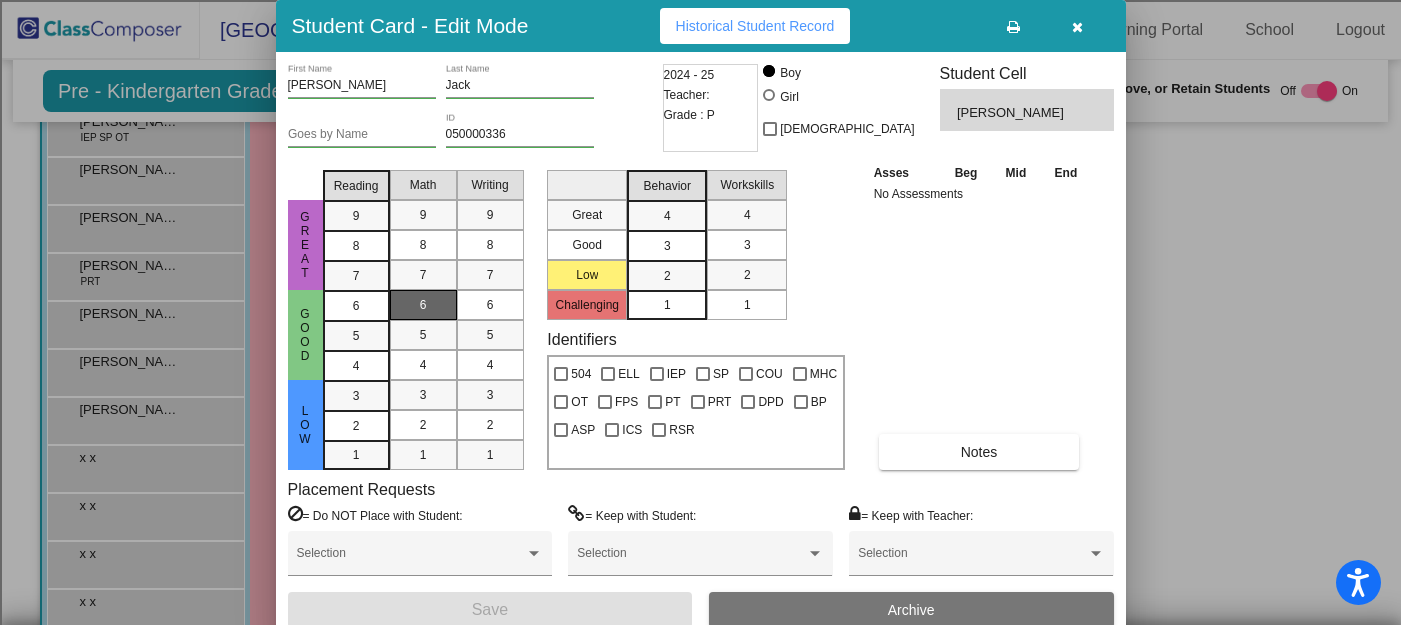 scroll, scrollTop: 0, scrollLeft: 0, axis: both 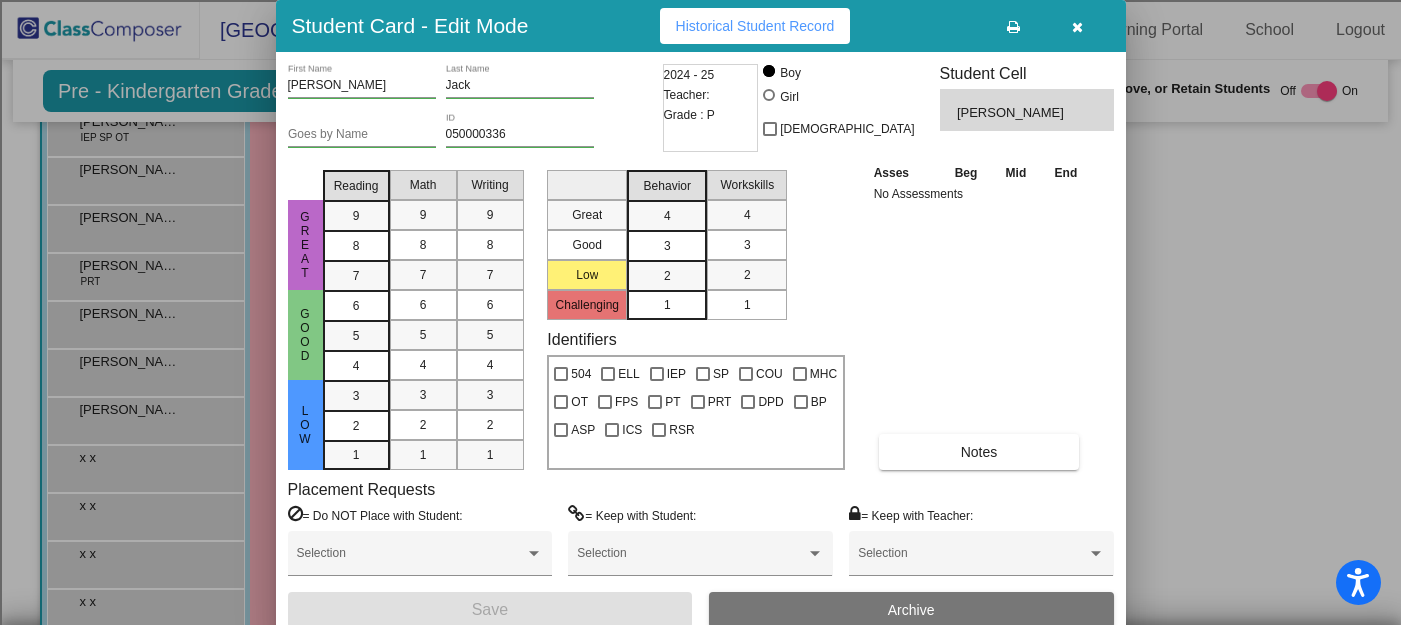 click on "Petrone" at bounding box center [362, 86] 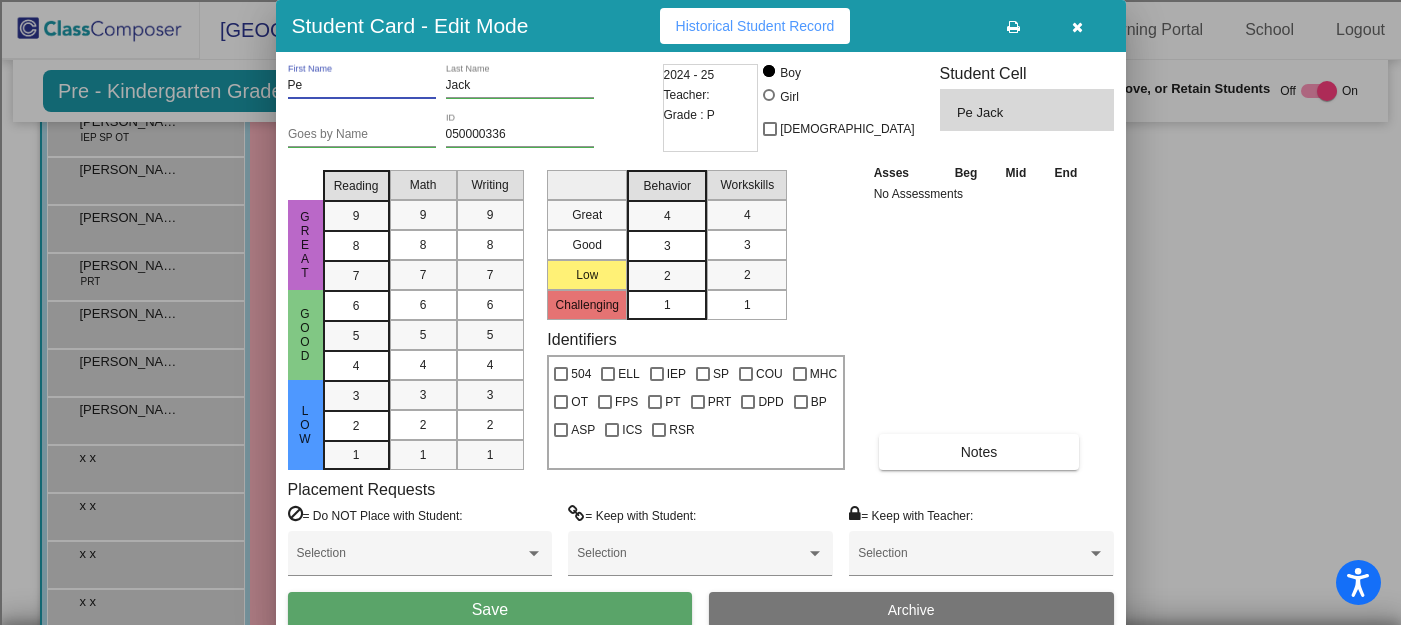 type on "P" 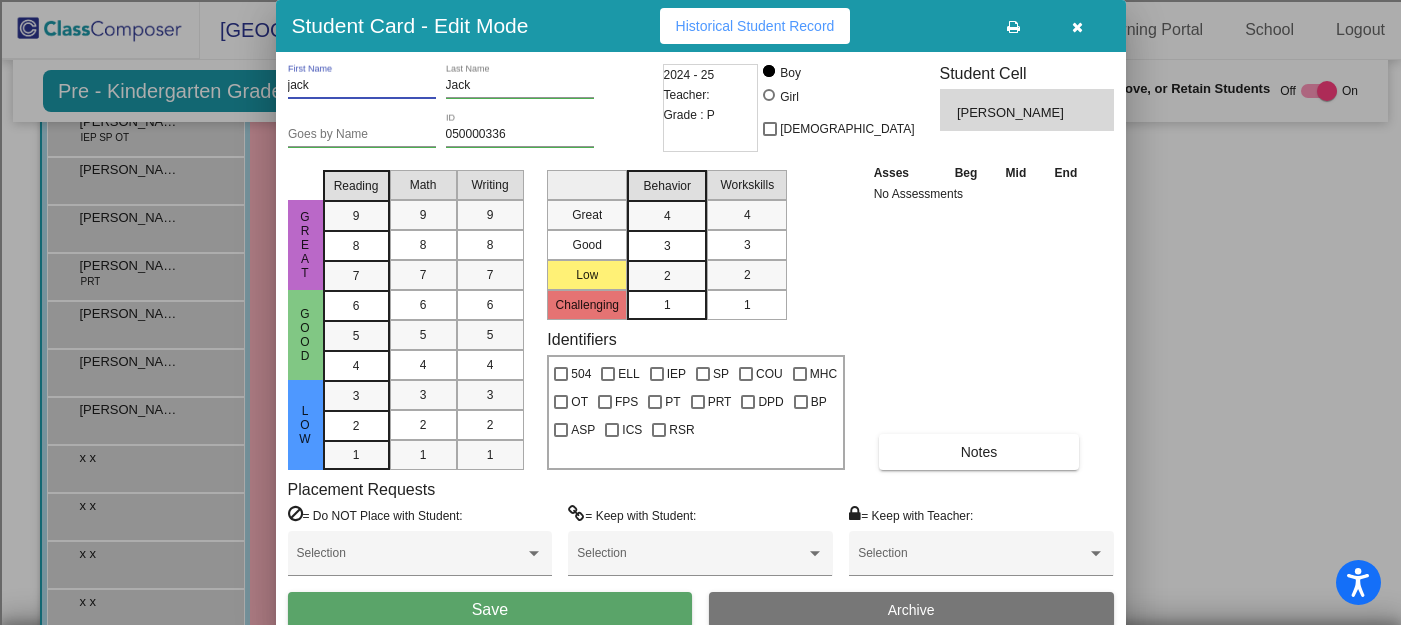 type on "jack" 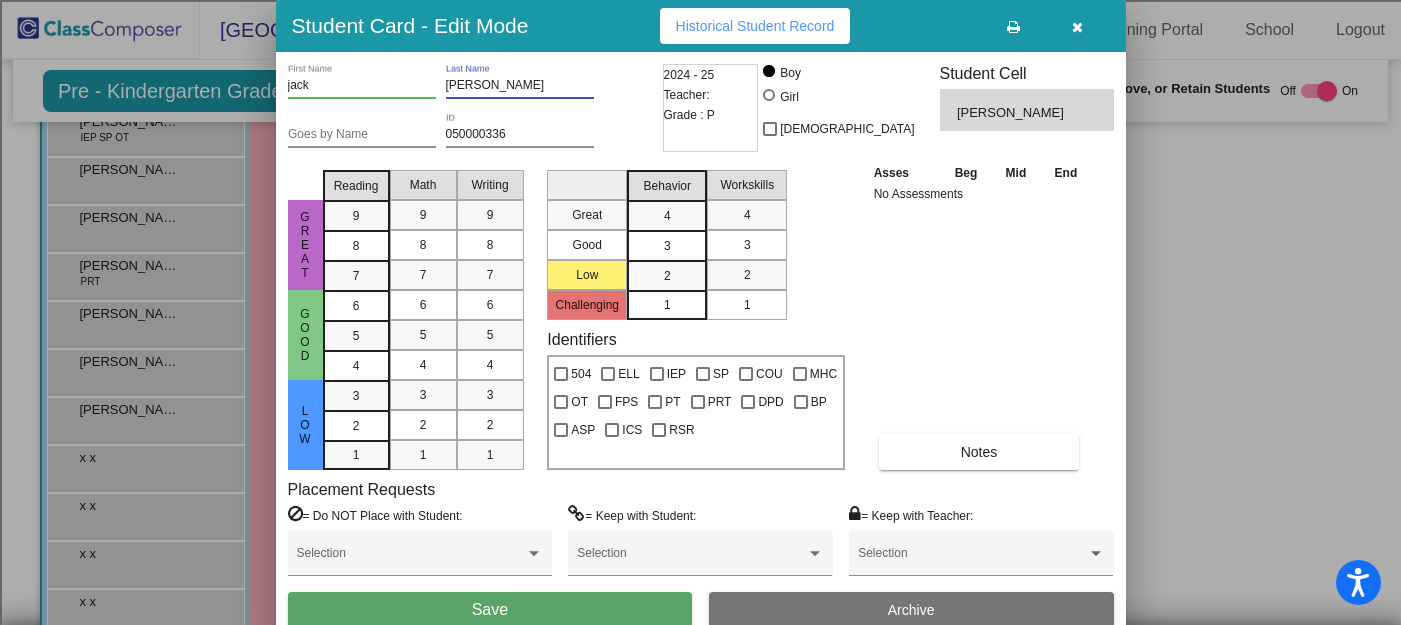 type on "Petrone" 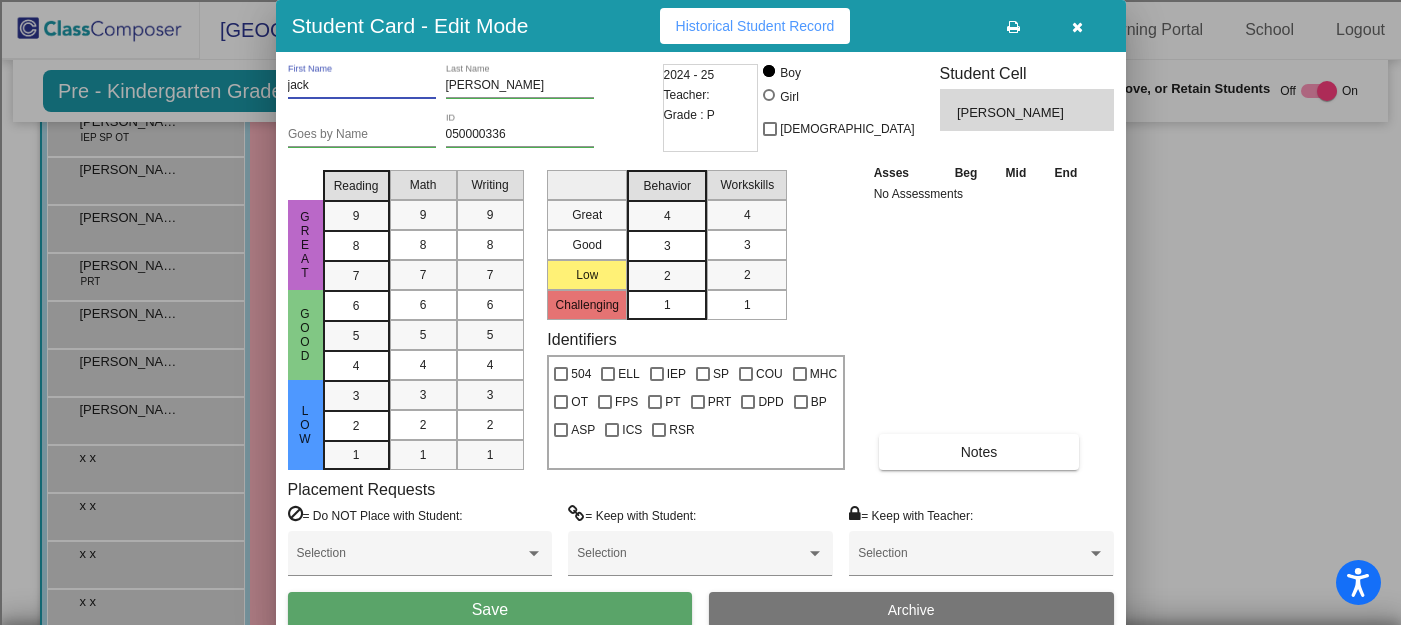 click on "jack" at bounding box center [362, 86] 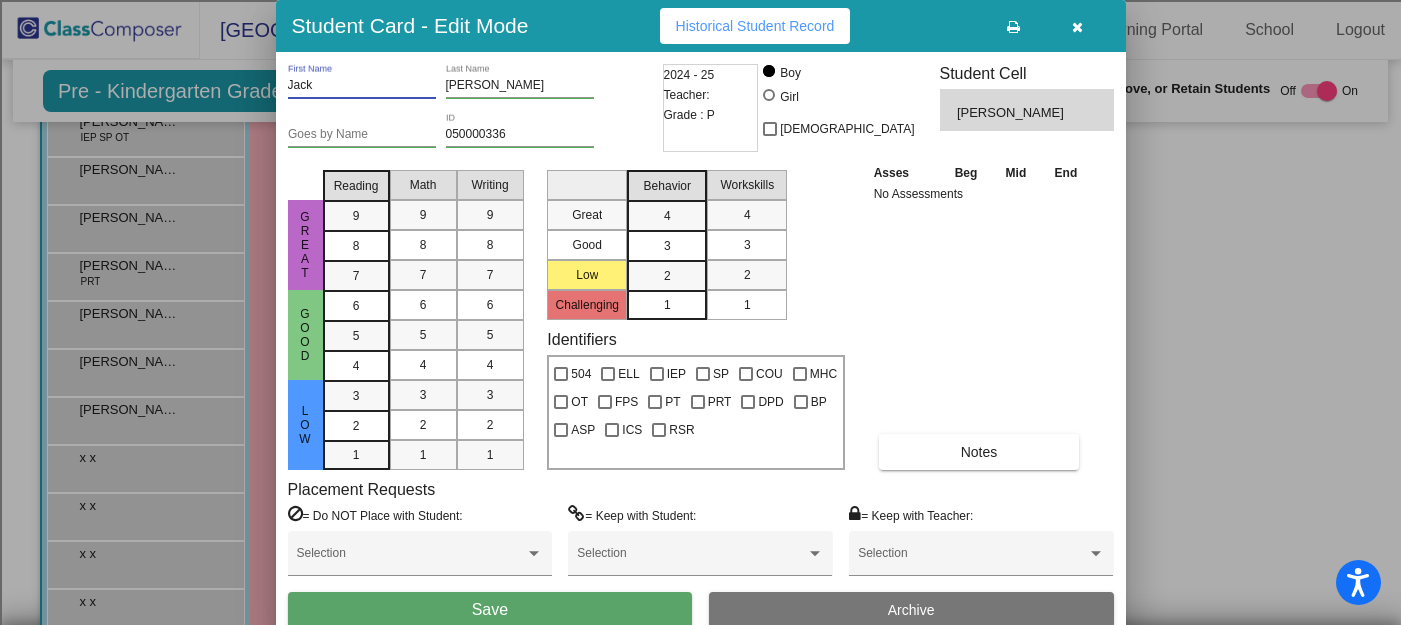 type on "Jack" 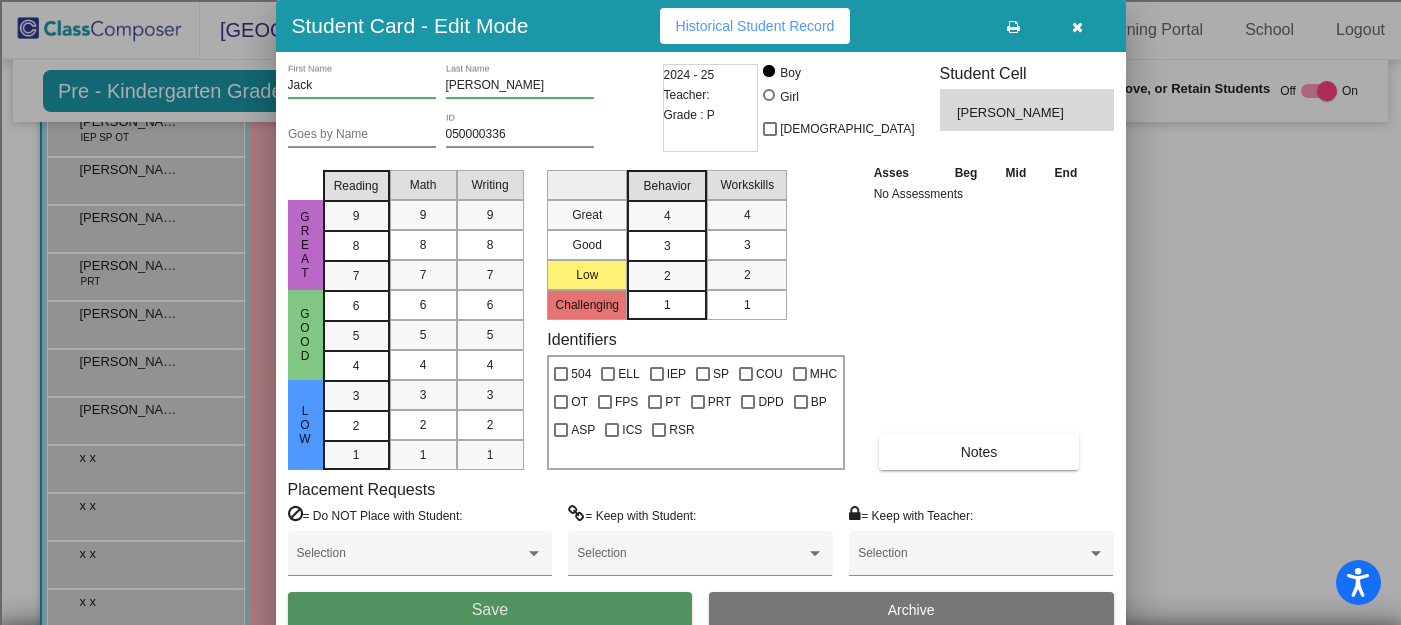 click on "Save" at bounding box center [490, 610] 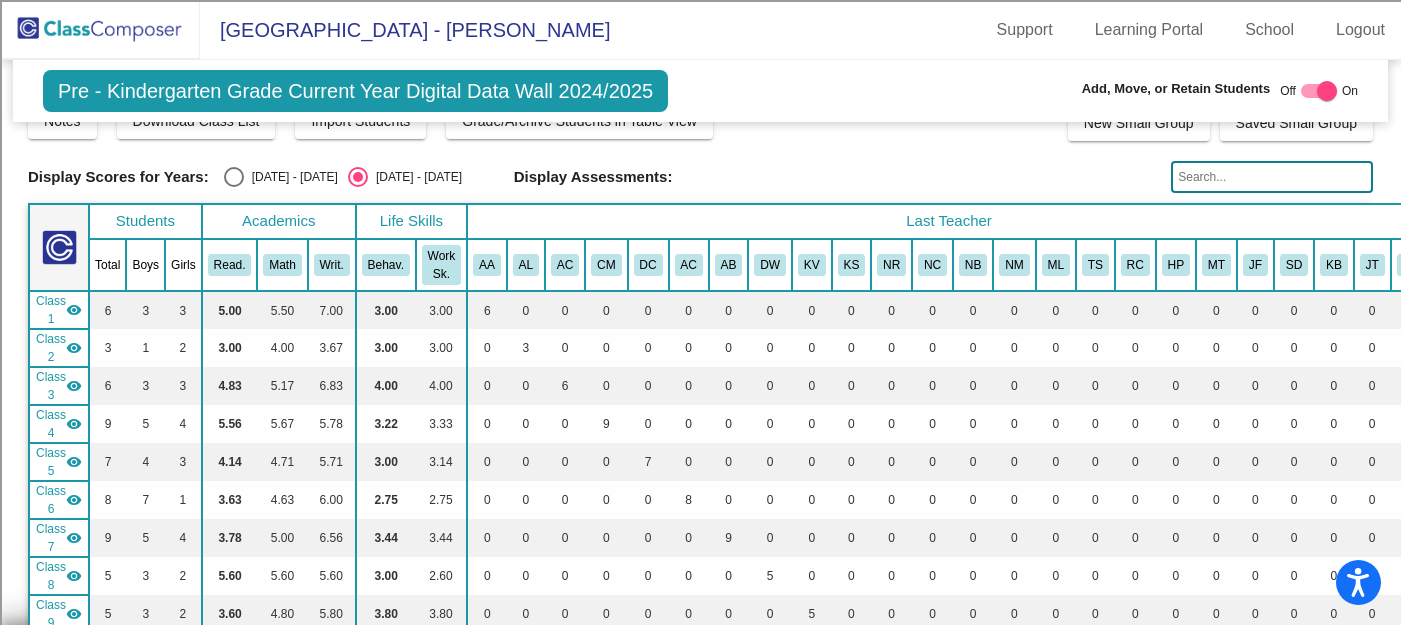 scroll, scrollTop: 0, scrollLeft: 0, axis: both 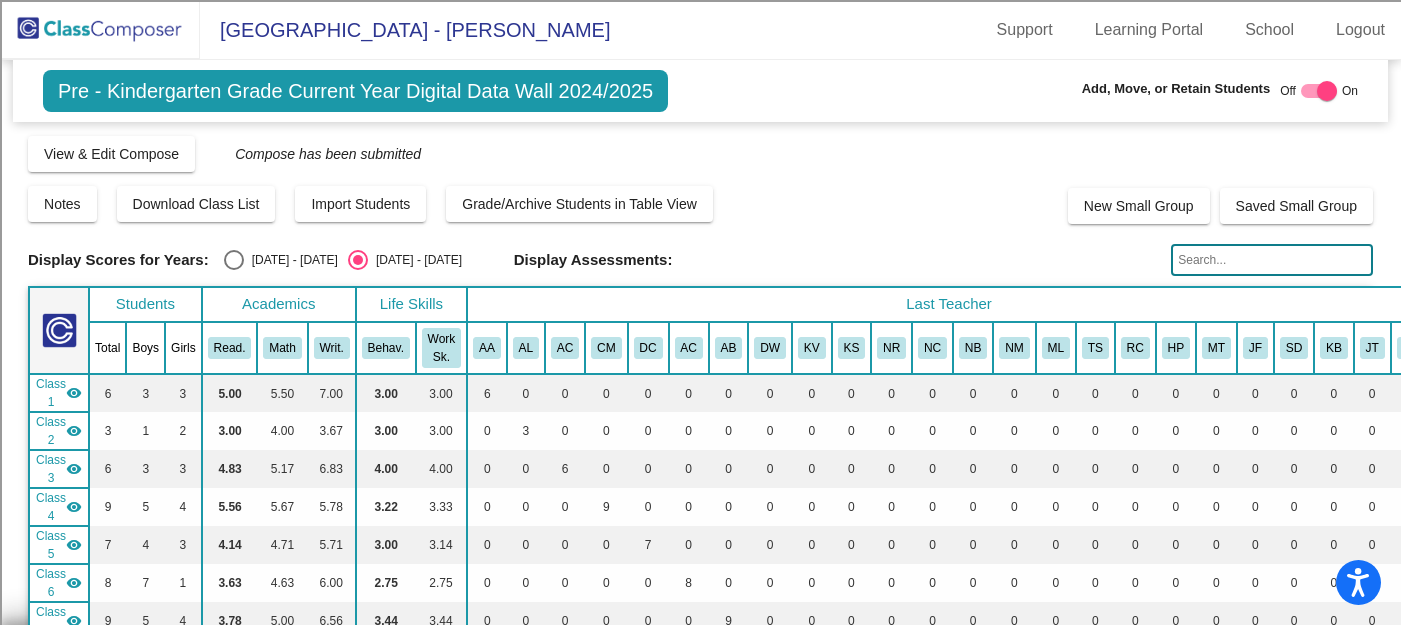 click 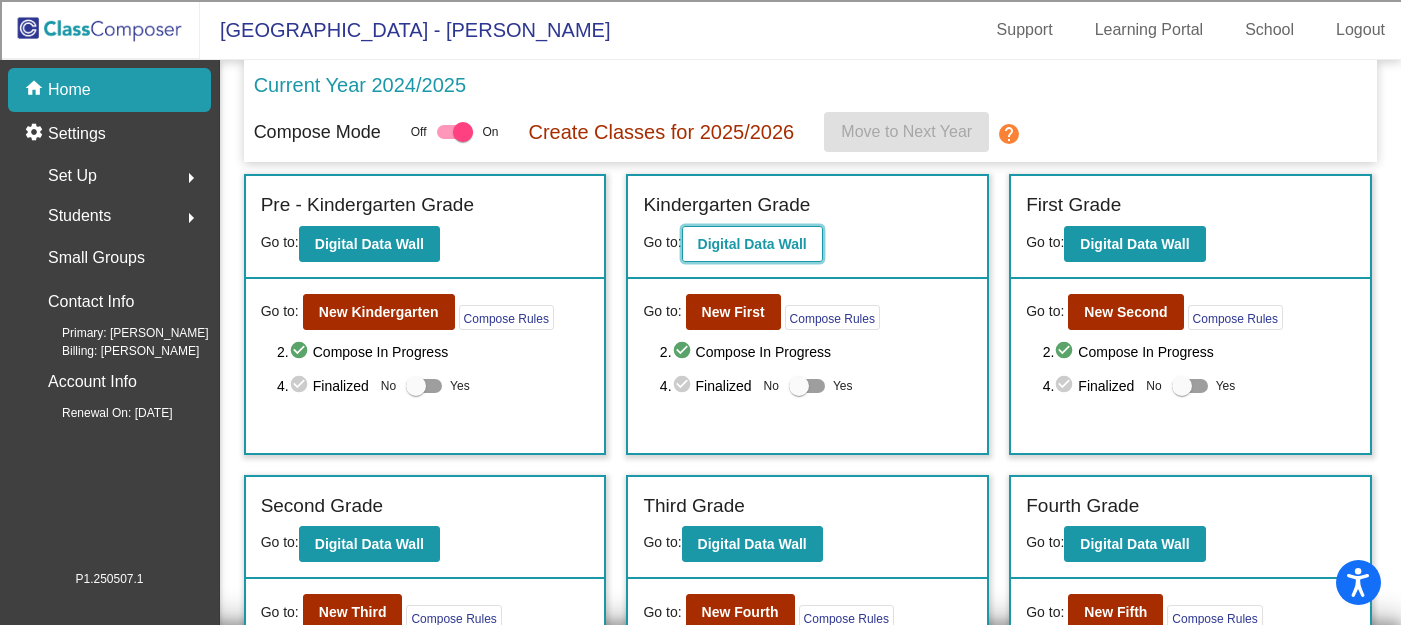 click on "Digital Data Wall" 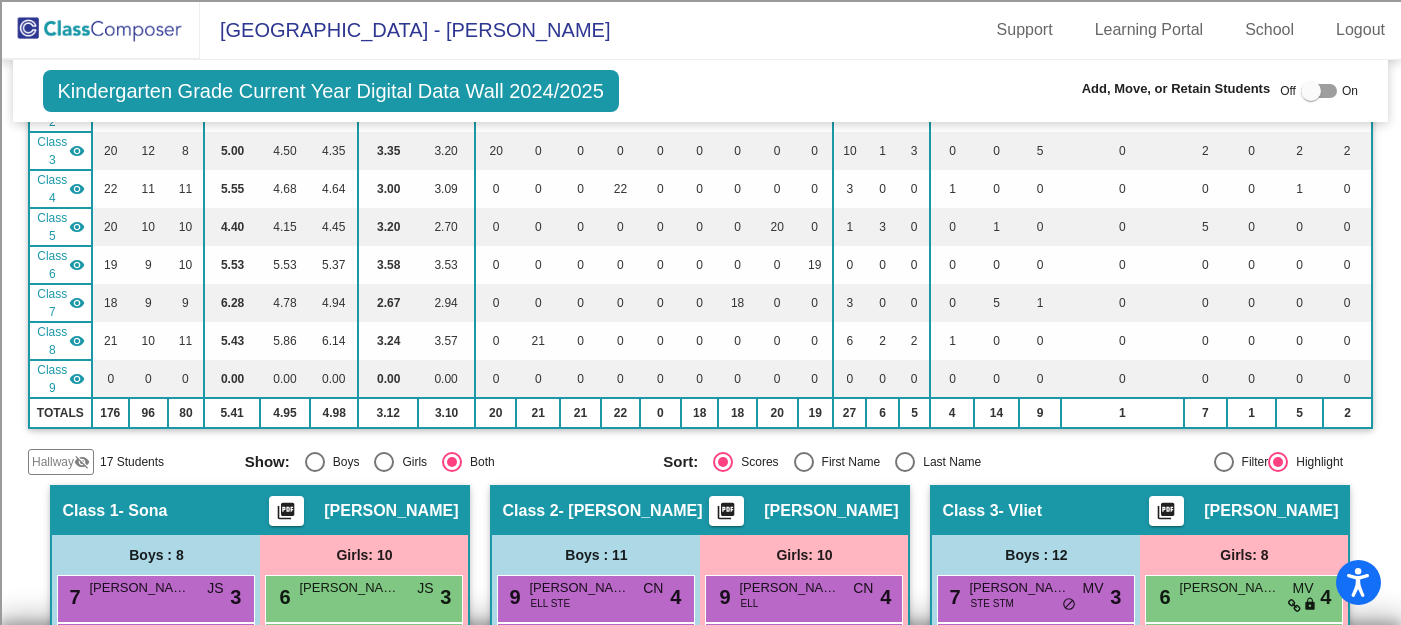 scroll, scrollTop: 386, scrollLeft: 0, axis: vertical 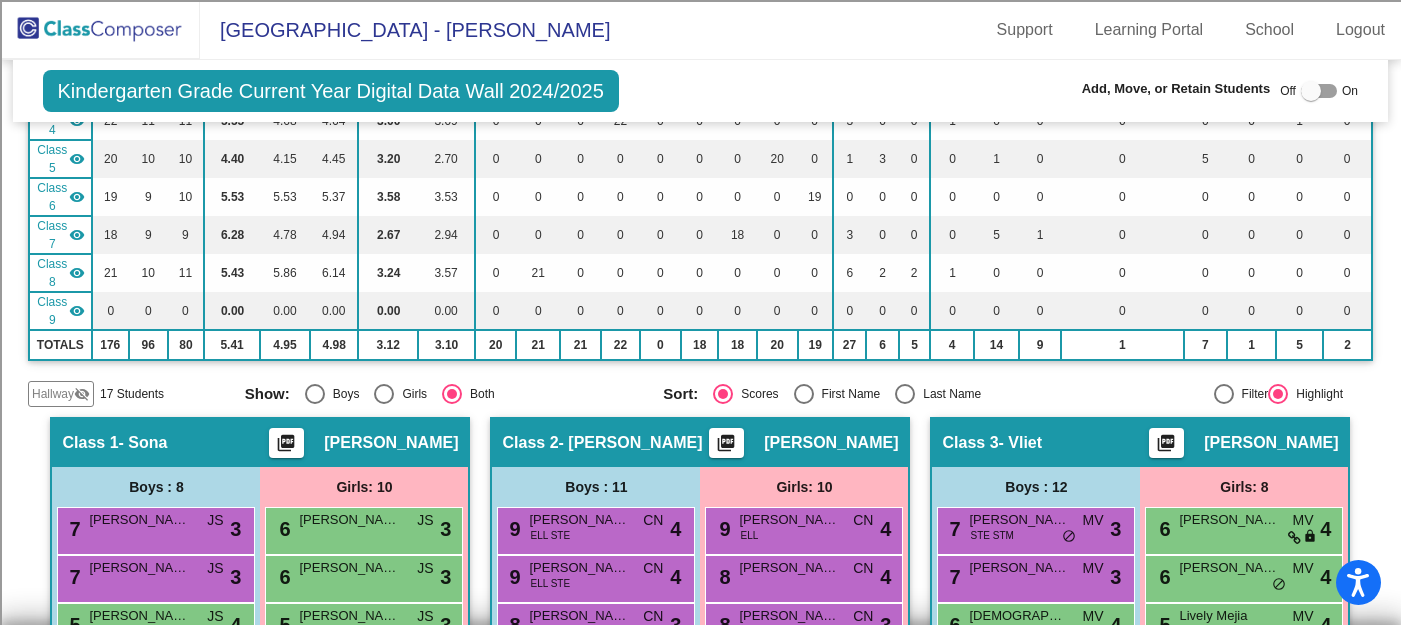 click on "Hallway" 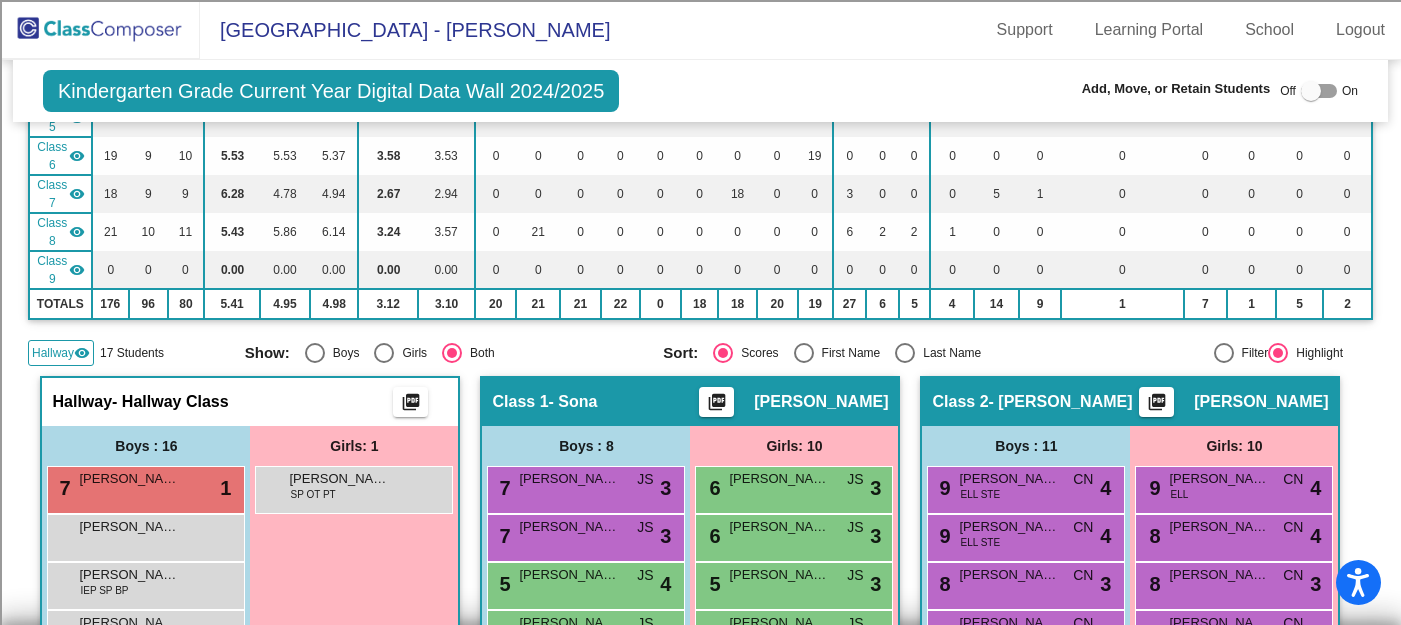 scroll, scrollTop: 415, scrollLeft: 0, axis: vertical 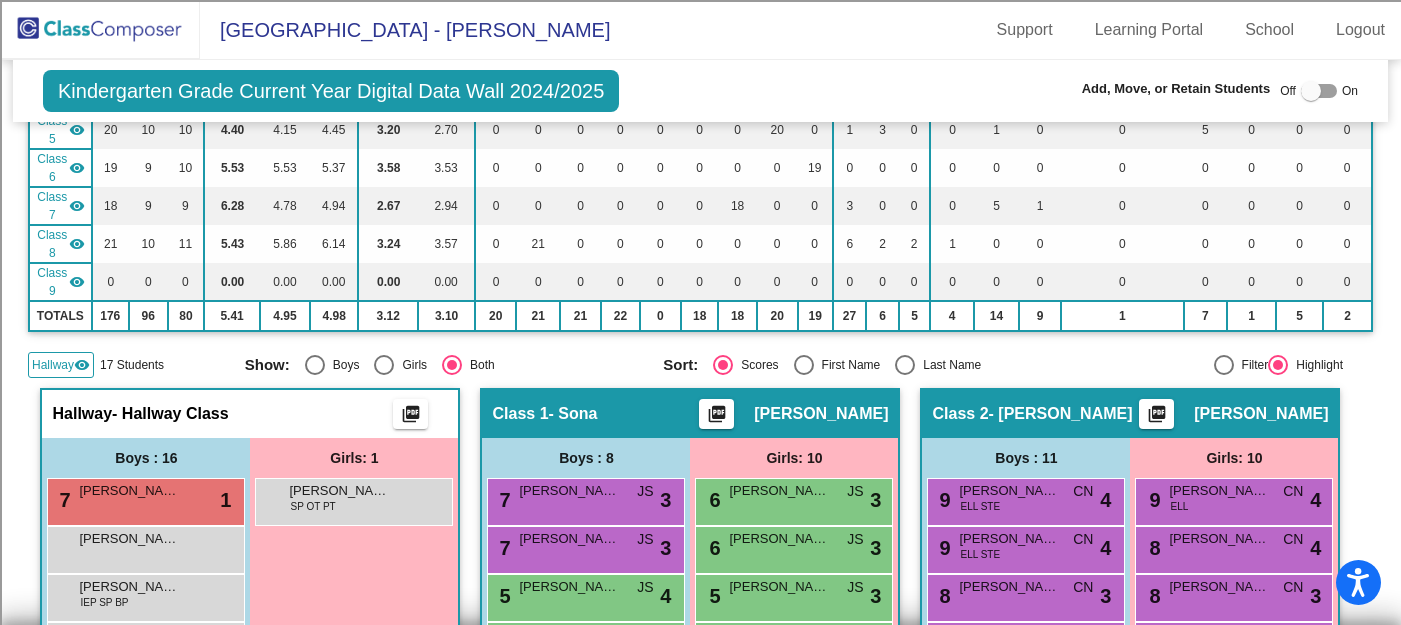 click at bounding box center [1311, 91] 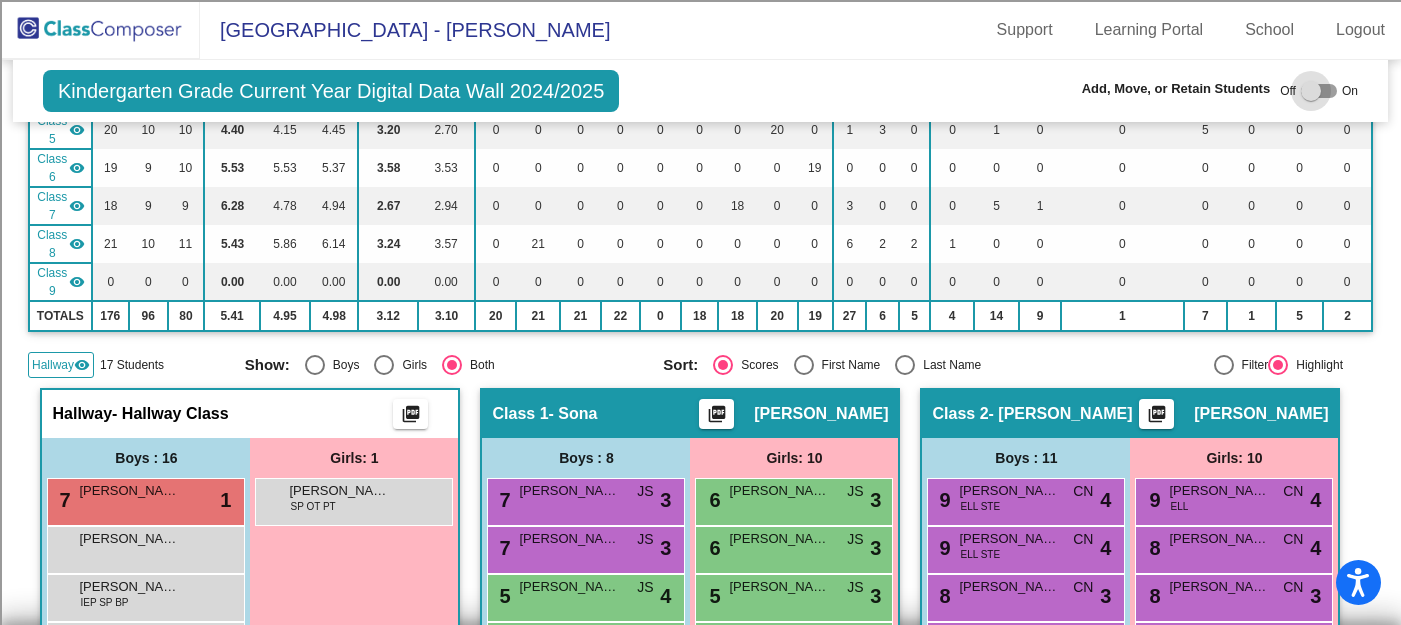 checkbox on "true" 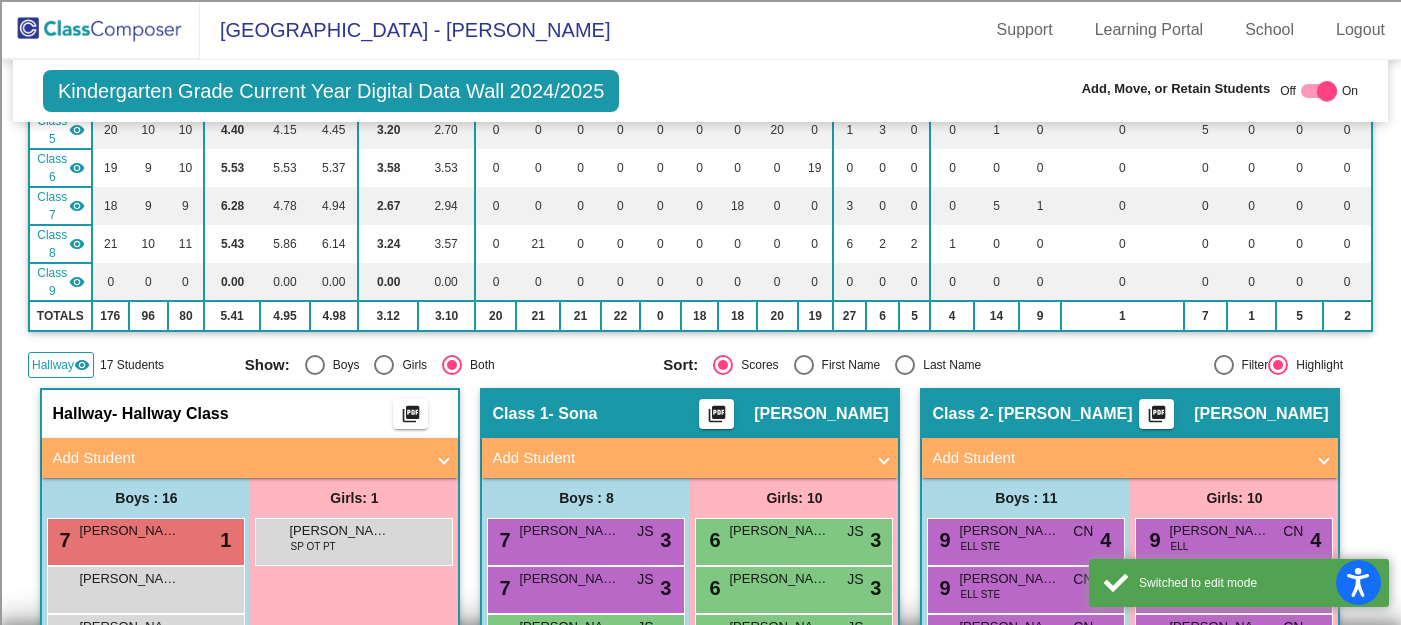 click at bounding box center [444, 458] 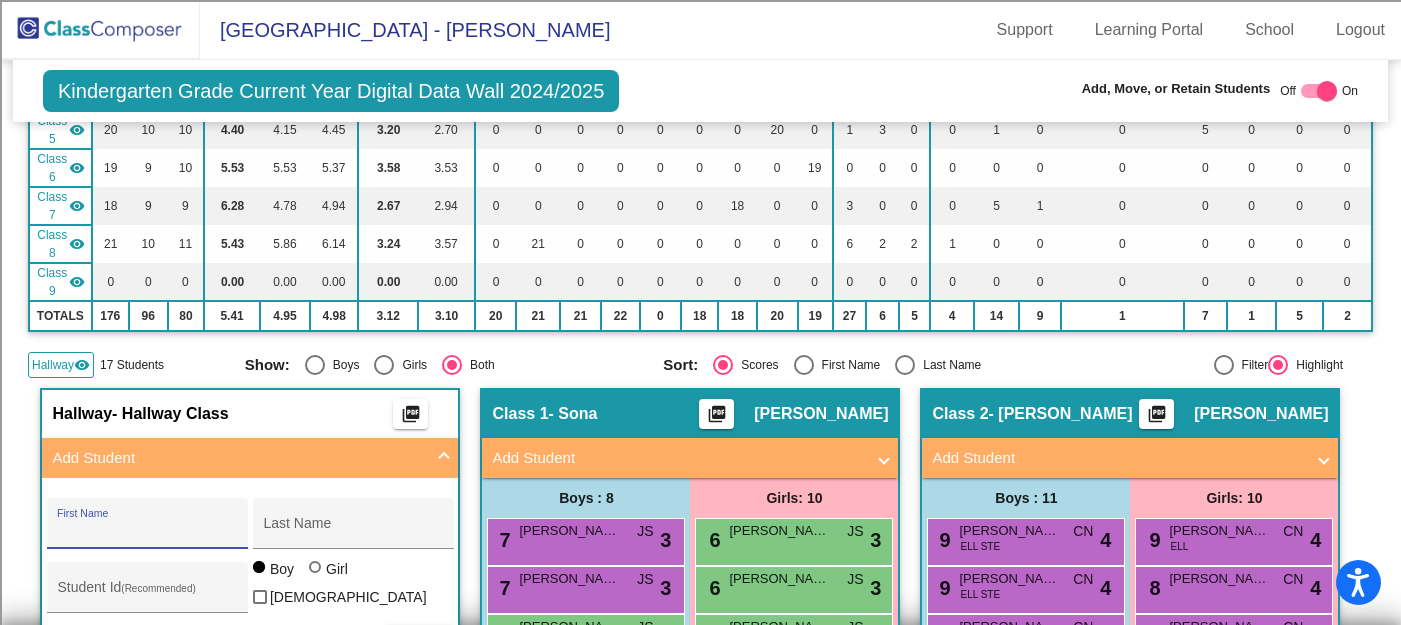 click on "First Name" at bounding box center (147, 531) 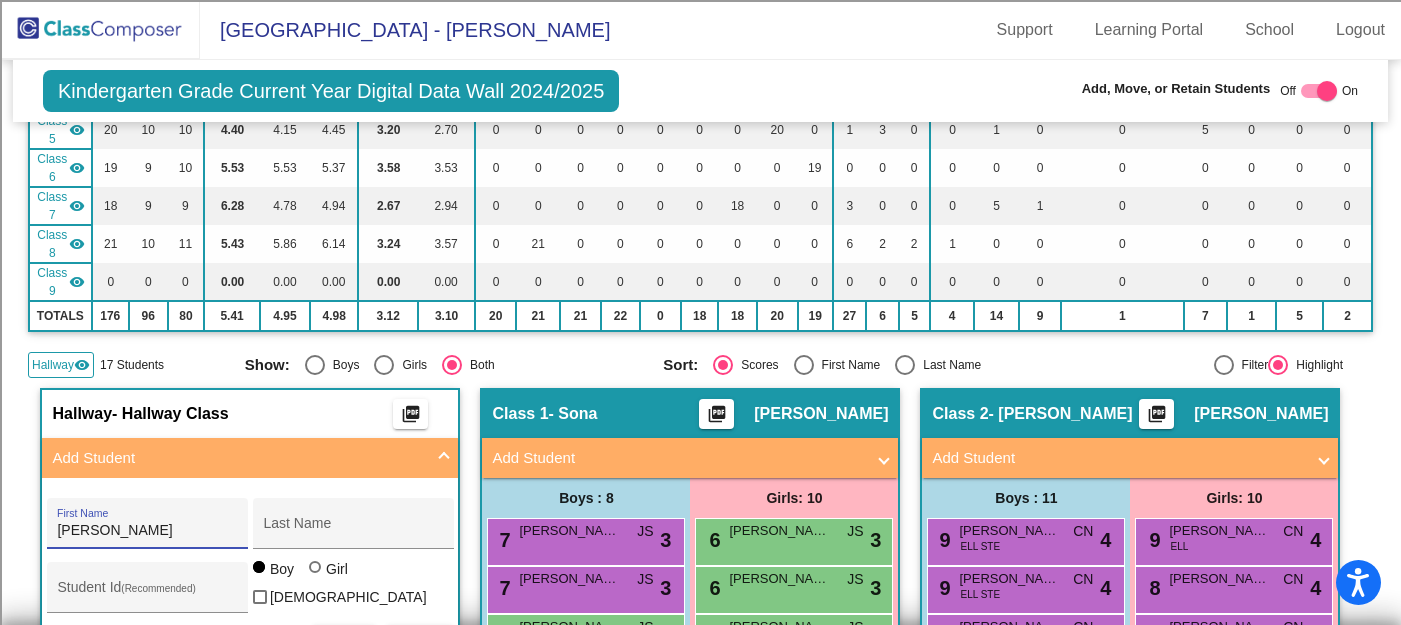 type on "John" 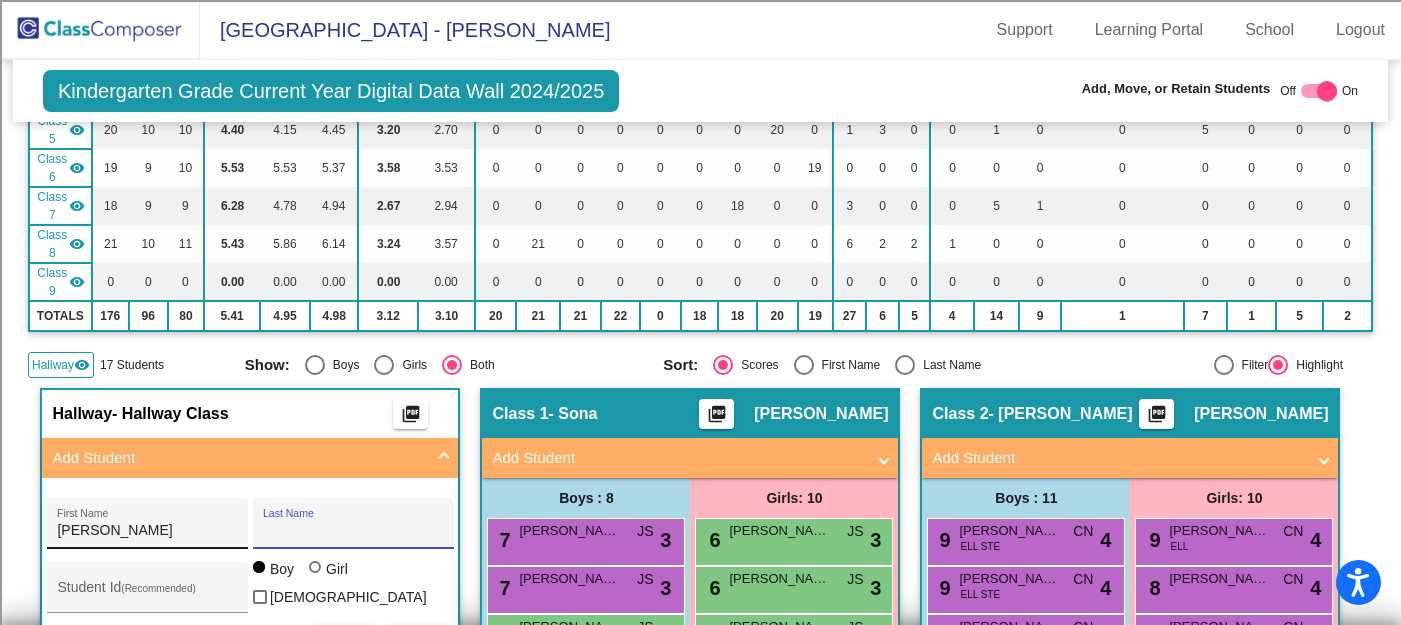 type on "√" 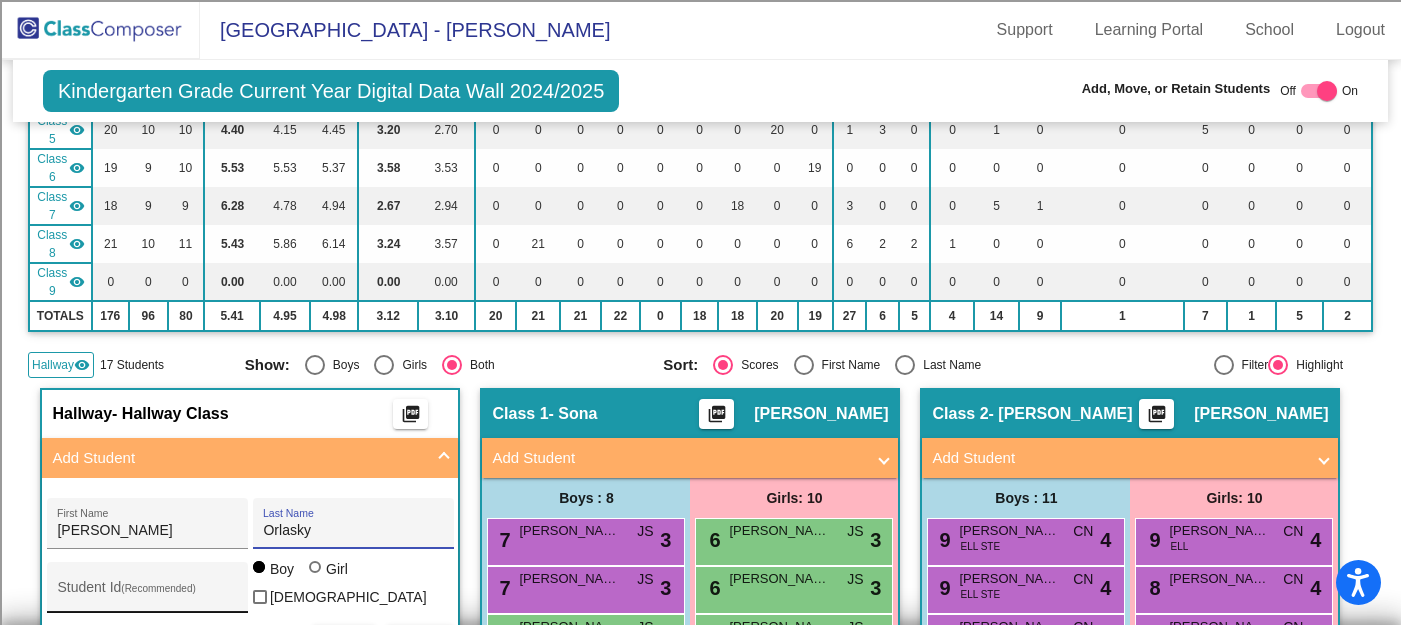 type on "Orlasky" 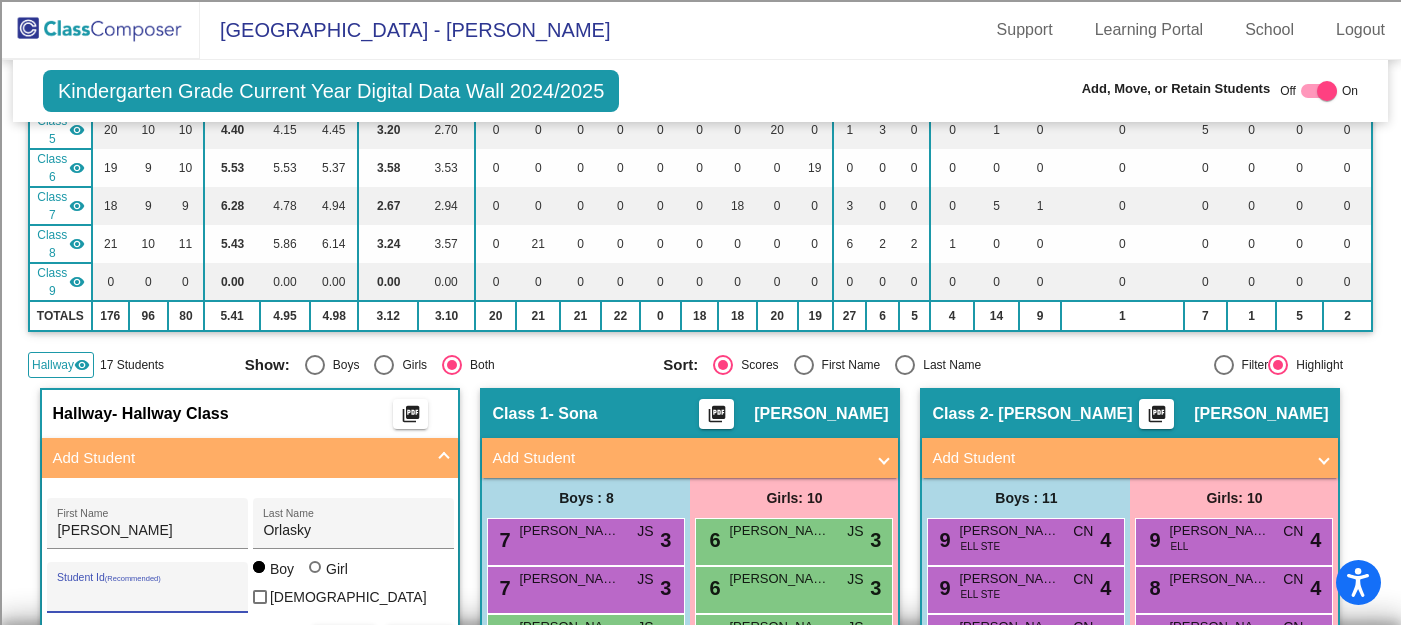 paste on "050000335" 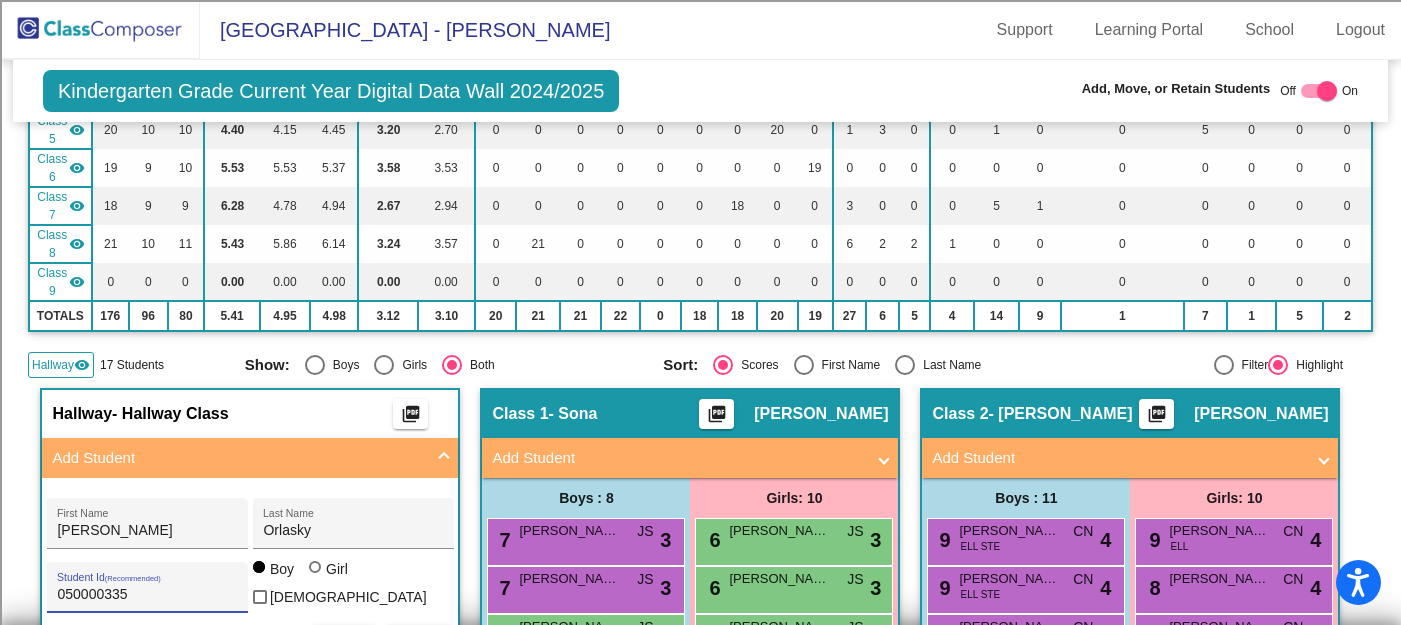 type on "050000335" 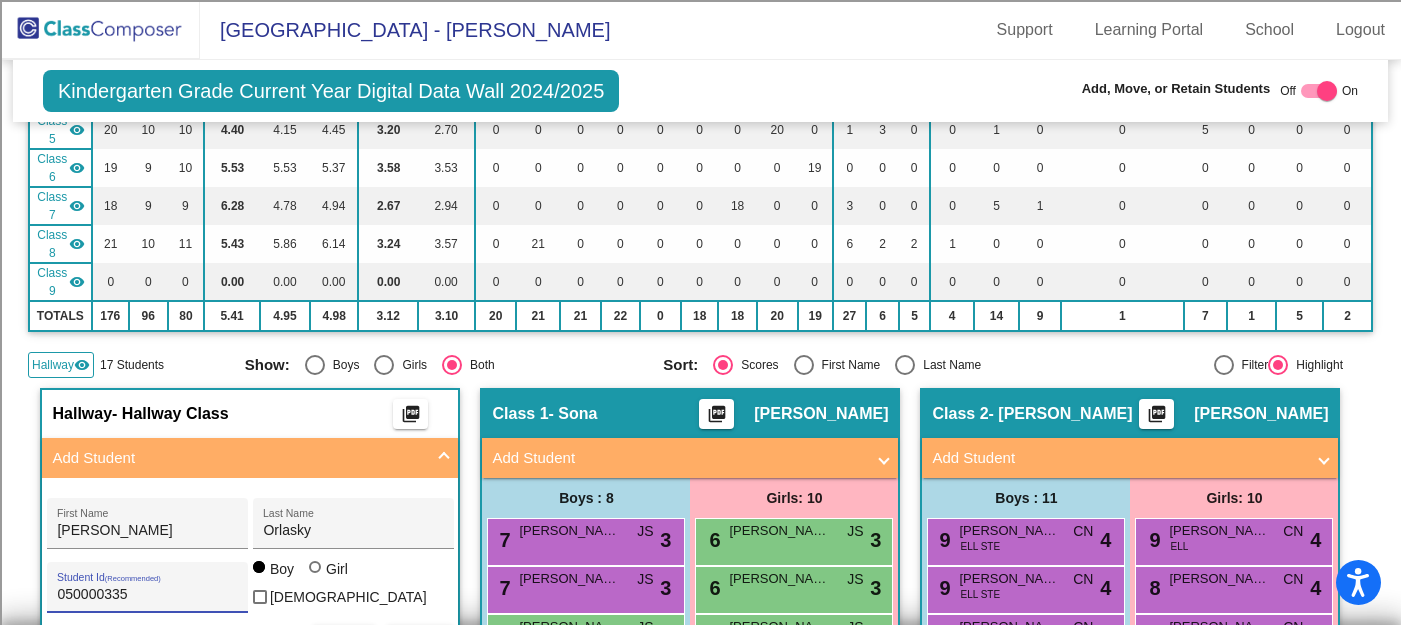 click on "Add" at bounding box center [344, 642] 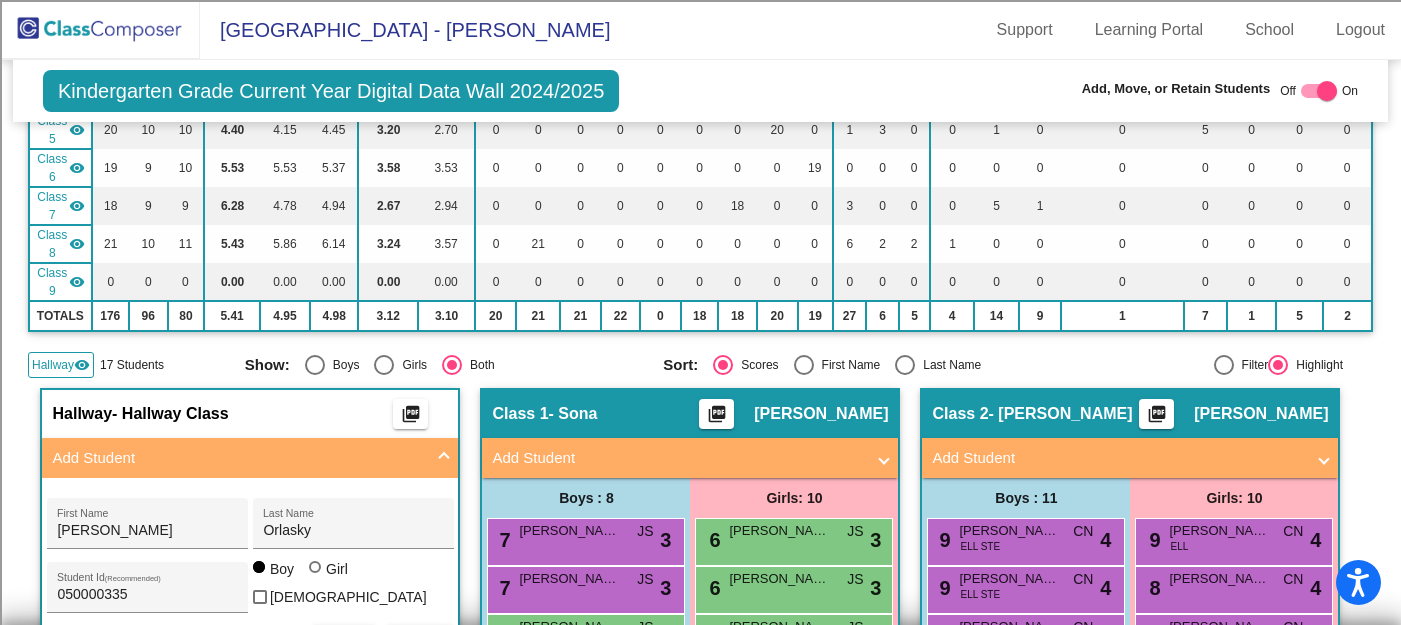 type 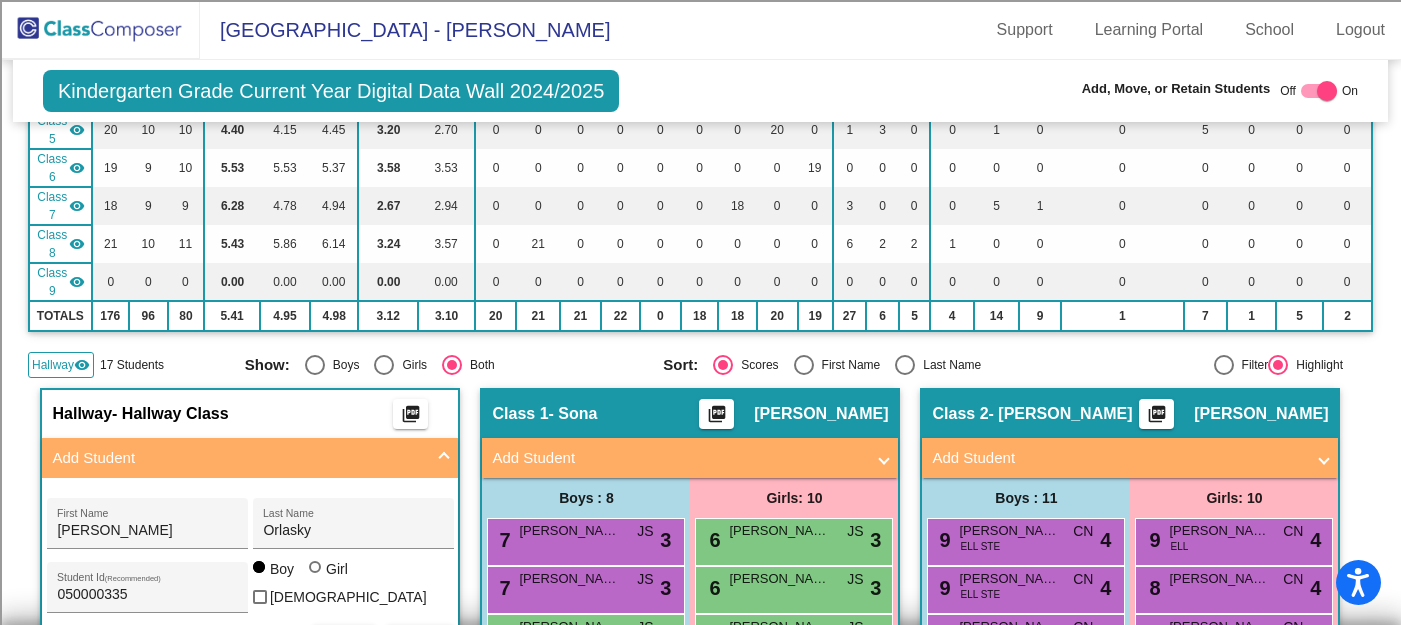 type 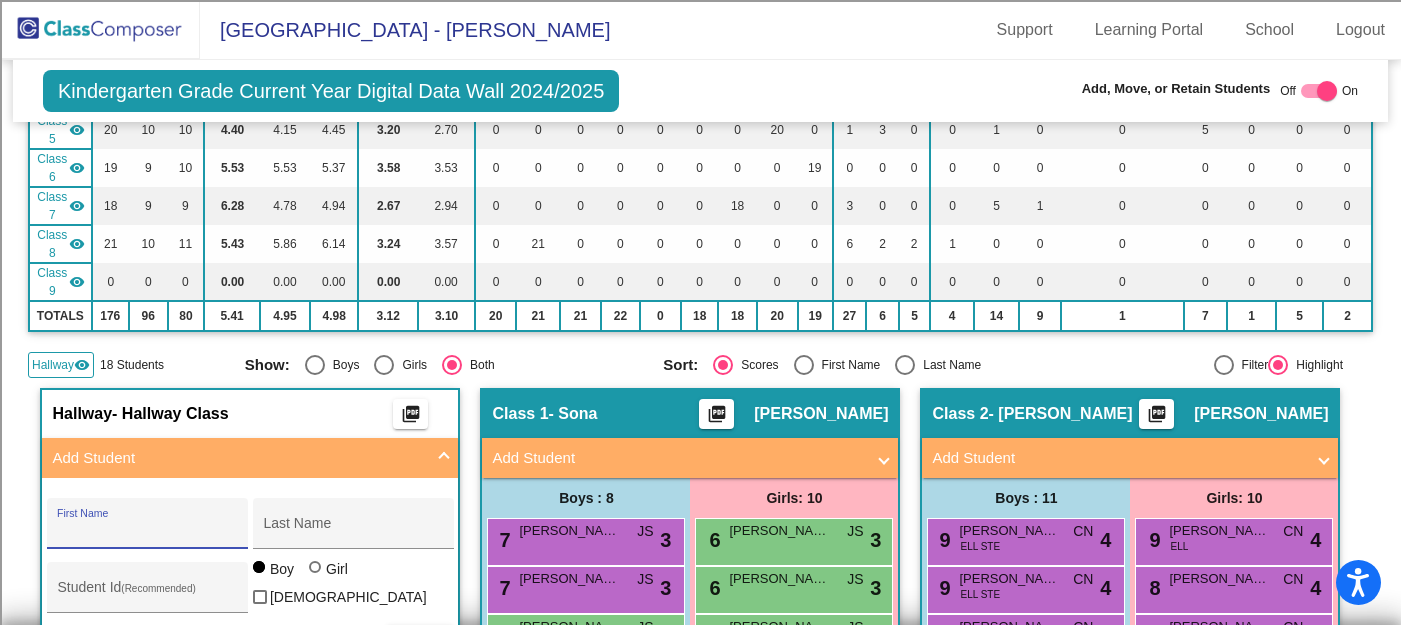 click at bounding box center (1327, 91) 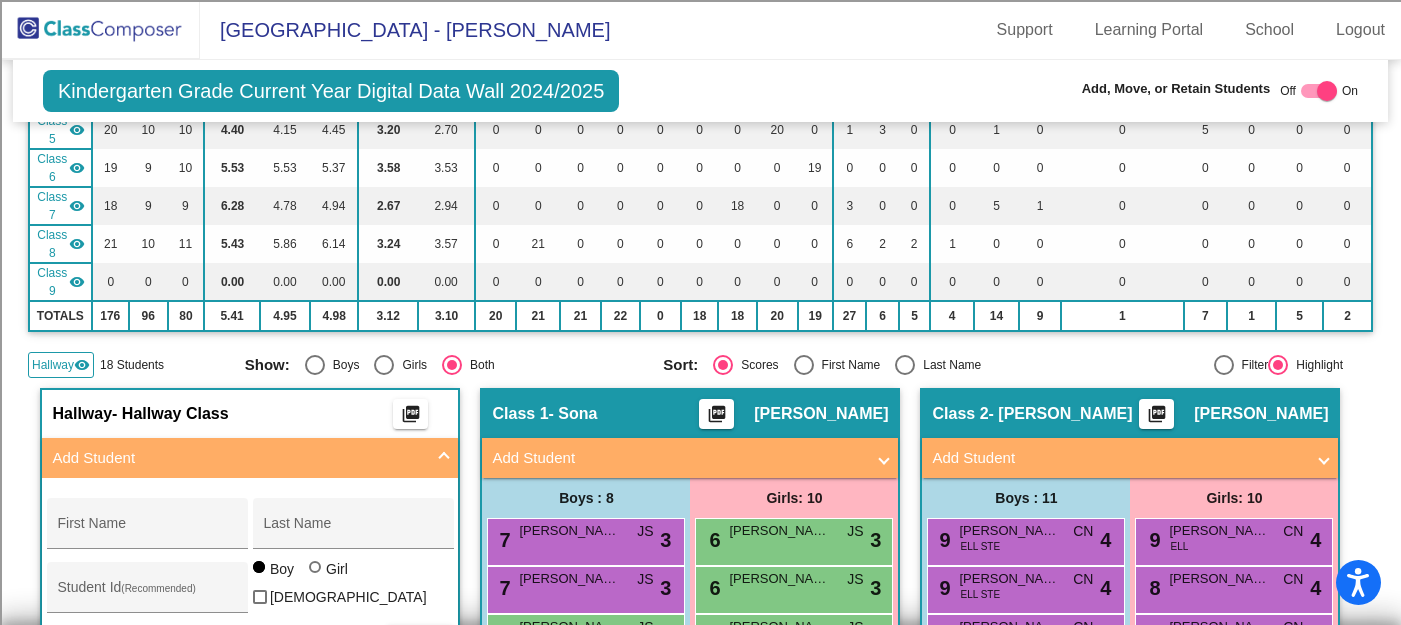 checkbox on "false" 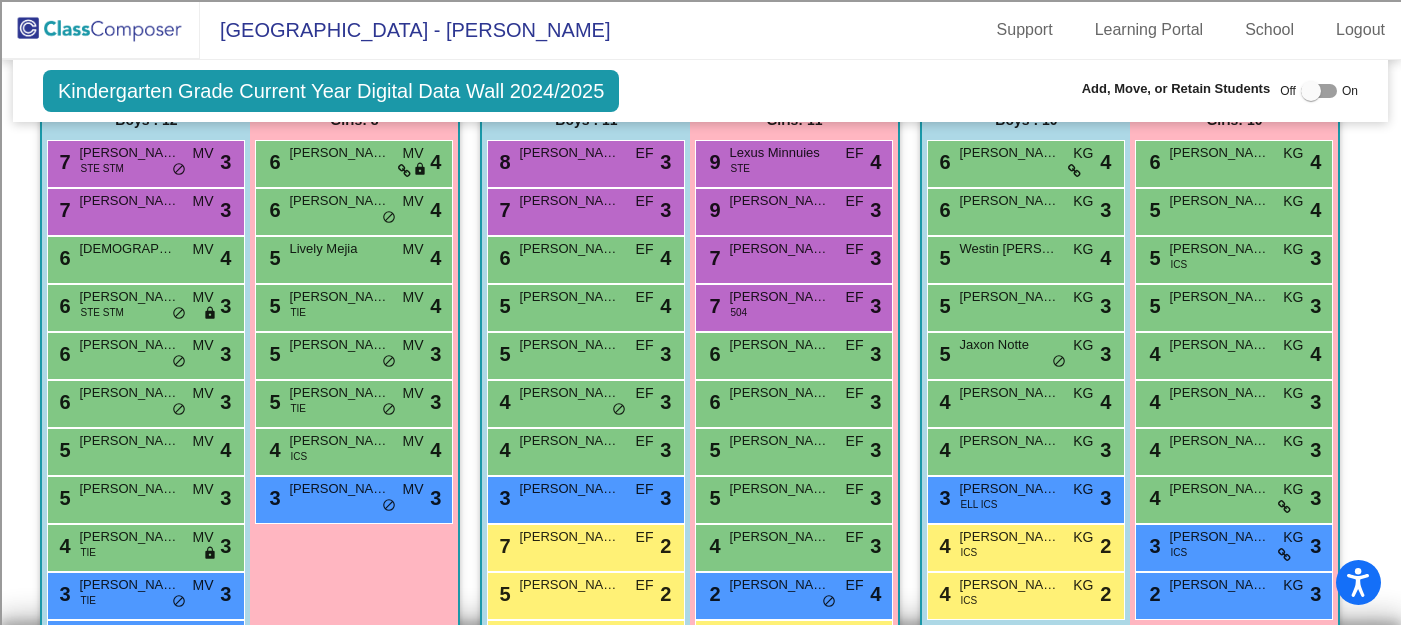 scroll, scrollTop: 1704, scrollLeft: 0, axis: vertical 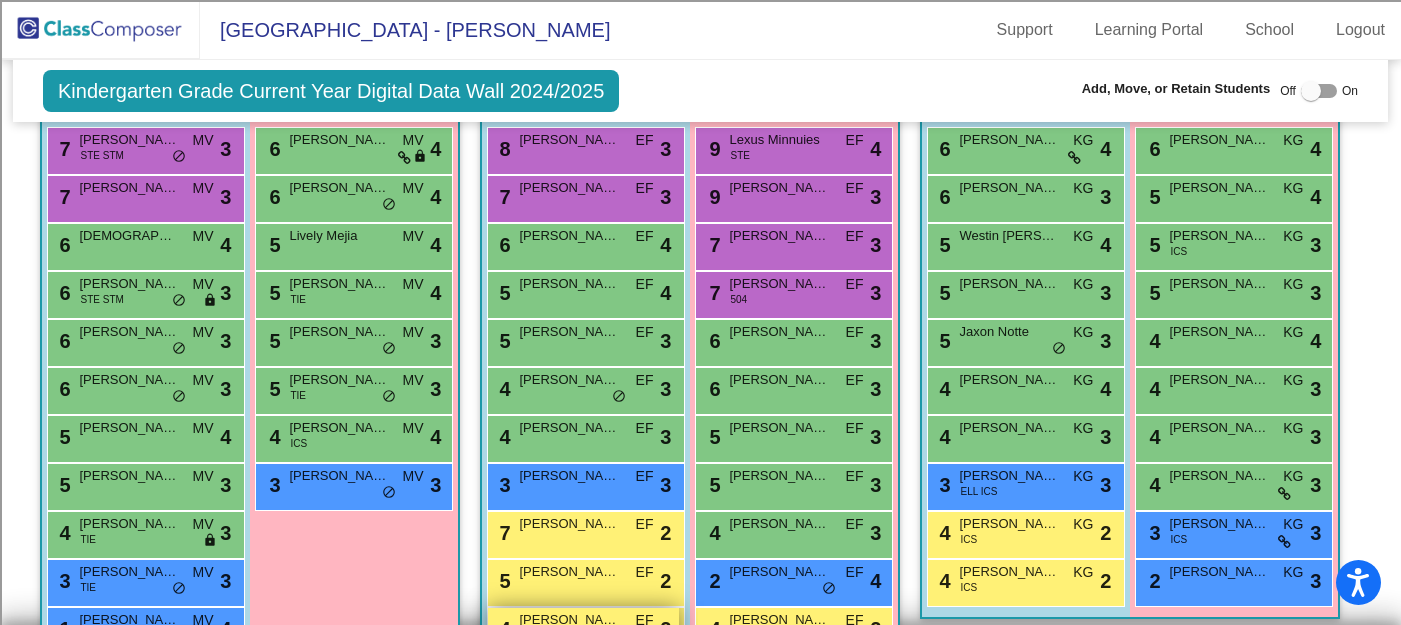click on "Steven Shapiro" at bounding box center (569, 620) 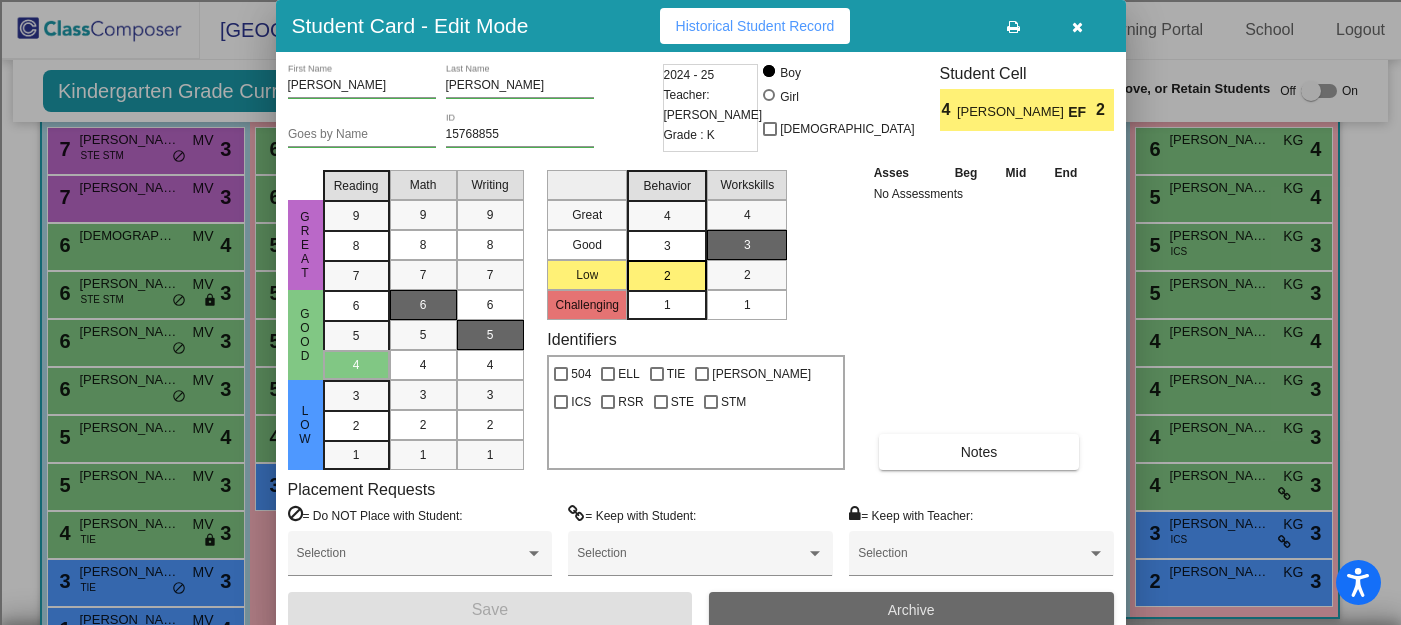 click on "Archive" at bounding box center (911, 610) 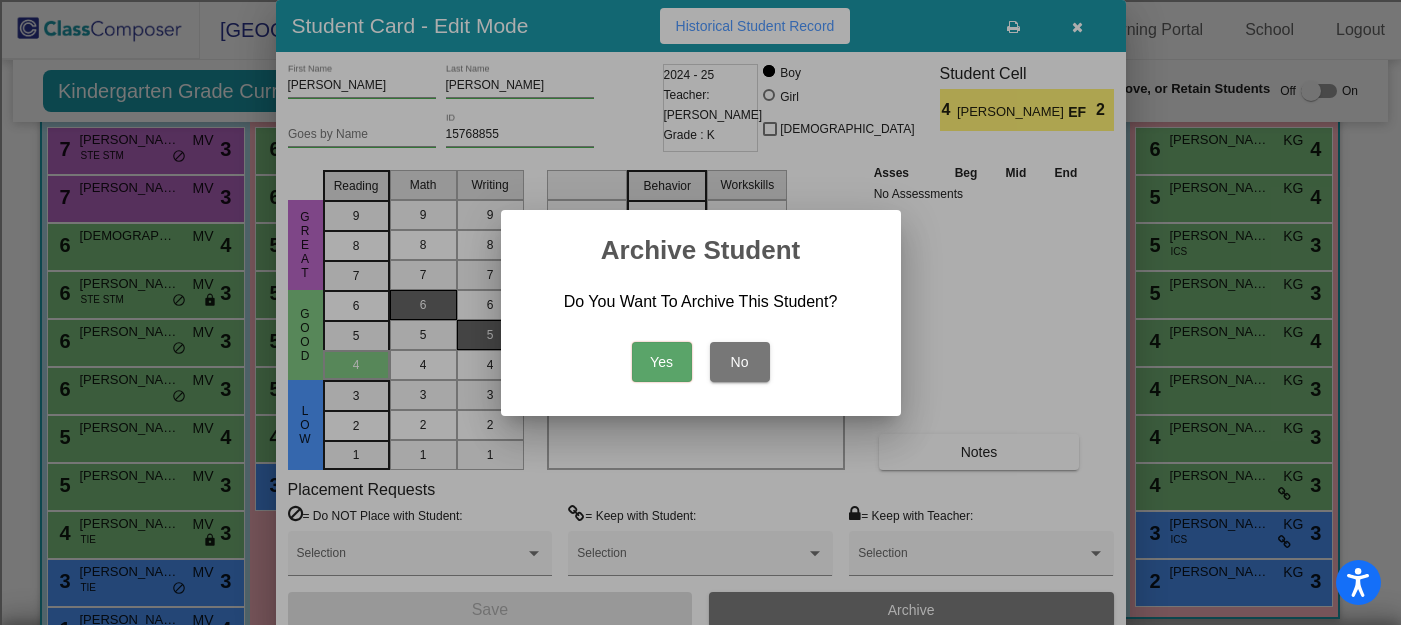 click on "Yes" at bounding box center (662, 362) 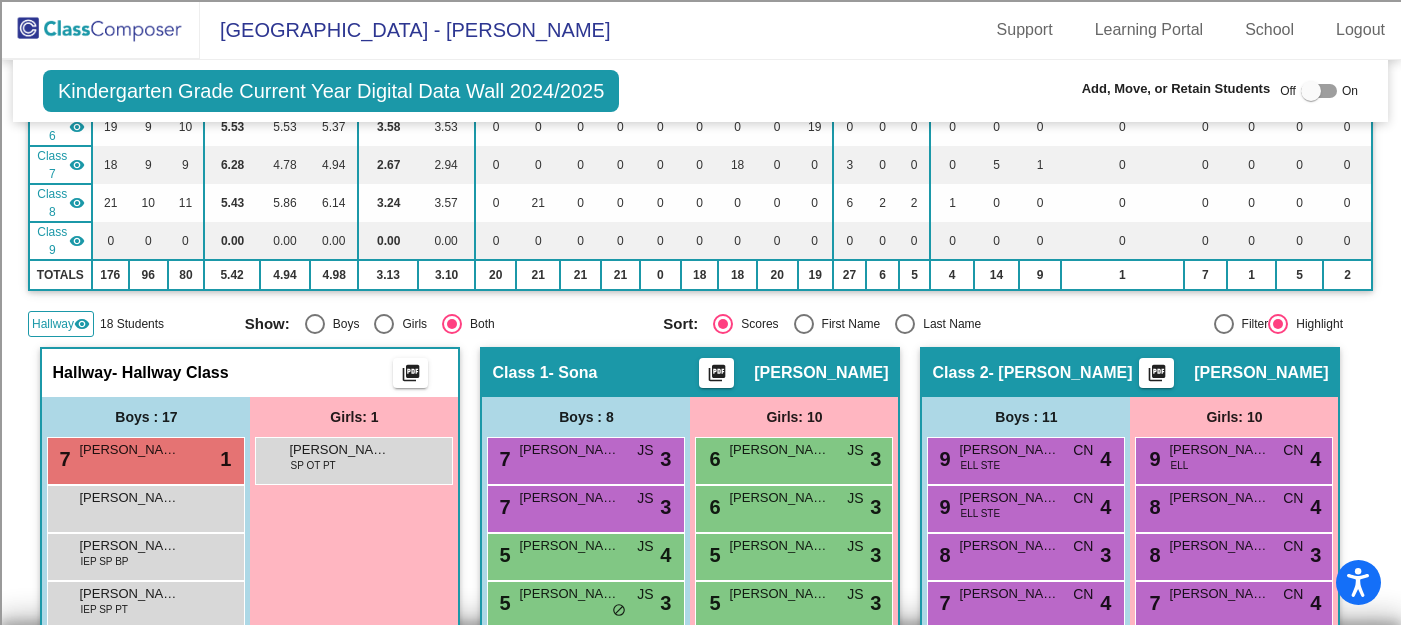 scroll, scrollTop: 449, scrollLeft: 0, axis: vertical 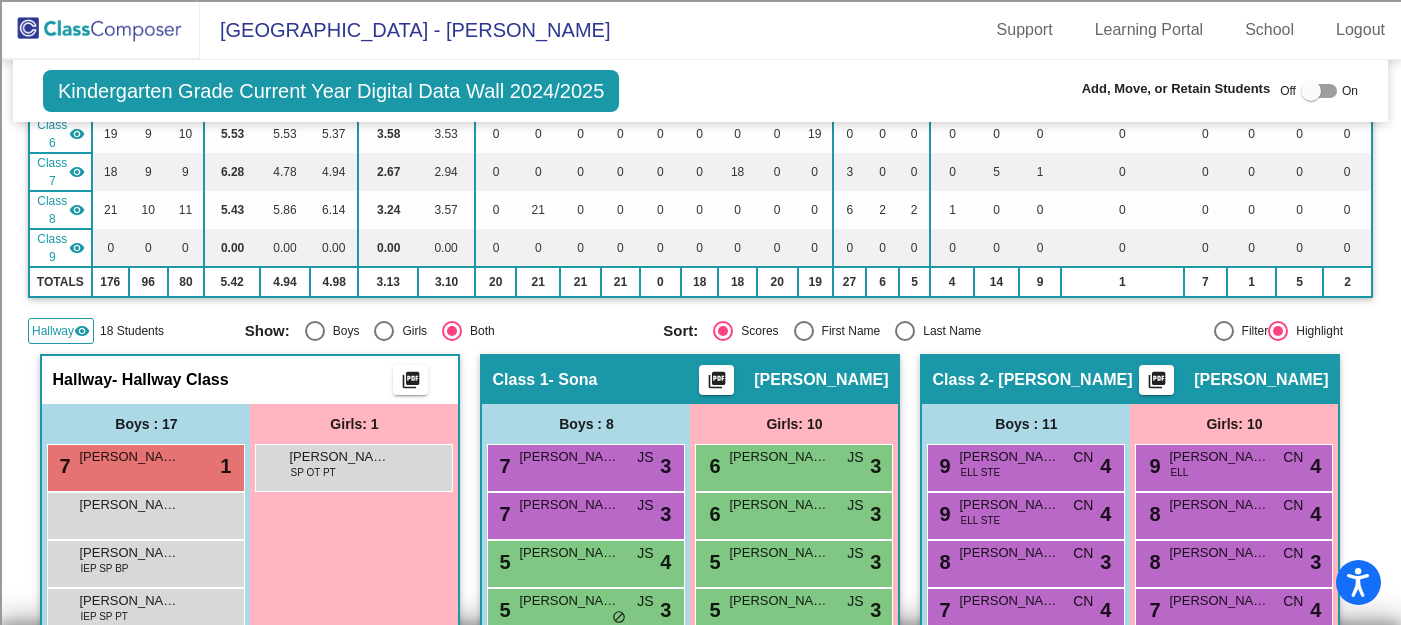 click on "Hallway" 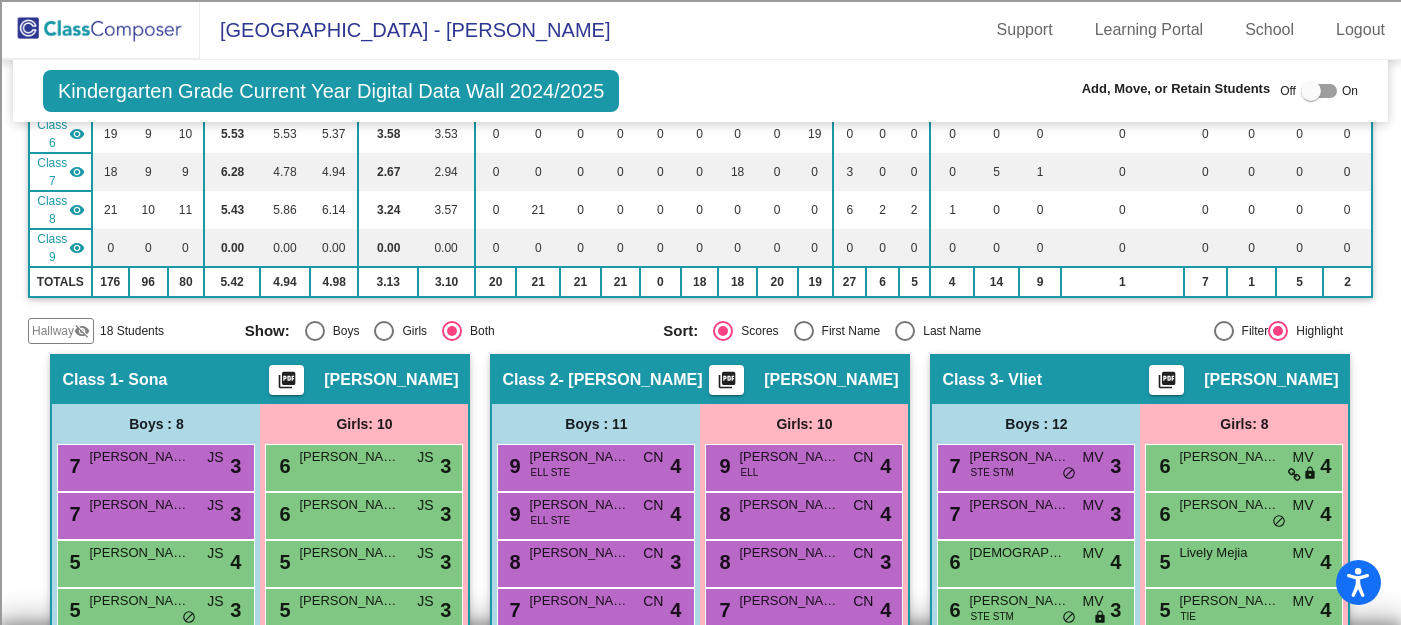 click on "Hallway" 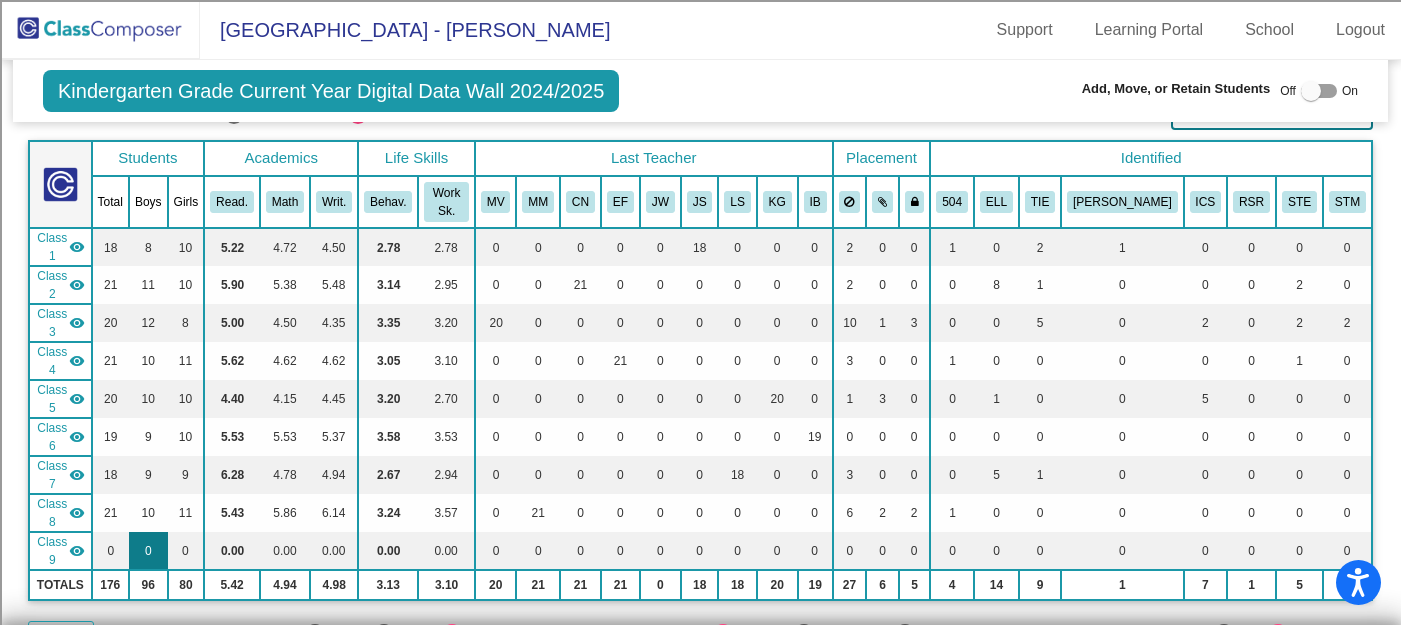scroll, scrollTop: 0, scrollLeft: 0, axis: both 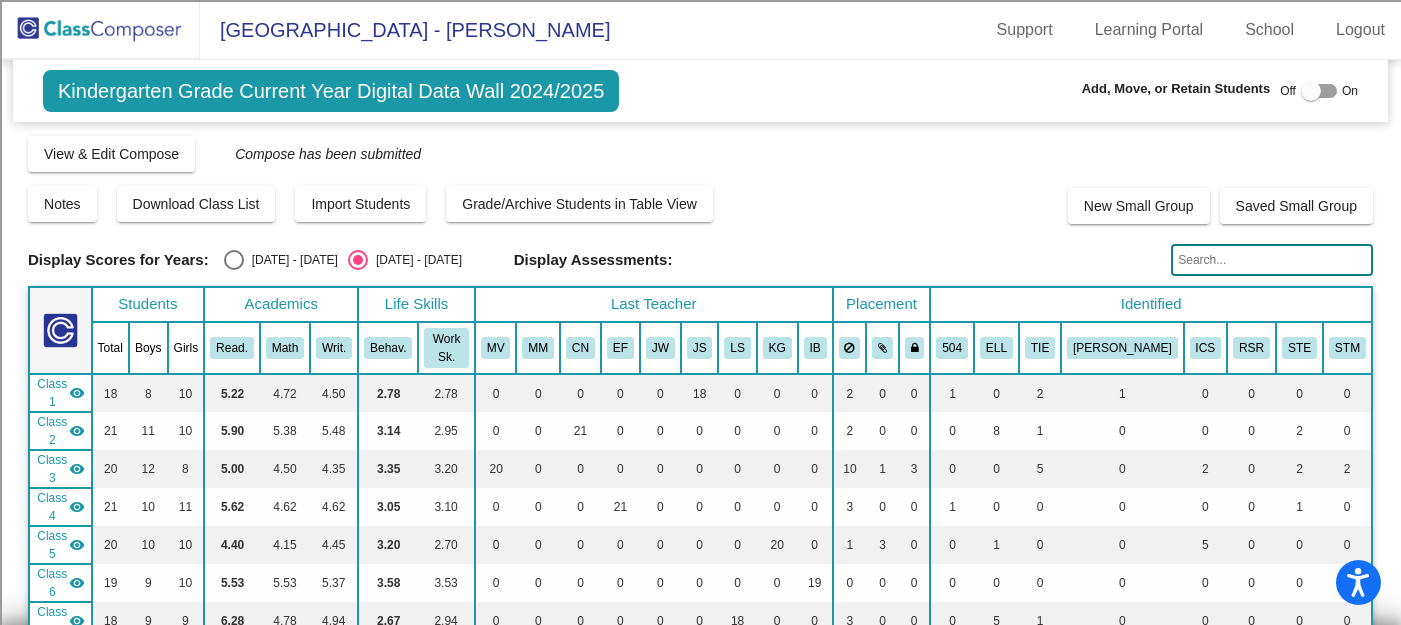 click 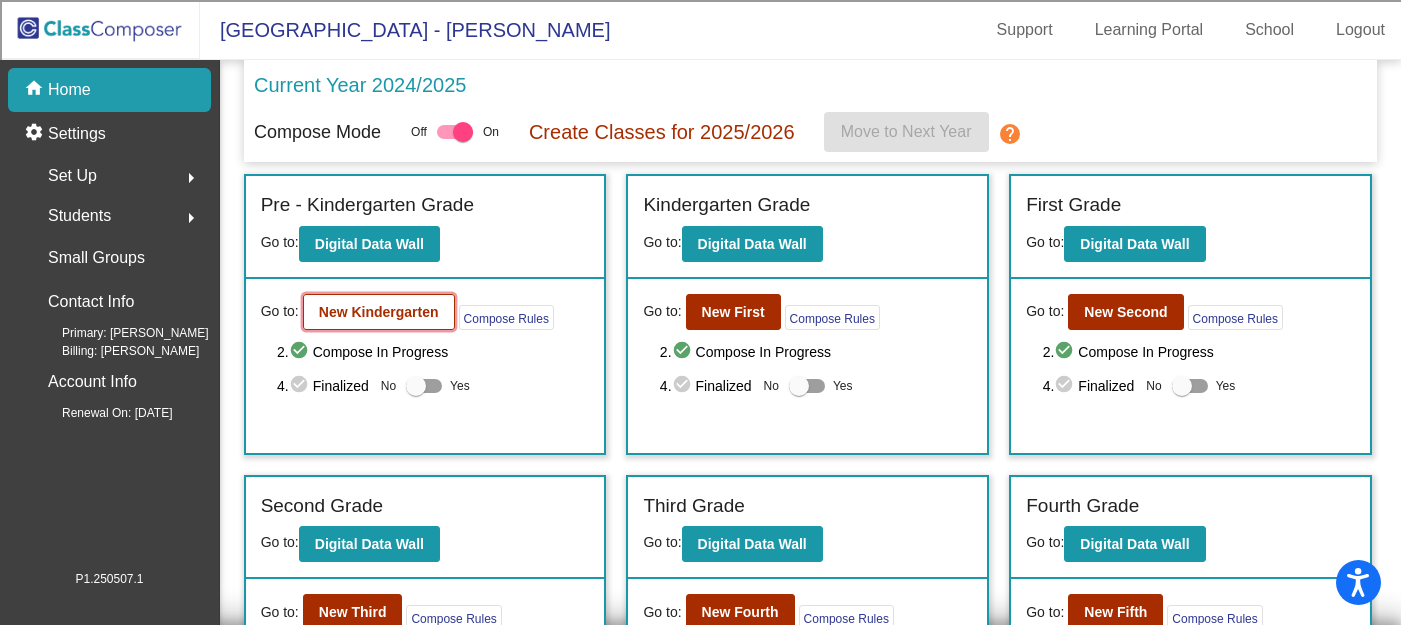 click on "New Kindergarten" 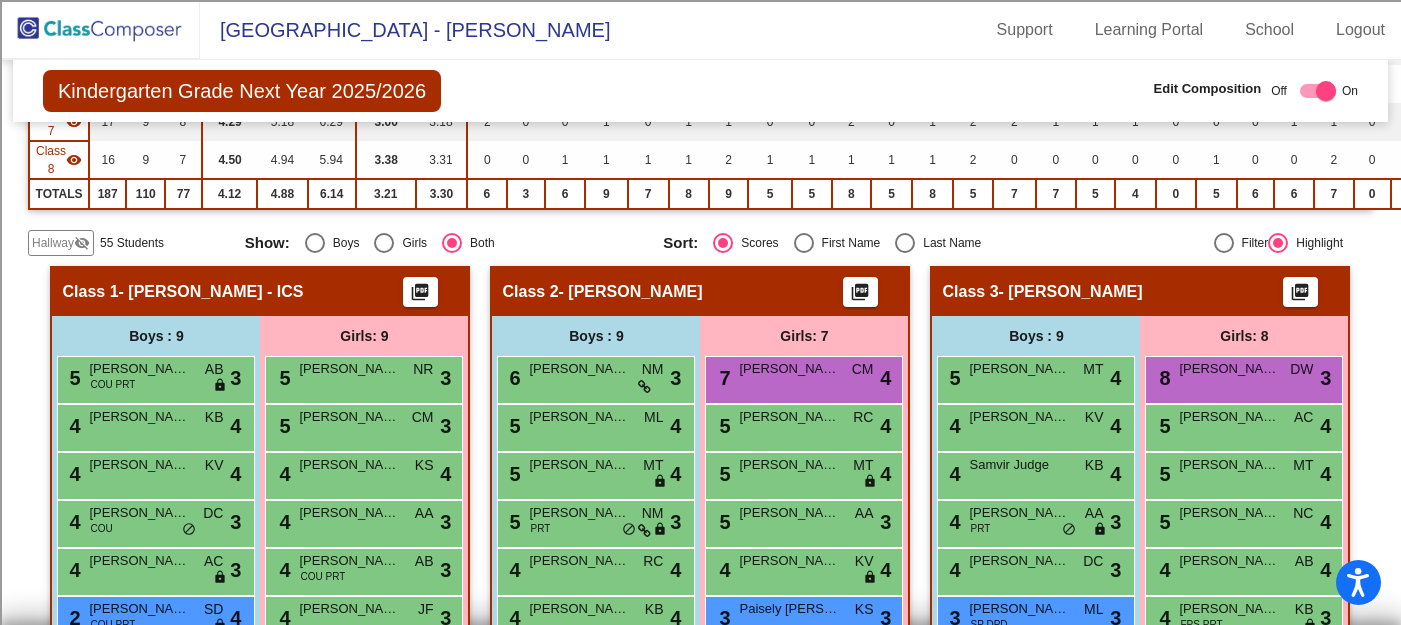 scroll, scrollTop: 487, scrollLeft: 0, axis: vertical 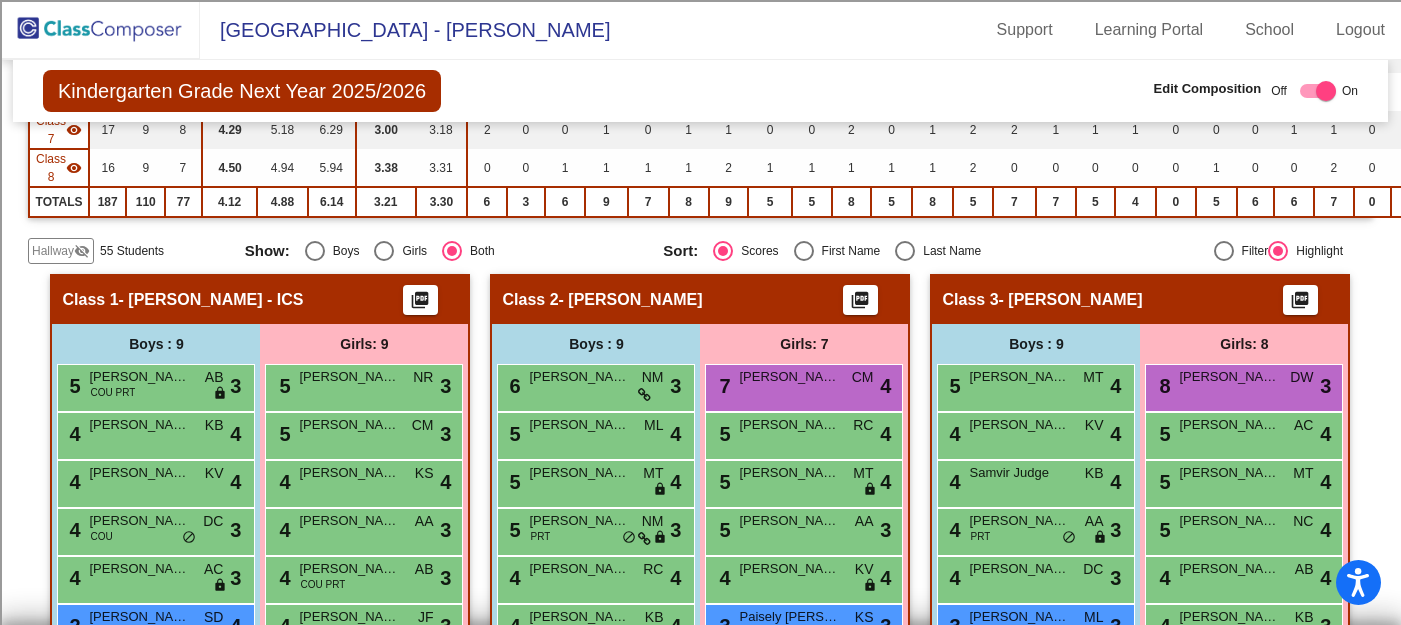 click on "Hallway" 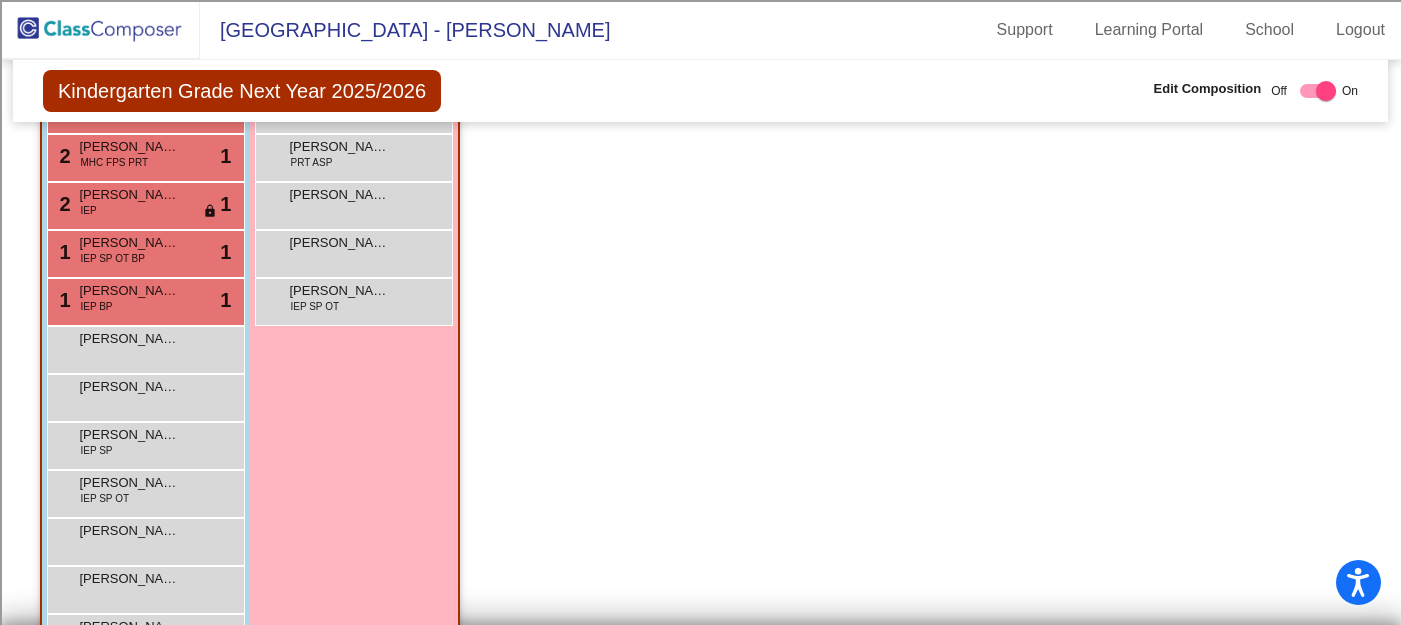scroll, scrollTop: 1339, scrollLeft: 0, axis: vertical 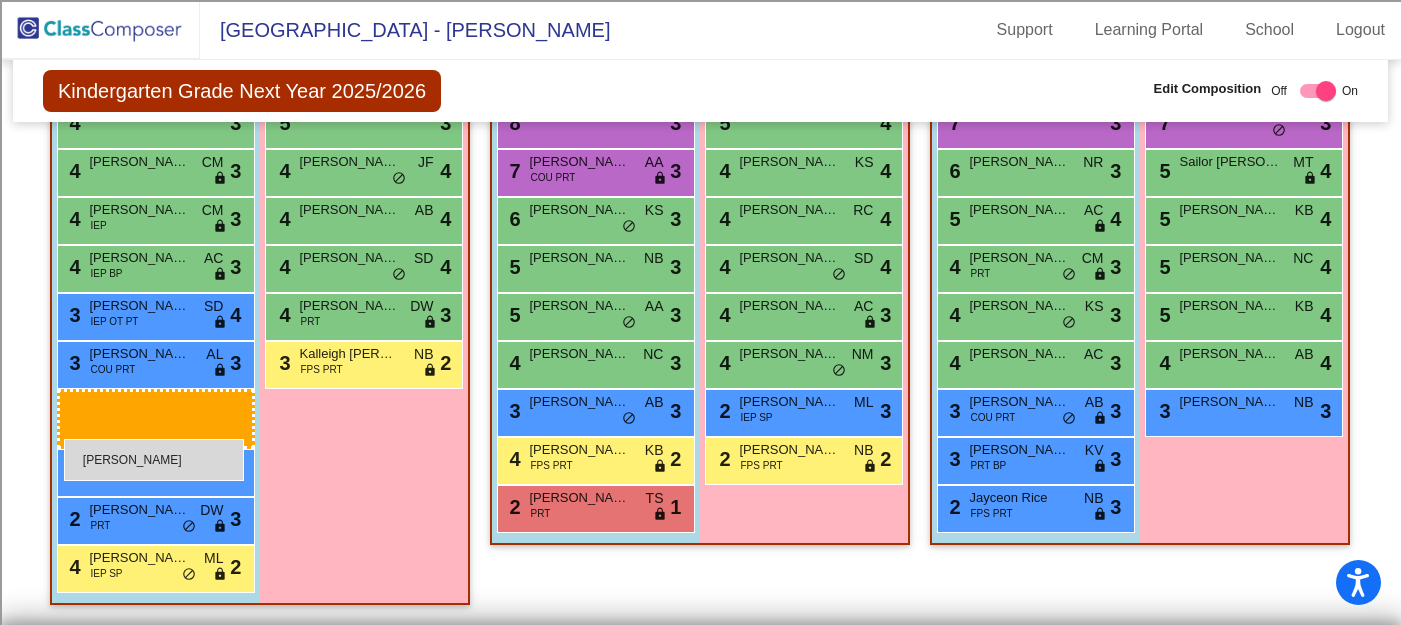 drag, startPoint x: 156, startPoint y: 390, endPoint x: 64, endPoint y: 439, distance: 104.23531 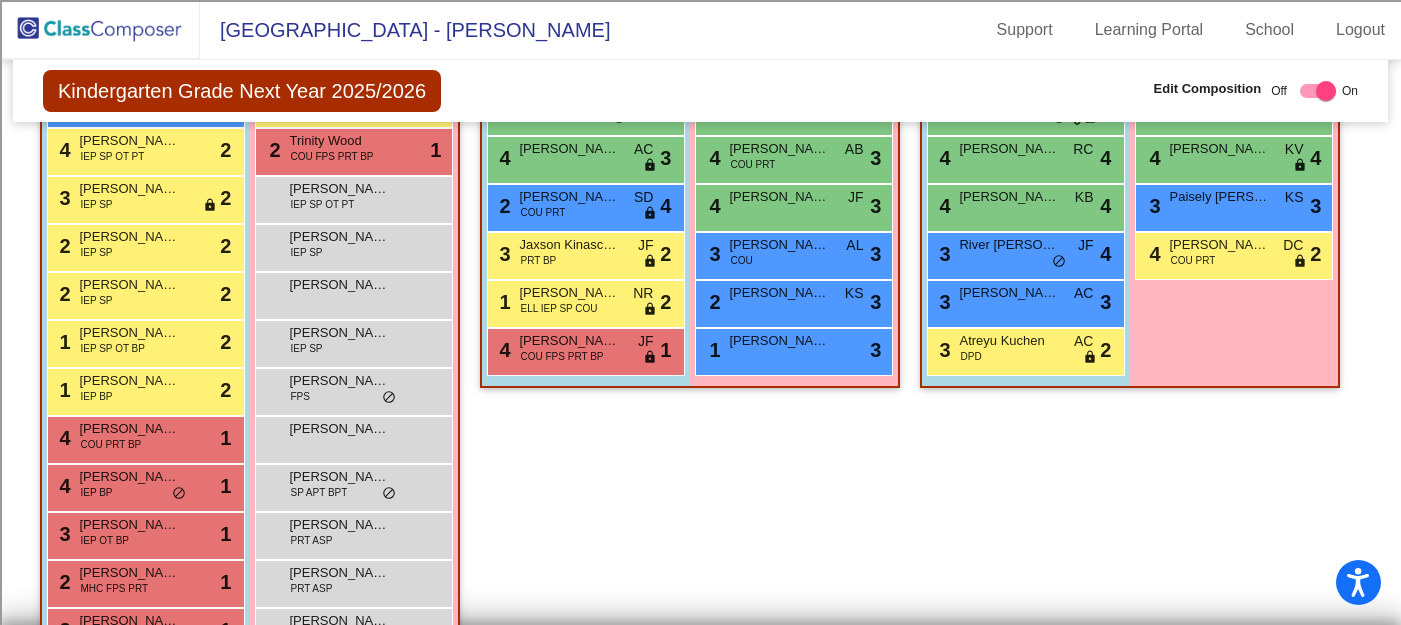 scroll, scrollTop: 901, scrollLeft: 0, axis: vertical 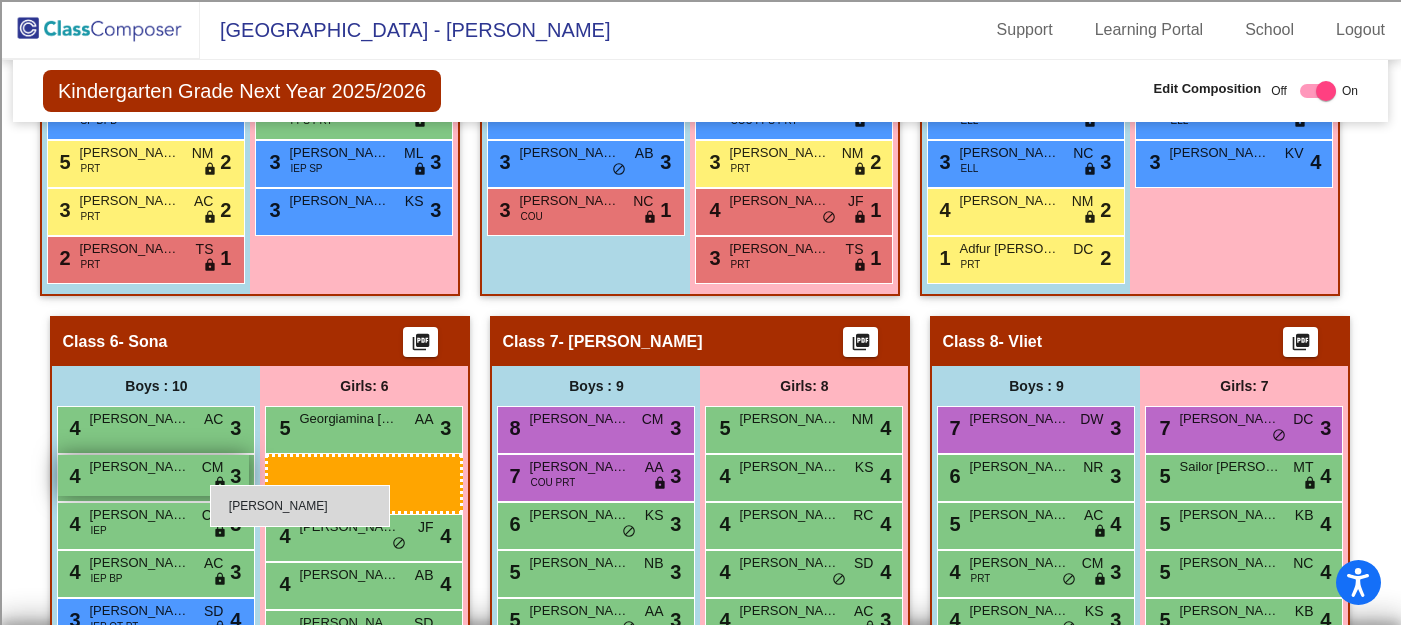 drag, startPoint x: 414, startPoint y: 304, endPoint x: 210, endPoint y: 485, distance: 272.72147 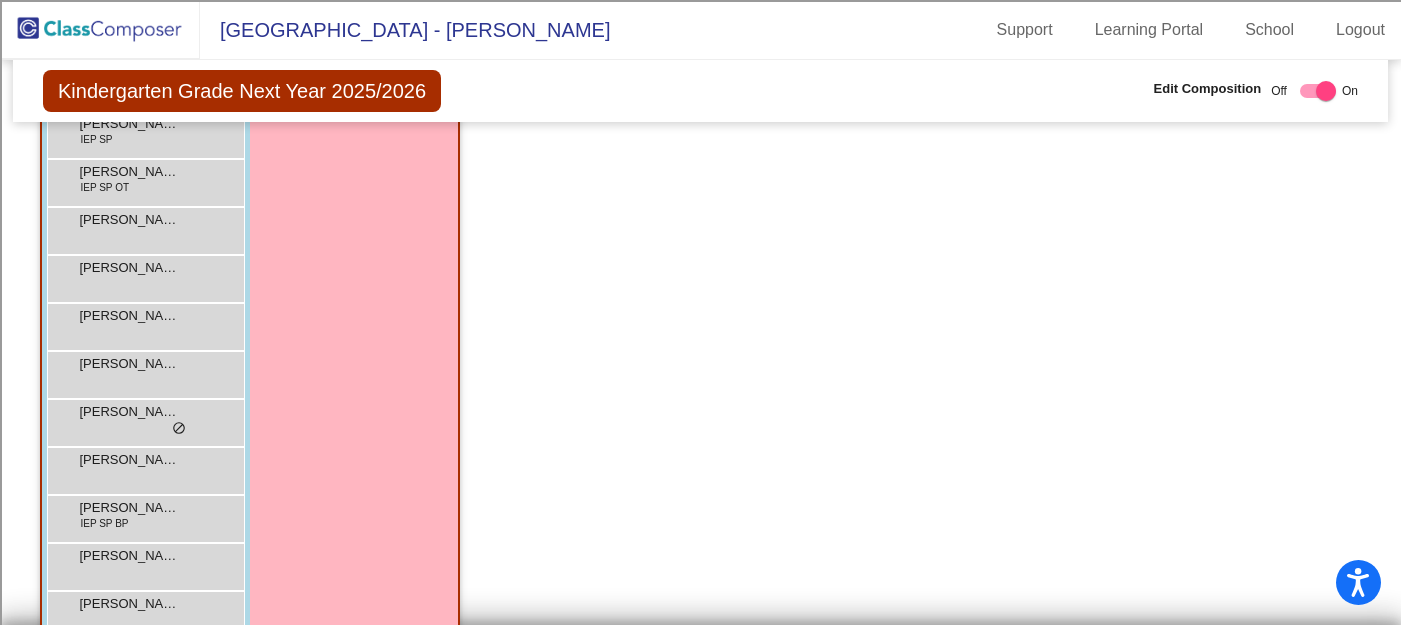 scroll, scrollTop: 1565, scrollLeft: 0, axis: vertical 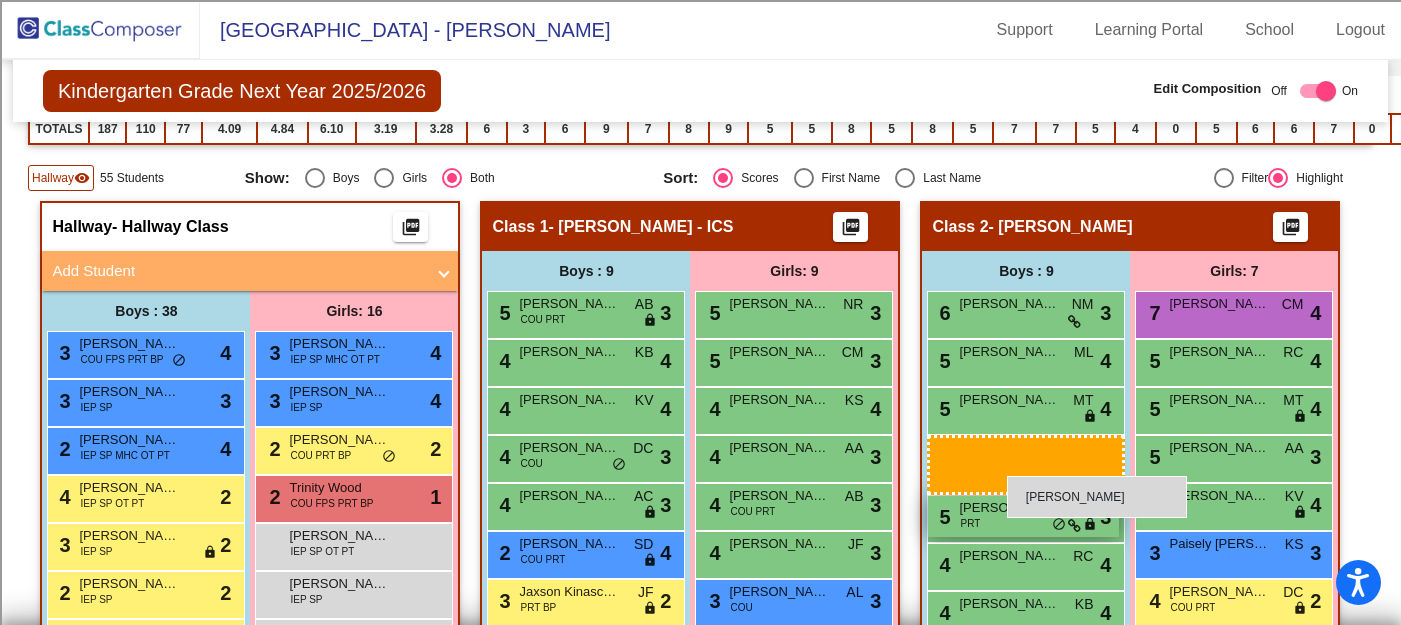 drag, startPoint x: 162, startPoint y: 364, endPoint x: 1002, endPoint y: 469, distance: 846.53705 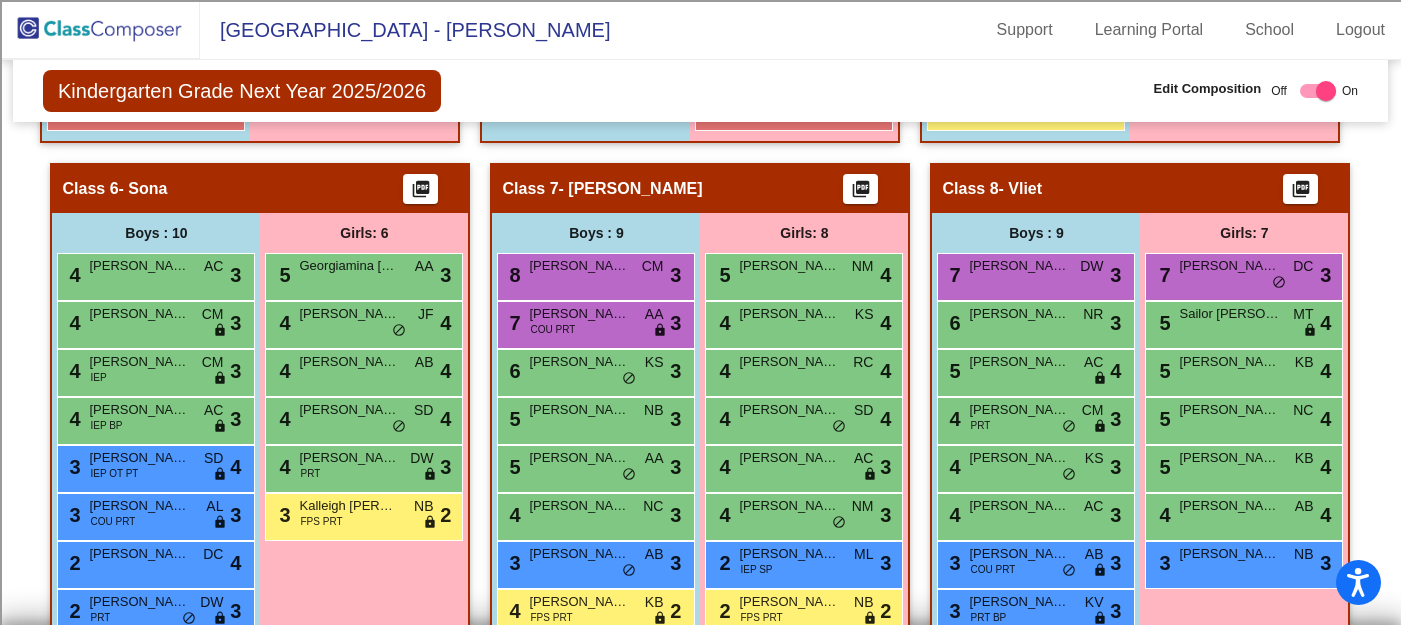 scroll, scrollTop: 3033, scrollLeft: 0, axis: vertical 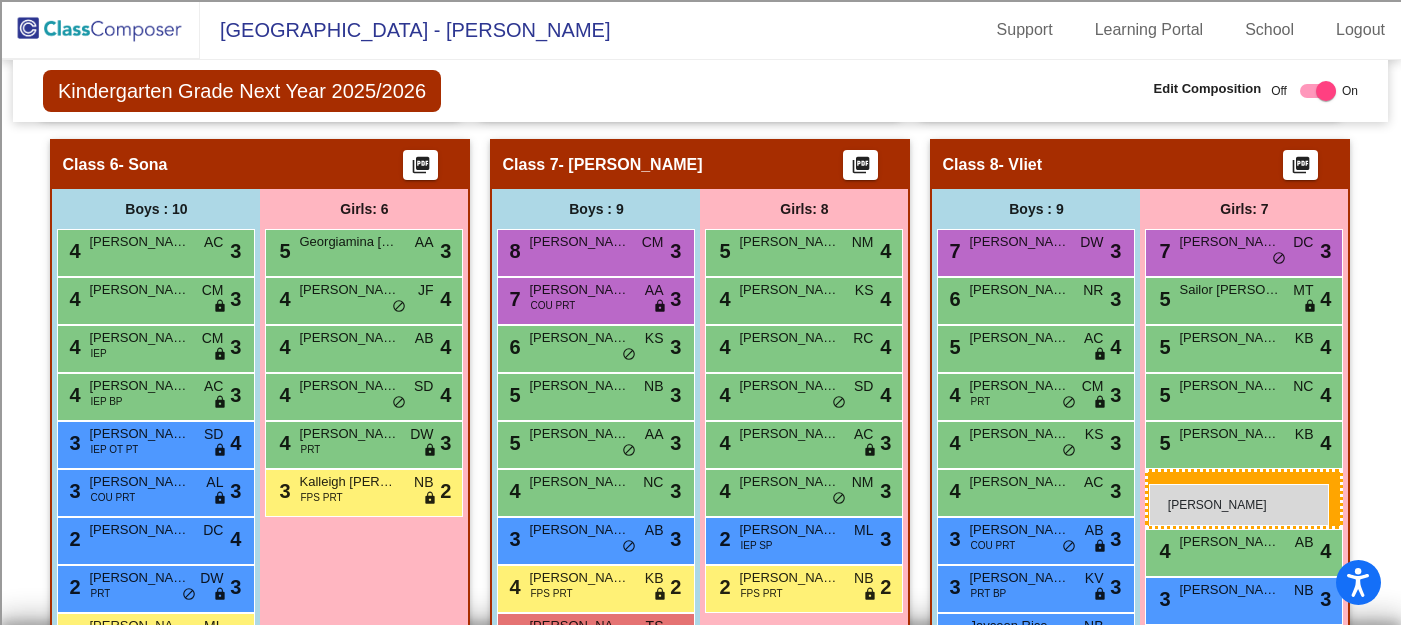 drag, startPoint x: 389, startPoint y: 300, endPoint x: 1149, endPoint y: 484, distance: 781.95654 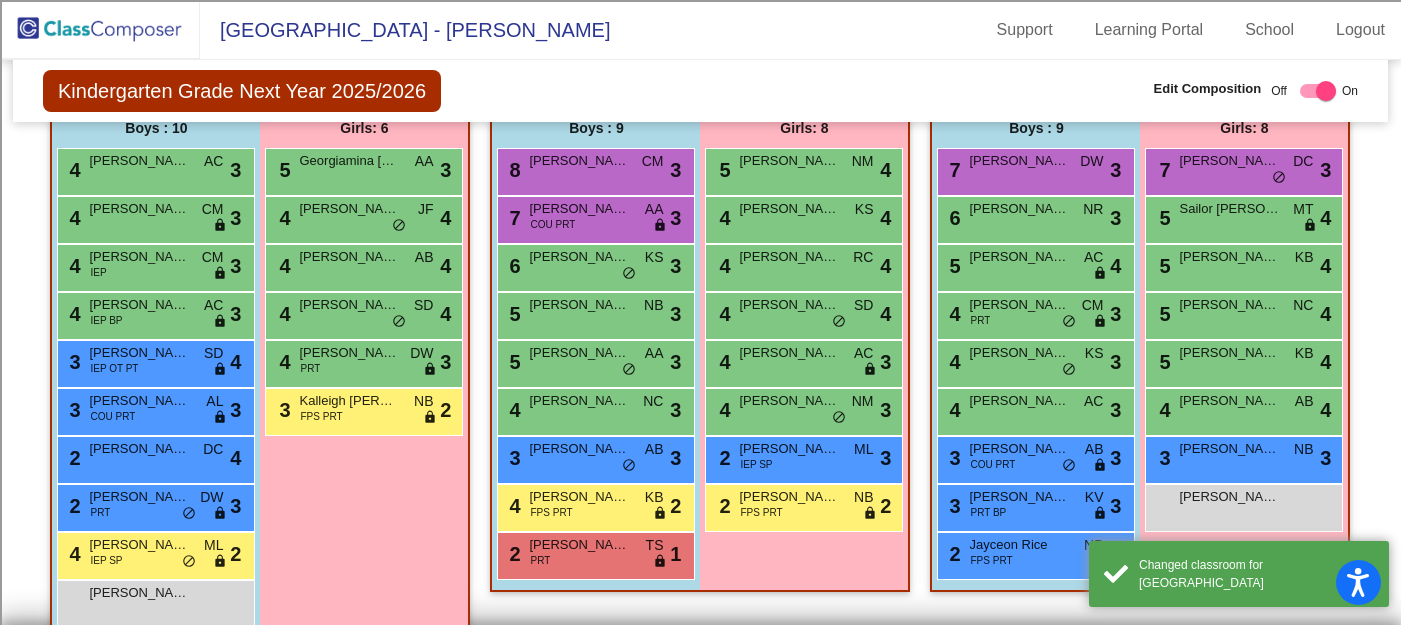 scroll, scrollTop: 3239, scrollLeft: 0, axis: vertical 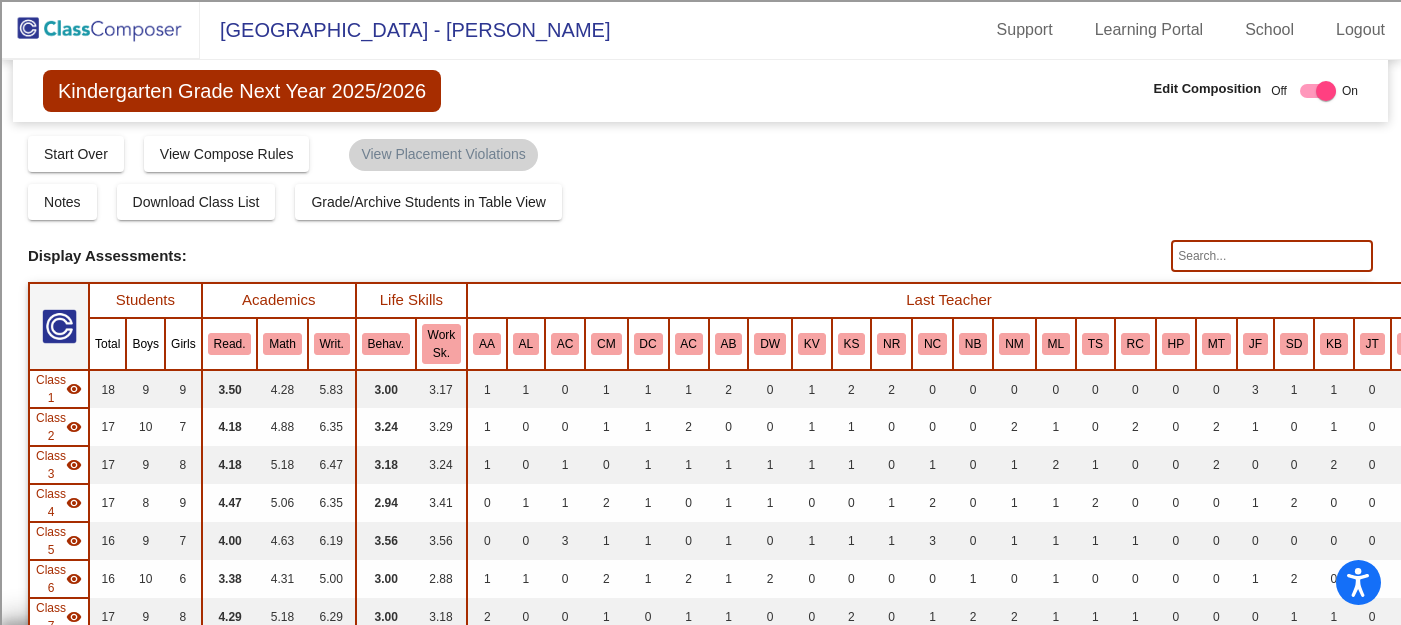 click 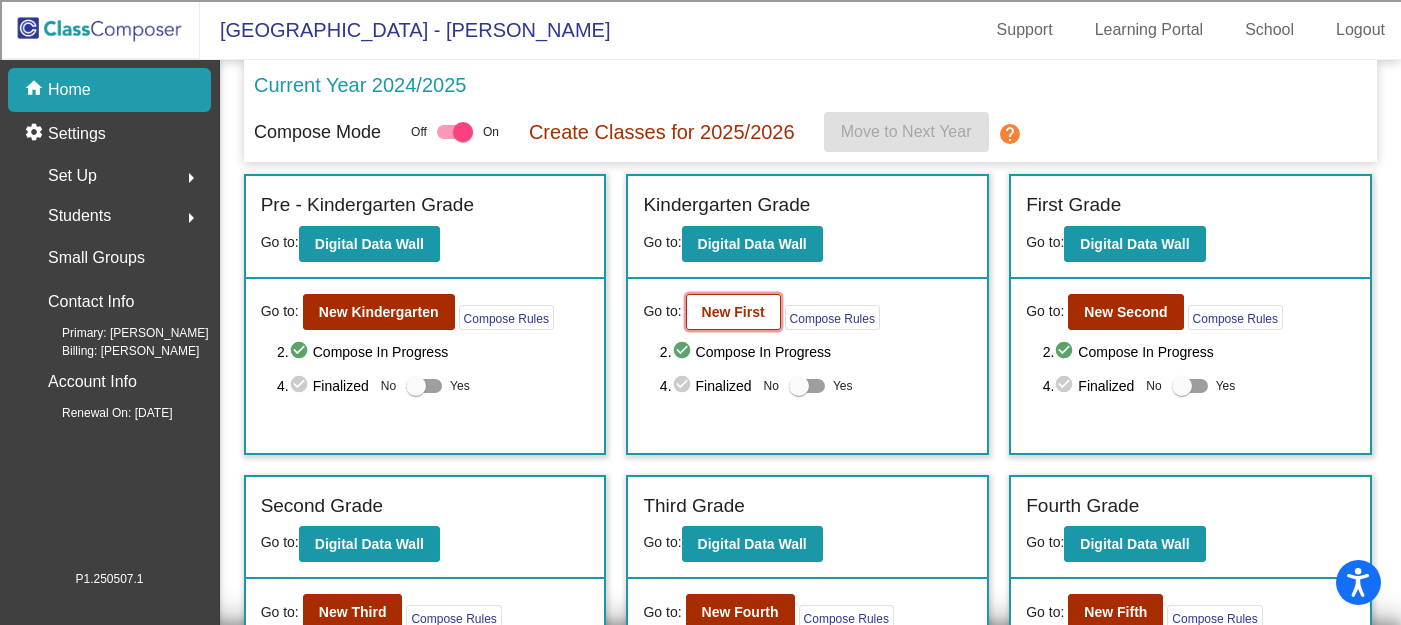 click on "New First" 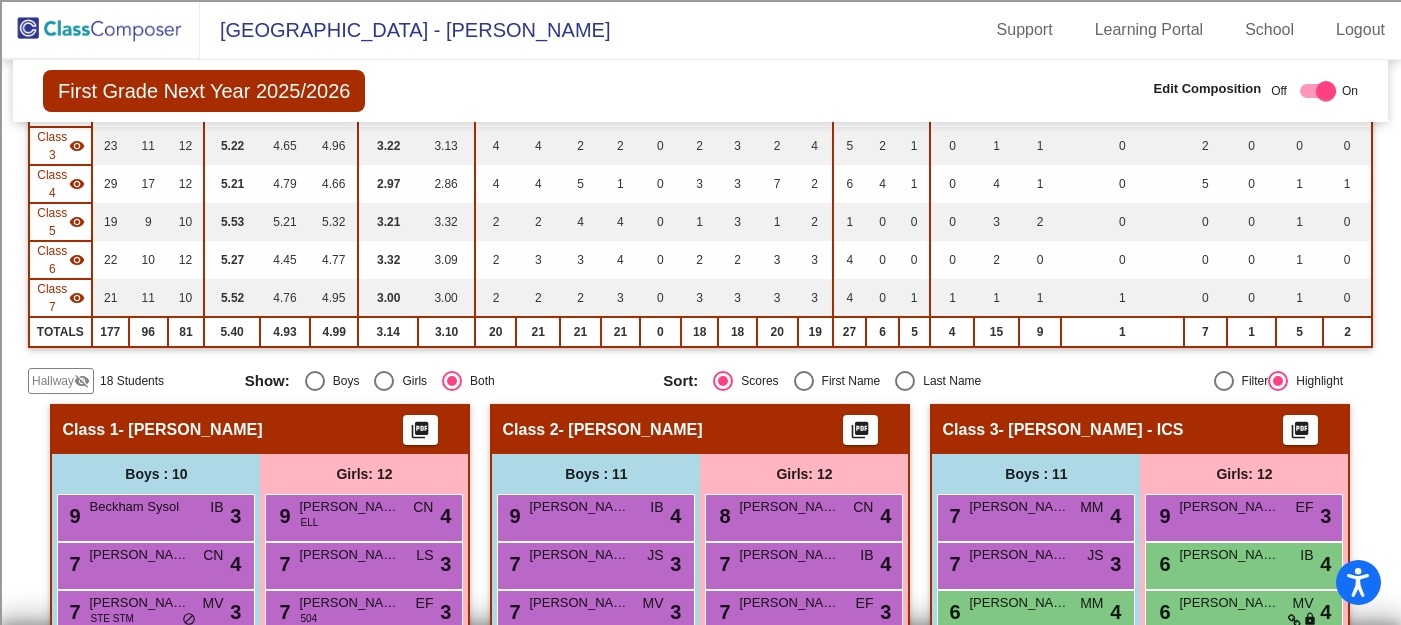 scroll, scrollTop: 320, scrollLeft: 0, axis: vertical 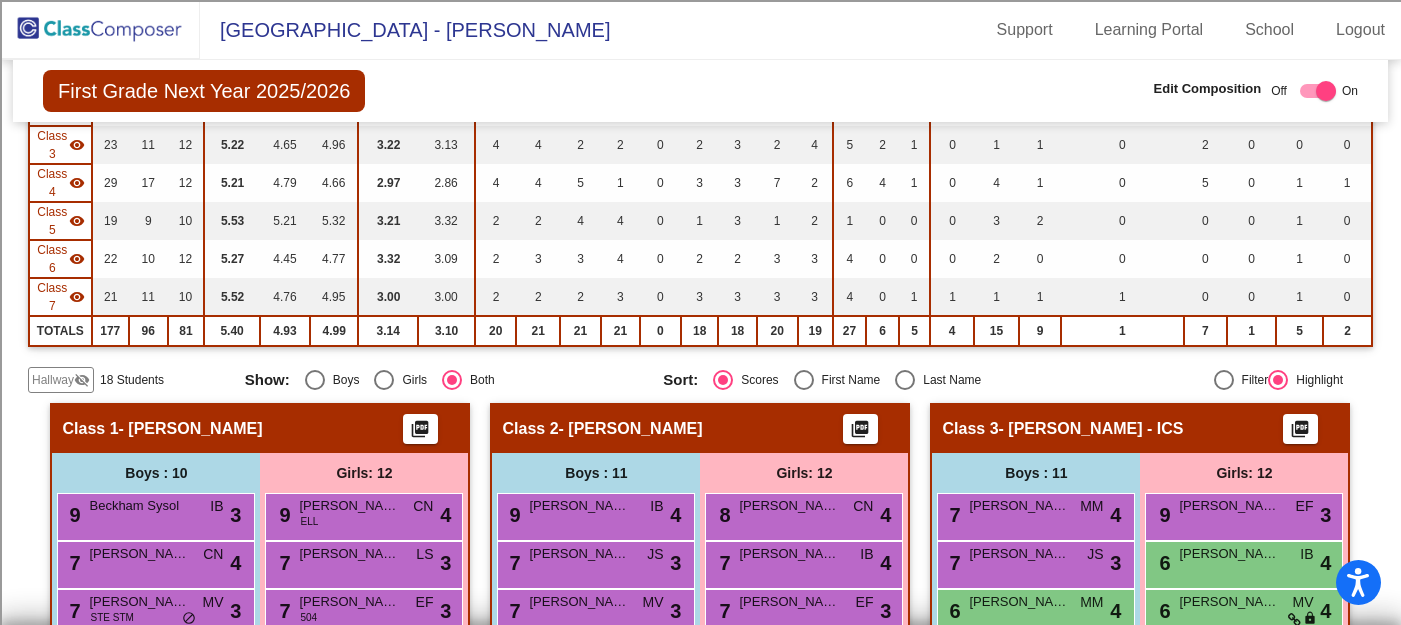 click on "Hallway" 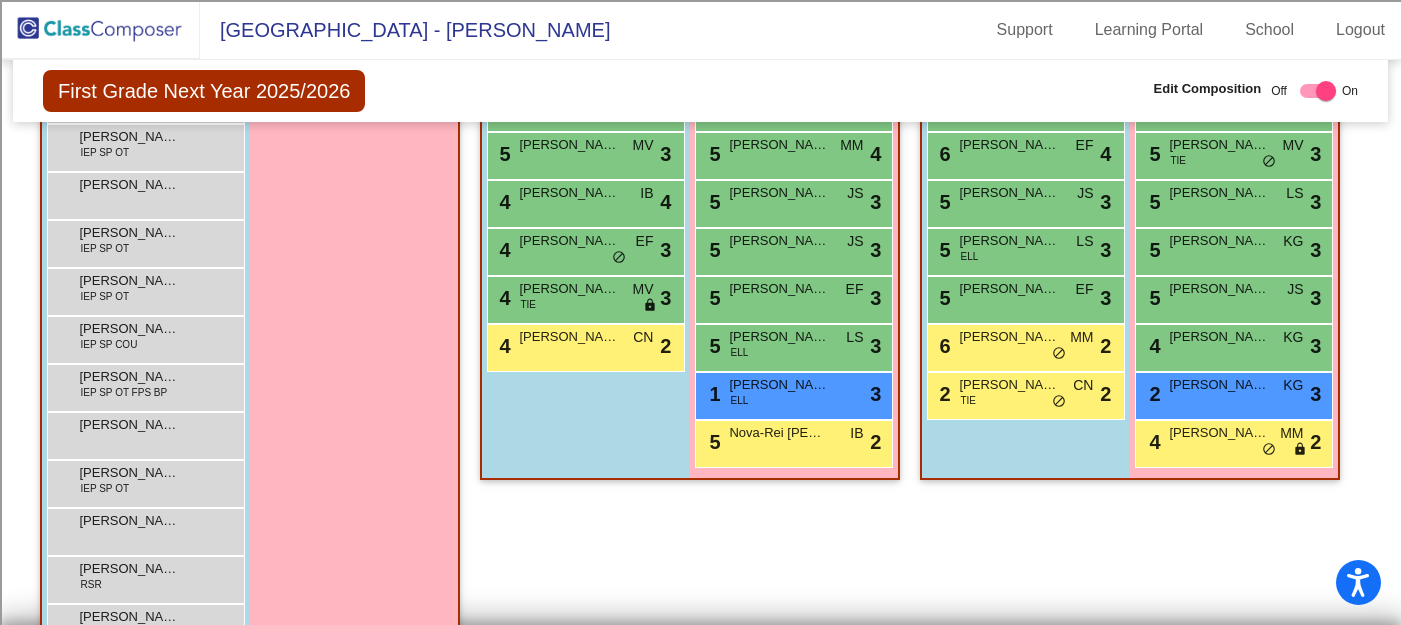 scroll, scrollTop: 910, scrollLeft: 0, axis: vertical 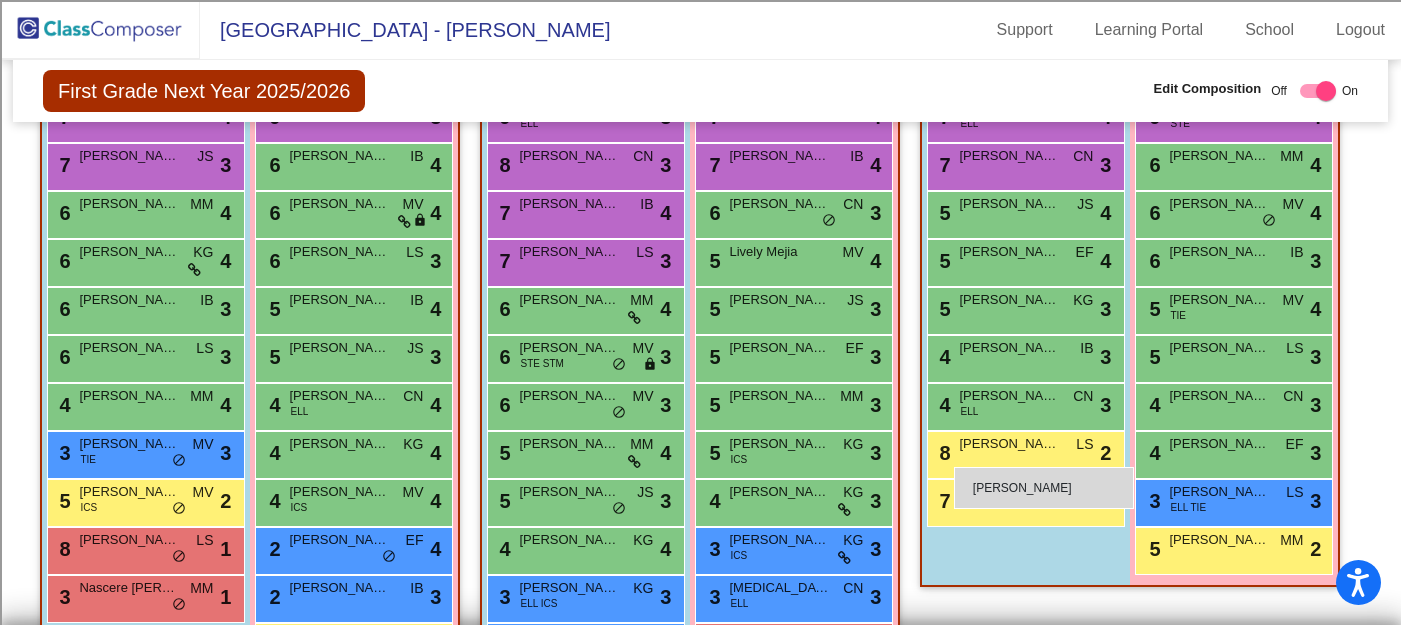 drag, startPoint x: 156, startPoint y: 474, endPoint x: 954, endPoint y: 467, distance: 798.0307 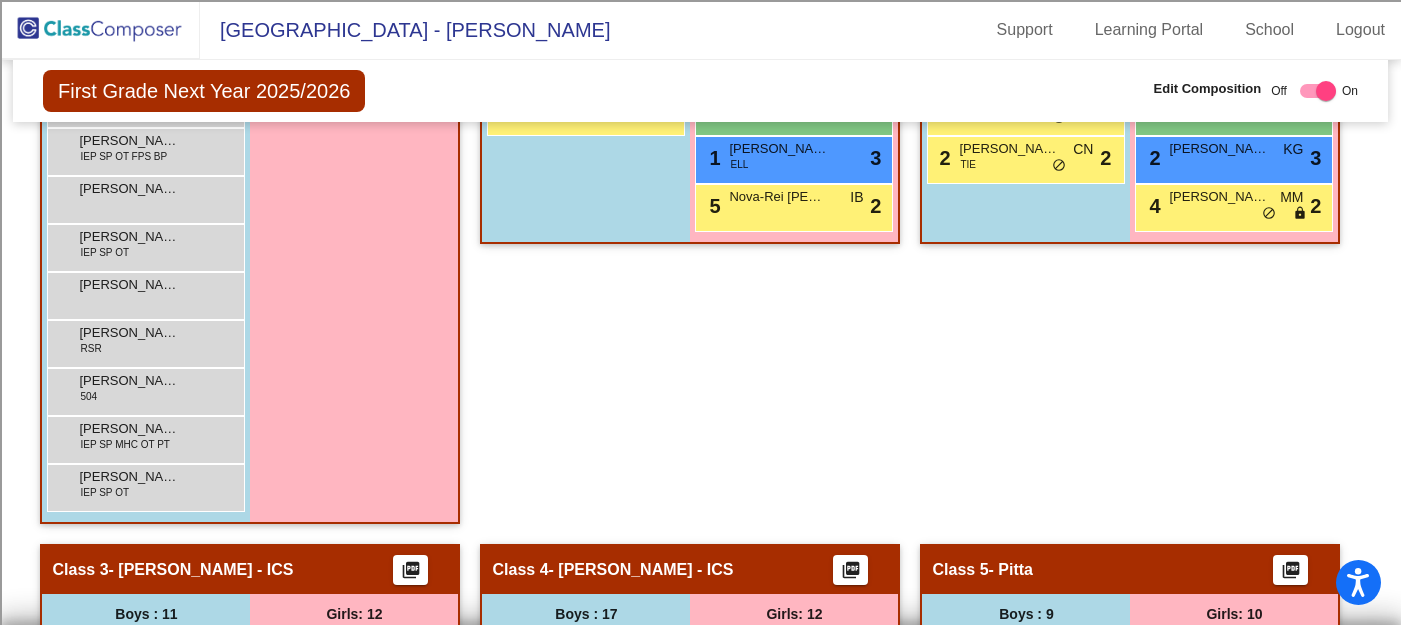 scroll, scrollTop: 1109, scrollLeft: 0, axis: vertical 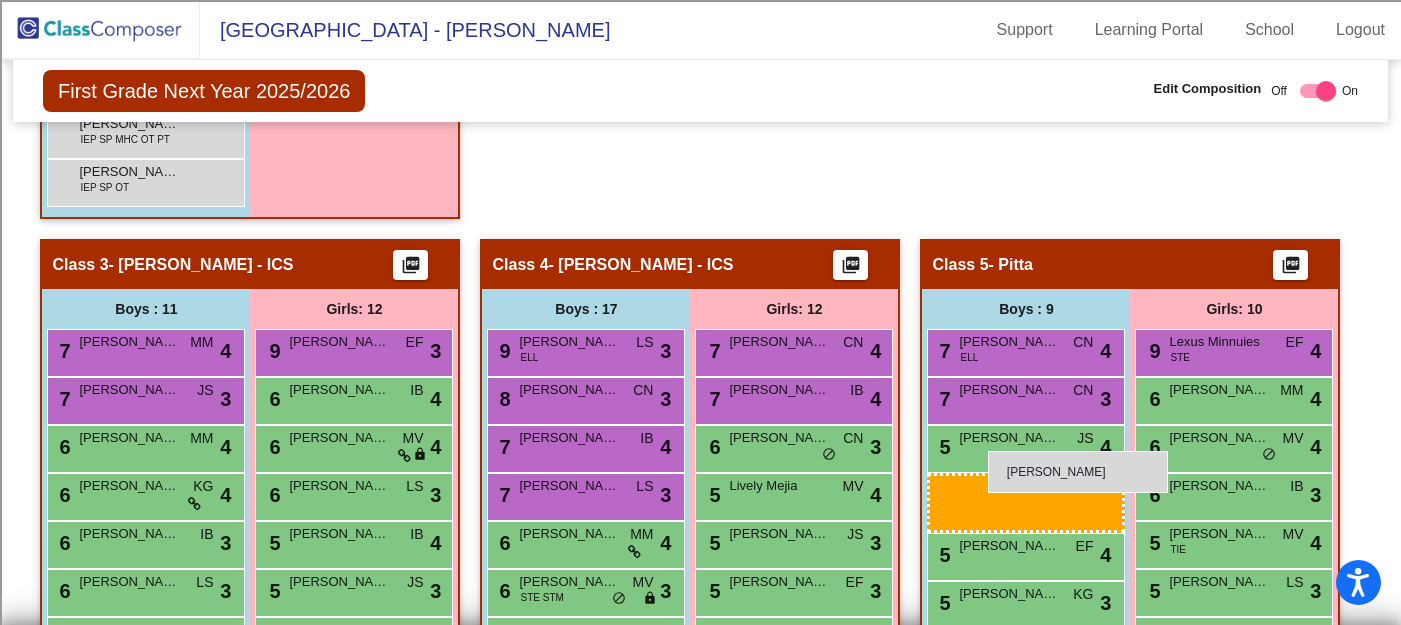 drag, startPoint x: 180, startPoint y: 272, endPoint x: 988, endPoint y: 451, distance: 827.5899 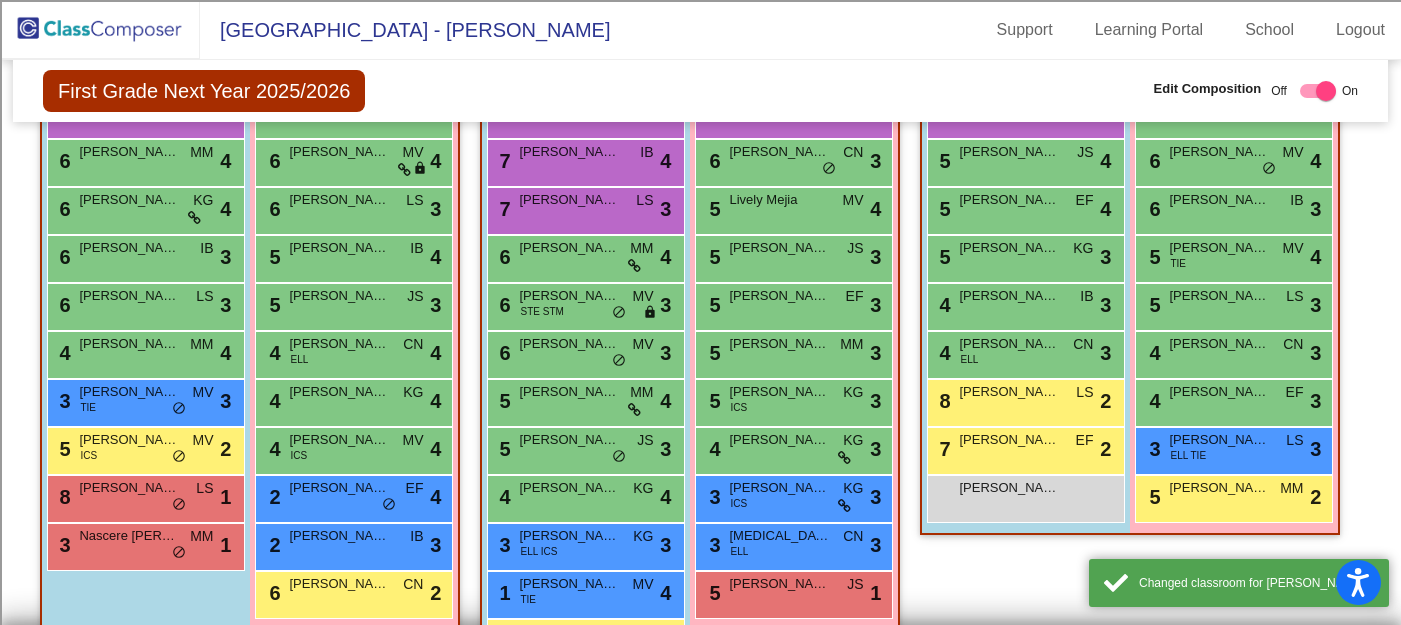 scroll, scrollTop: 1744, scrollLeft: 0, axis: vertical 